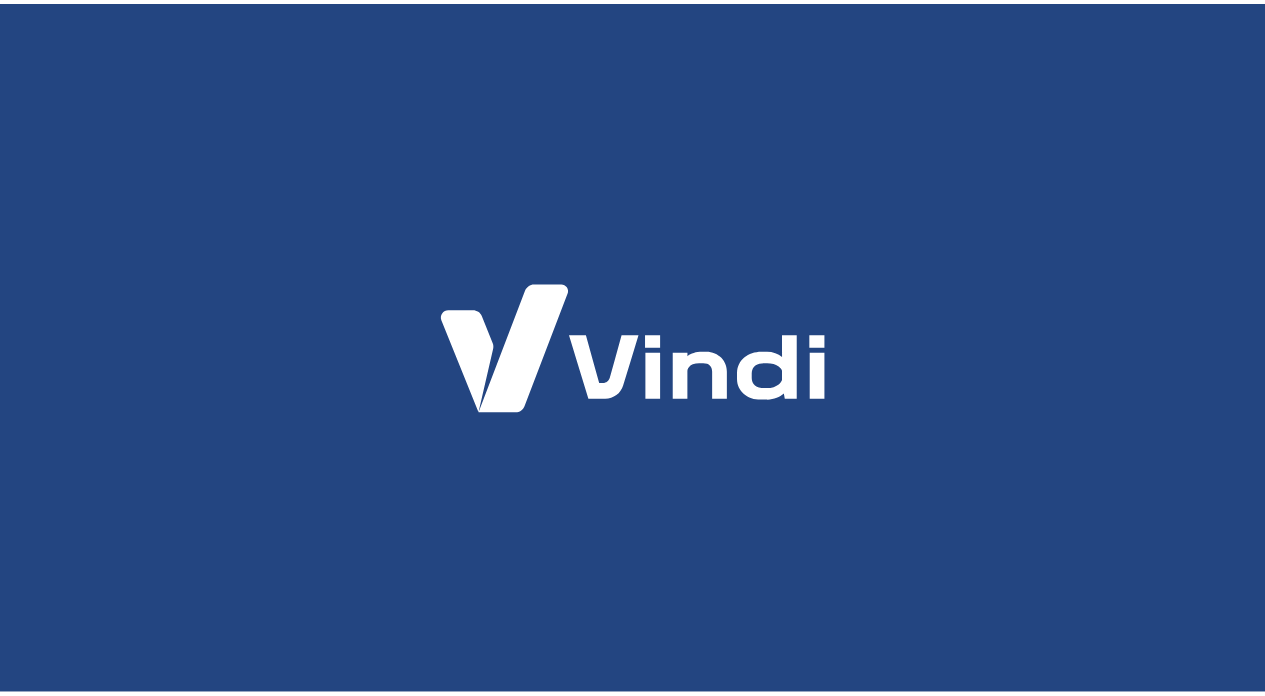 scroll, scrollTop: 0, scrollLeft: 0, axis: both 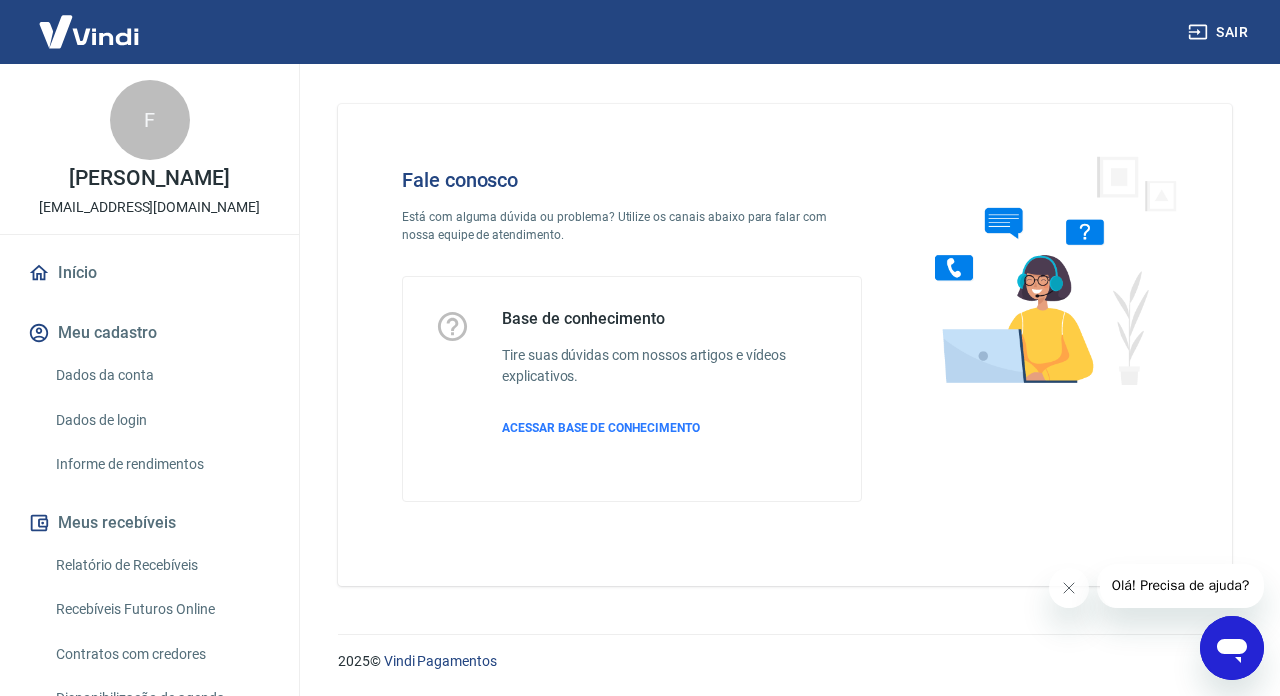 click 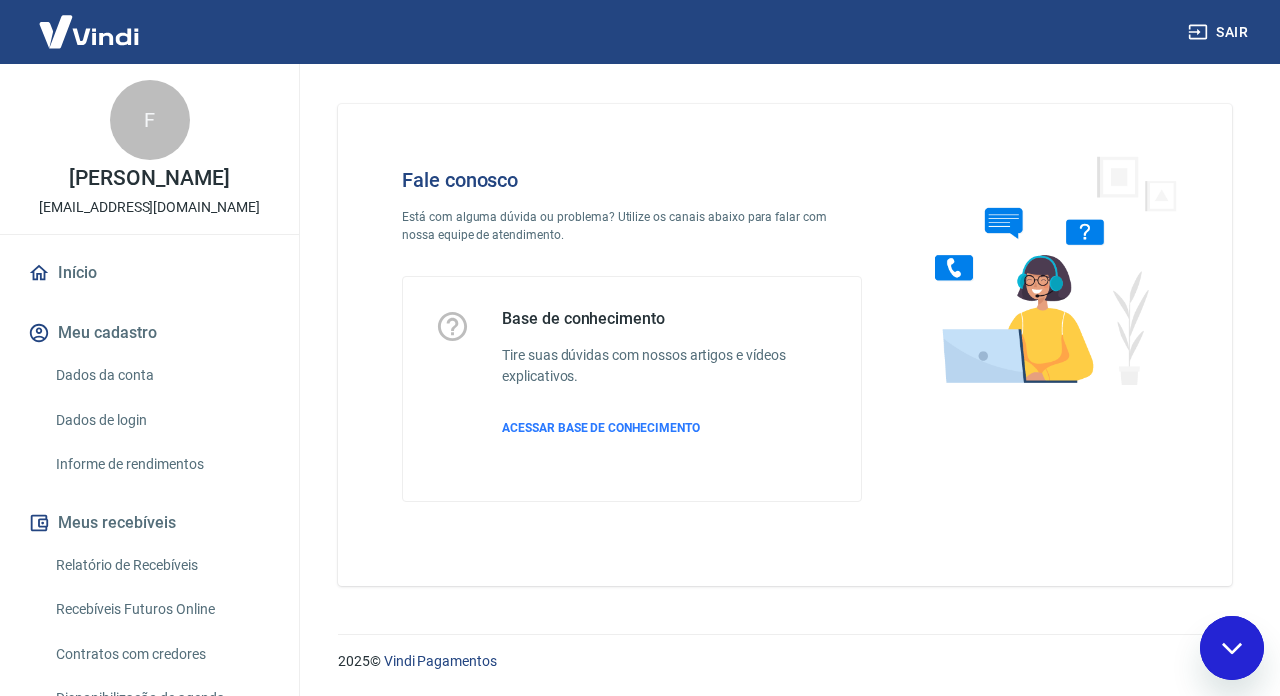 scroll, scrollTop: 0, scrollLeft: 0, axis: both 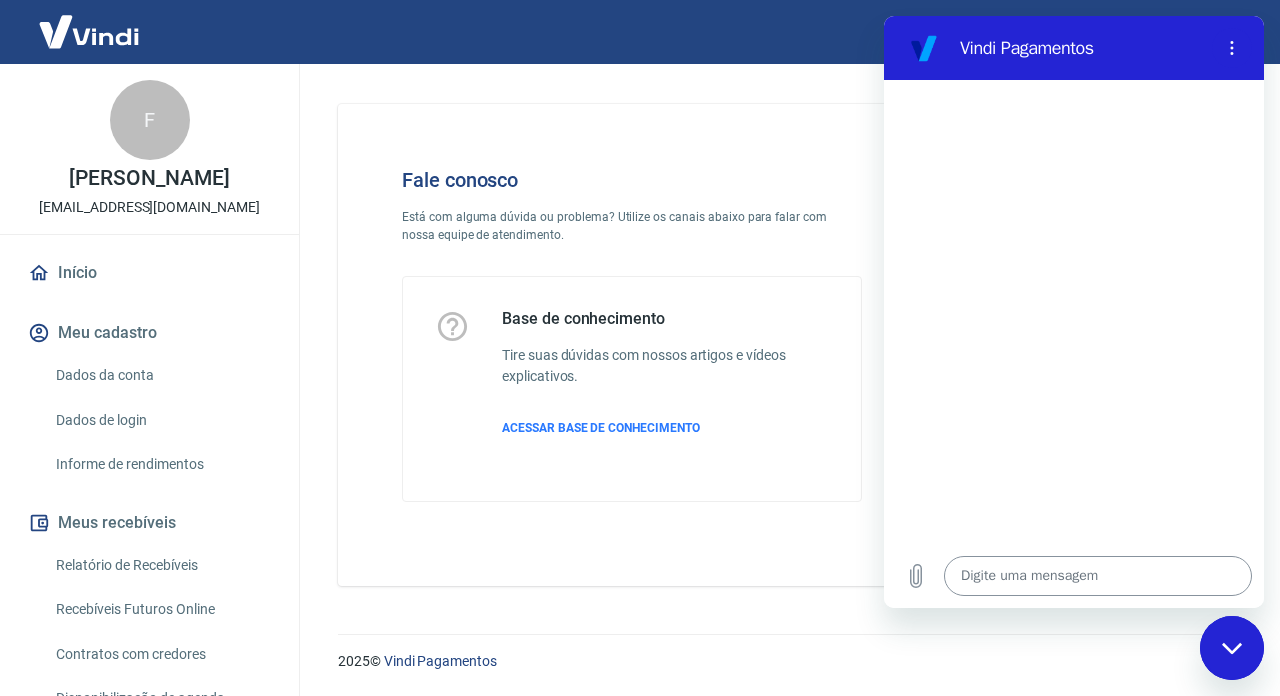 click at bounding box center [1098, 576] 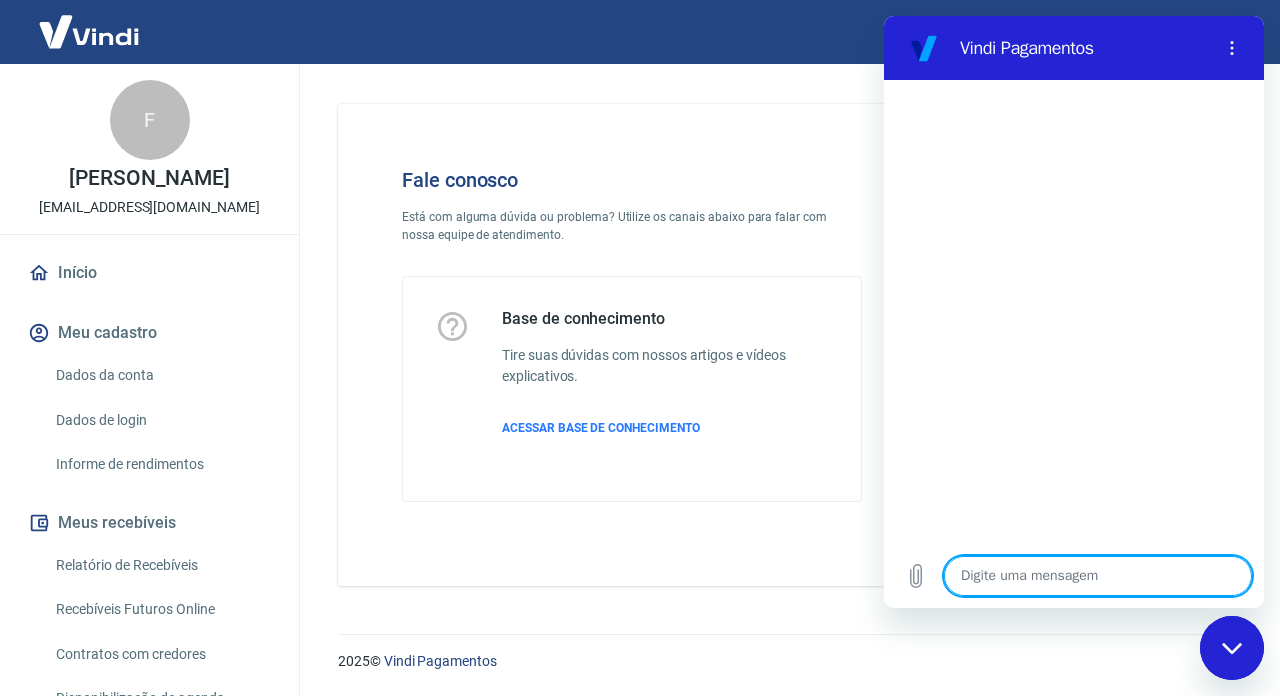 type on "B" 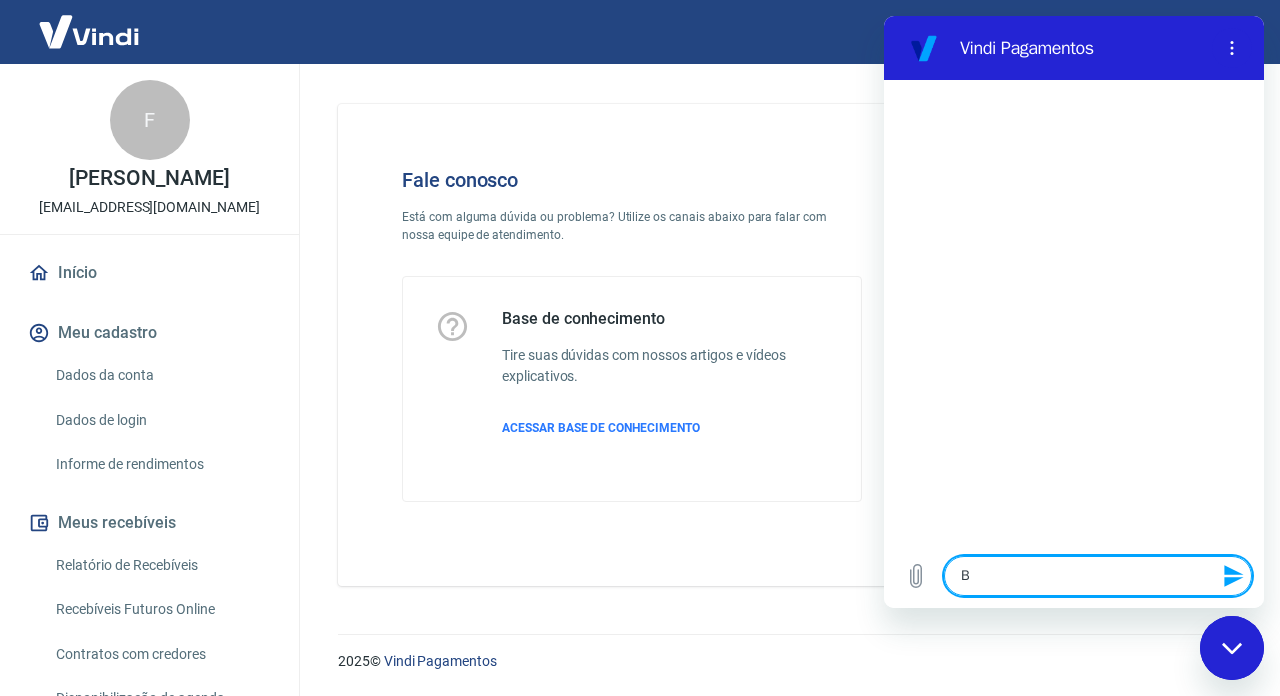 type on "Bo" 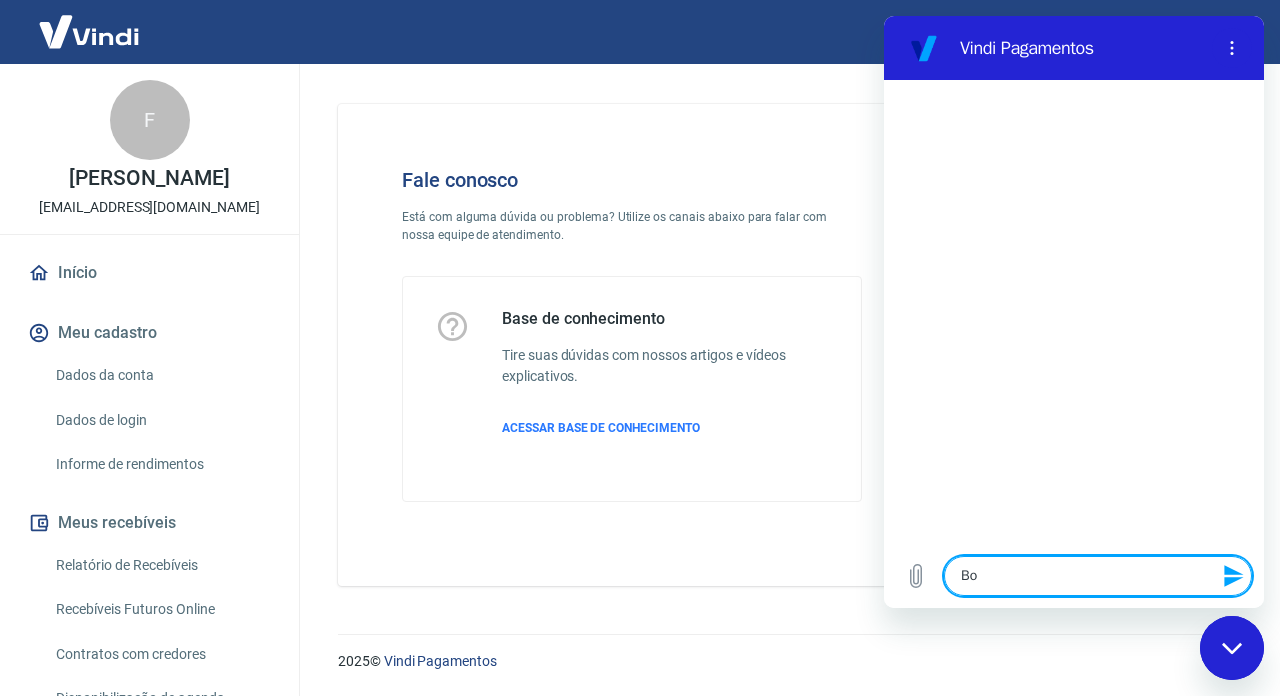 type on "Boa" 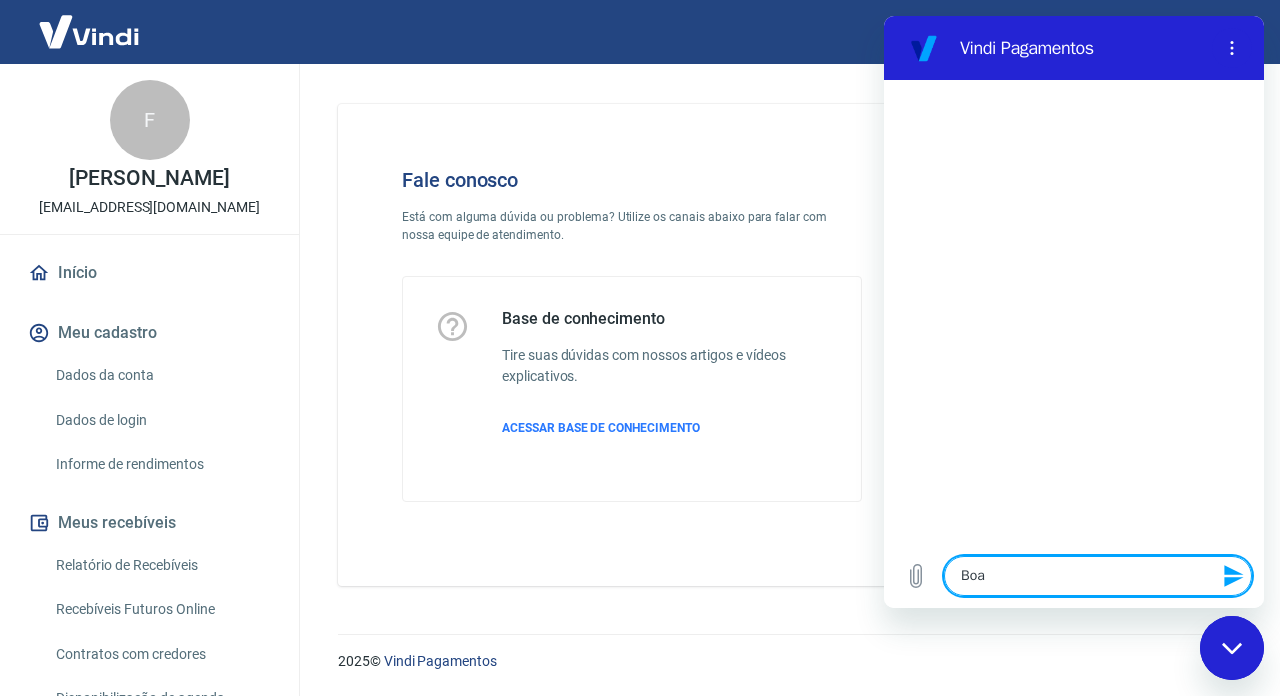 type on "Boa" 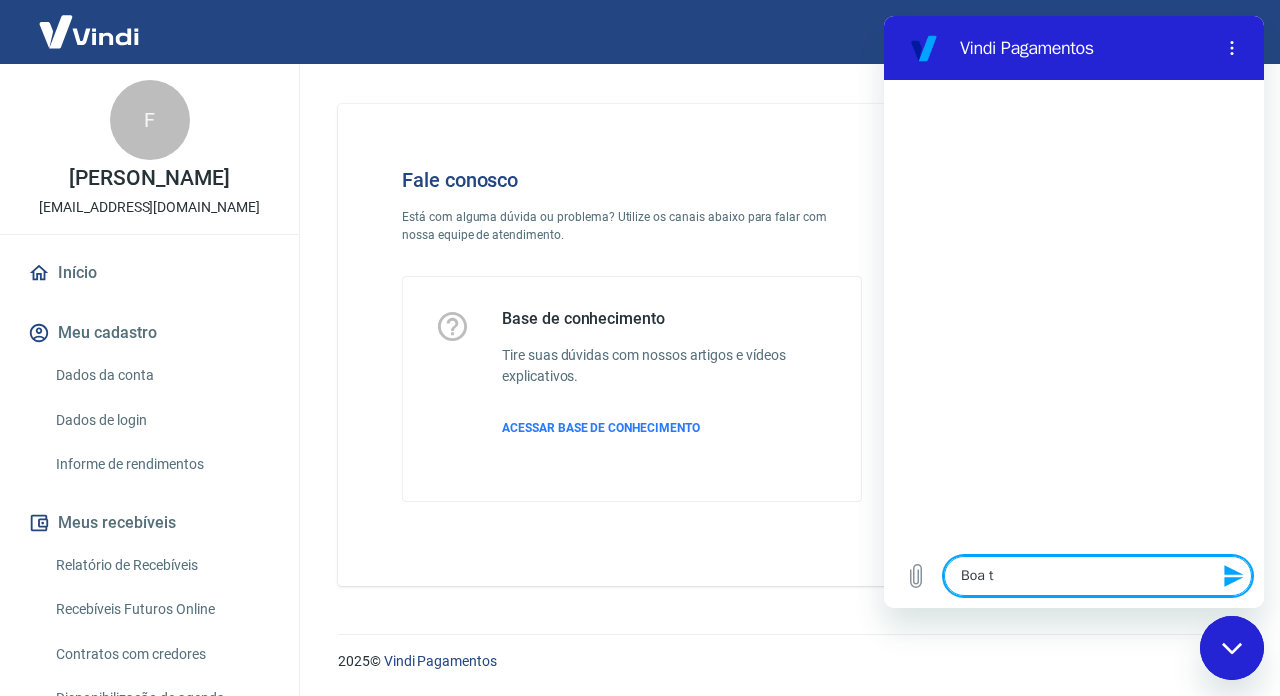 type on "Boa ta" 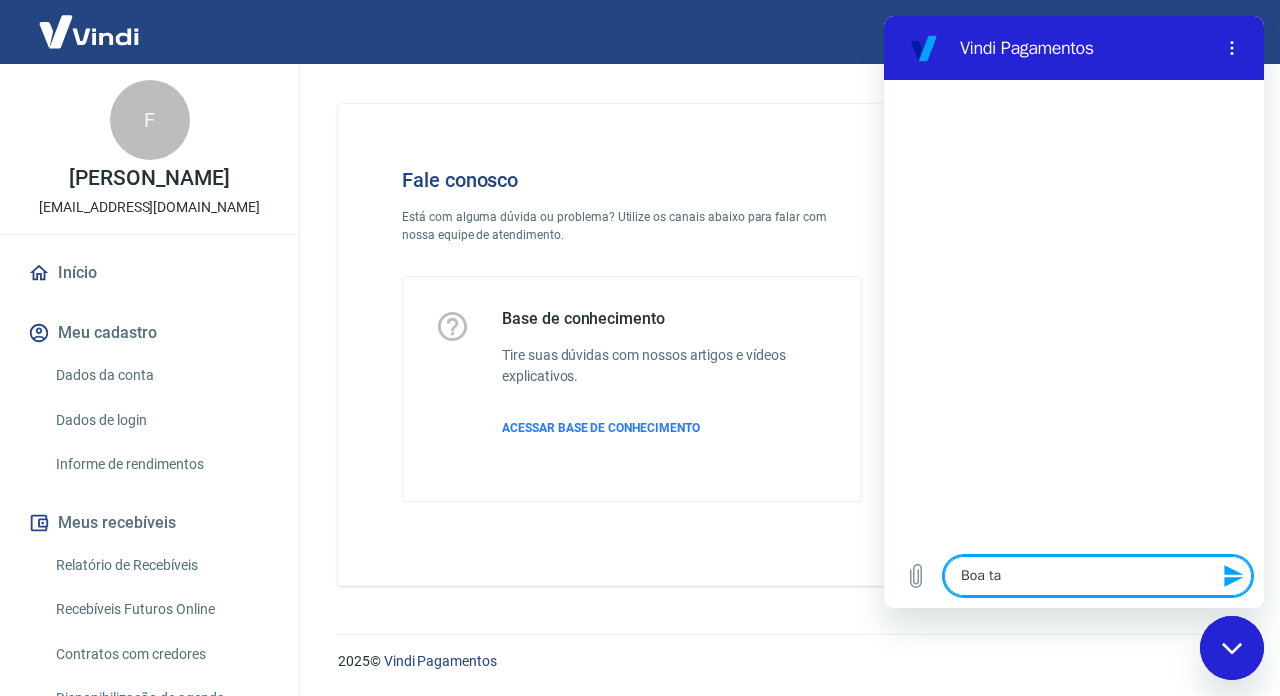 type on "Boa tar" 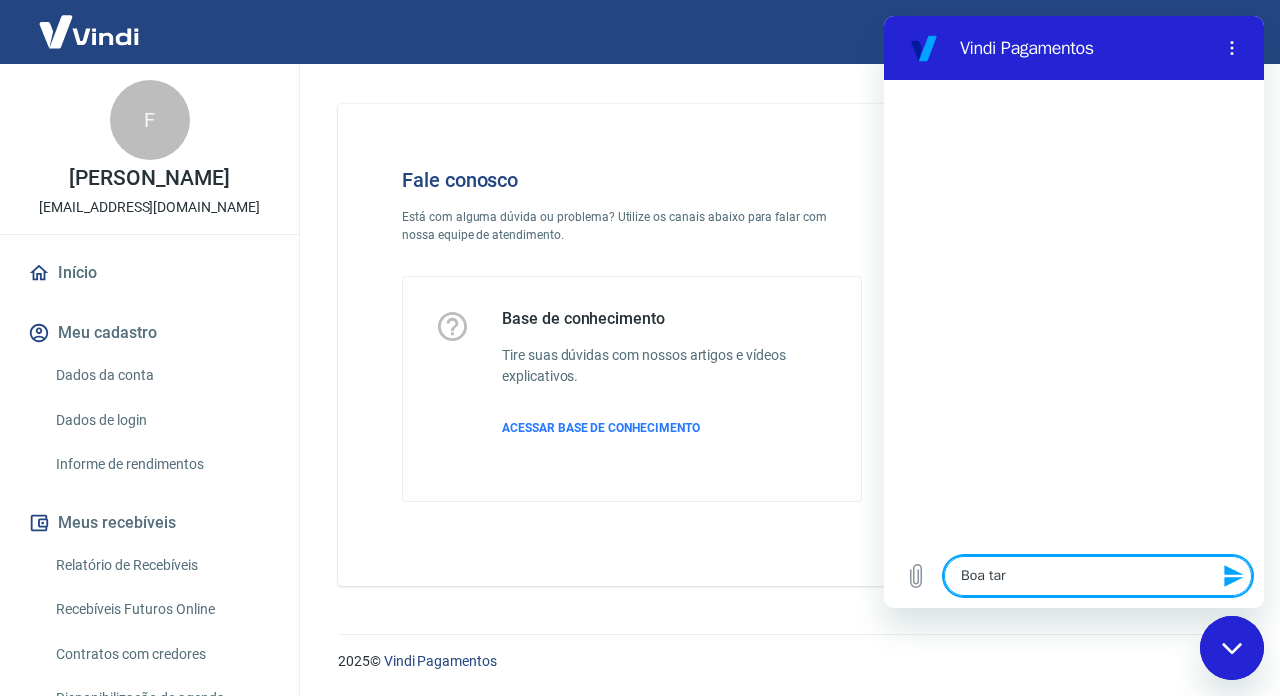 type on "Boa tard" 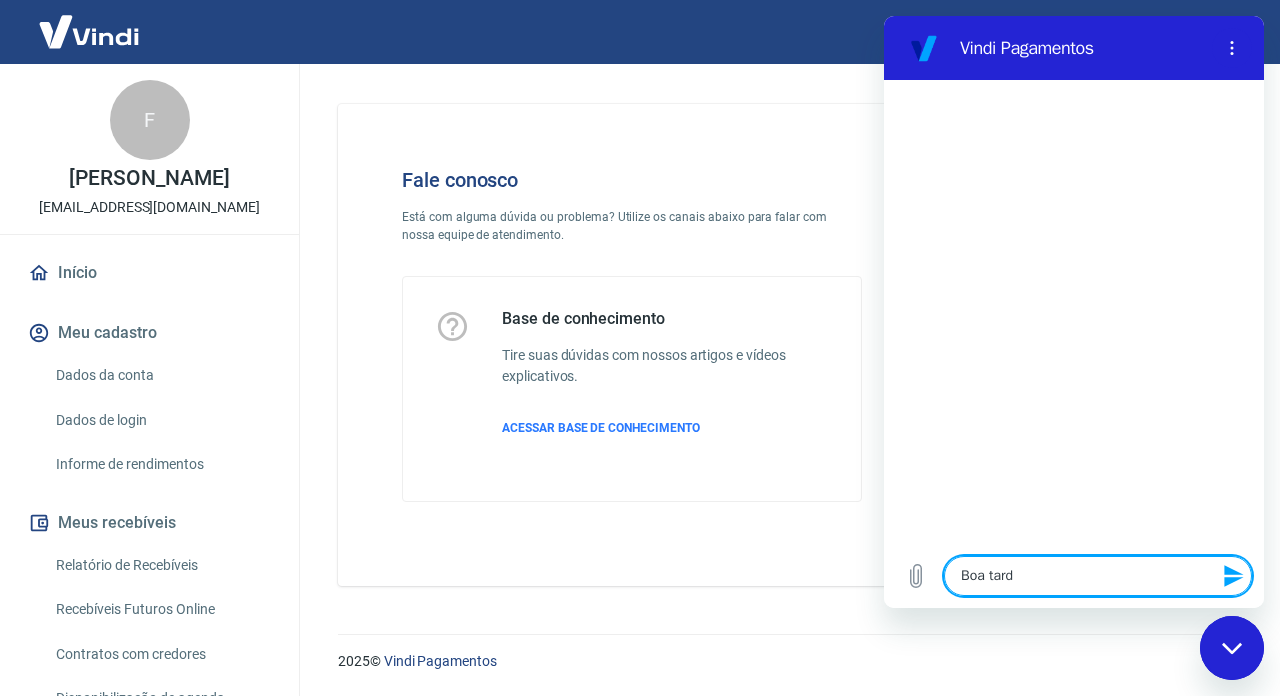 type on "Boa tarde" 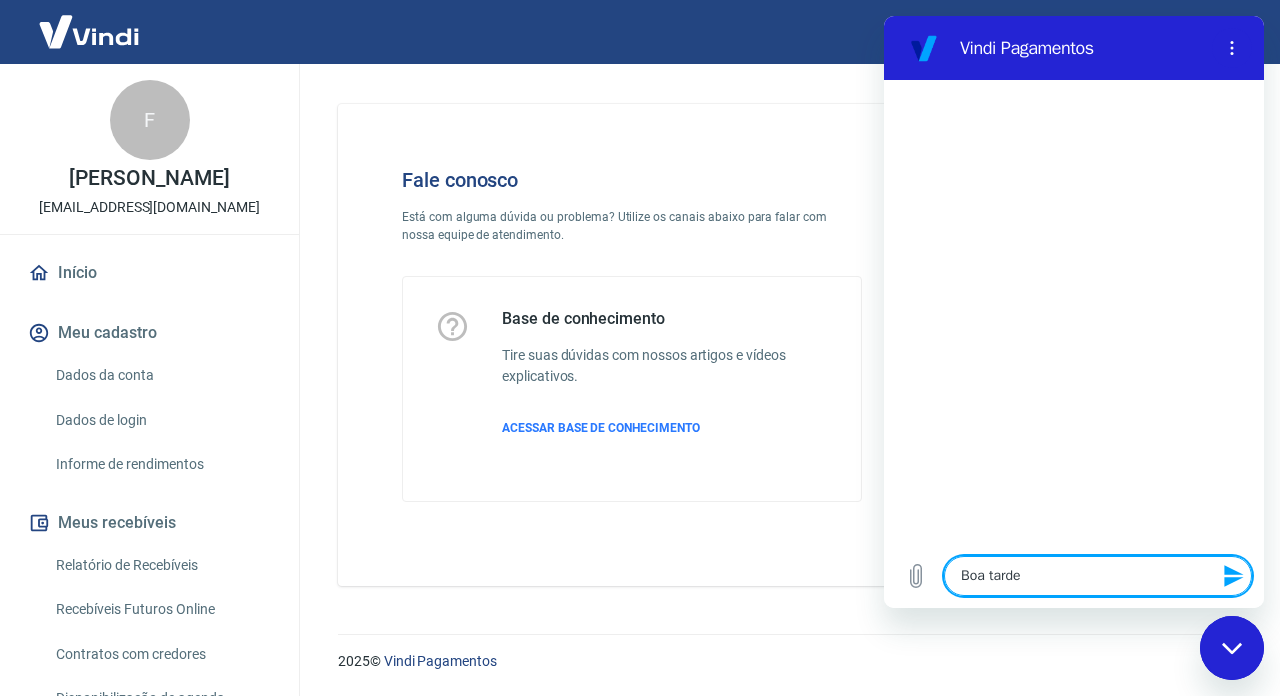 type on "Boa tarde" 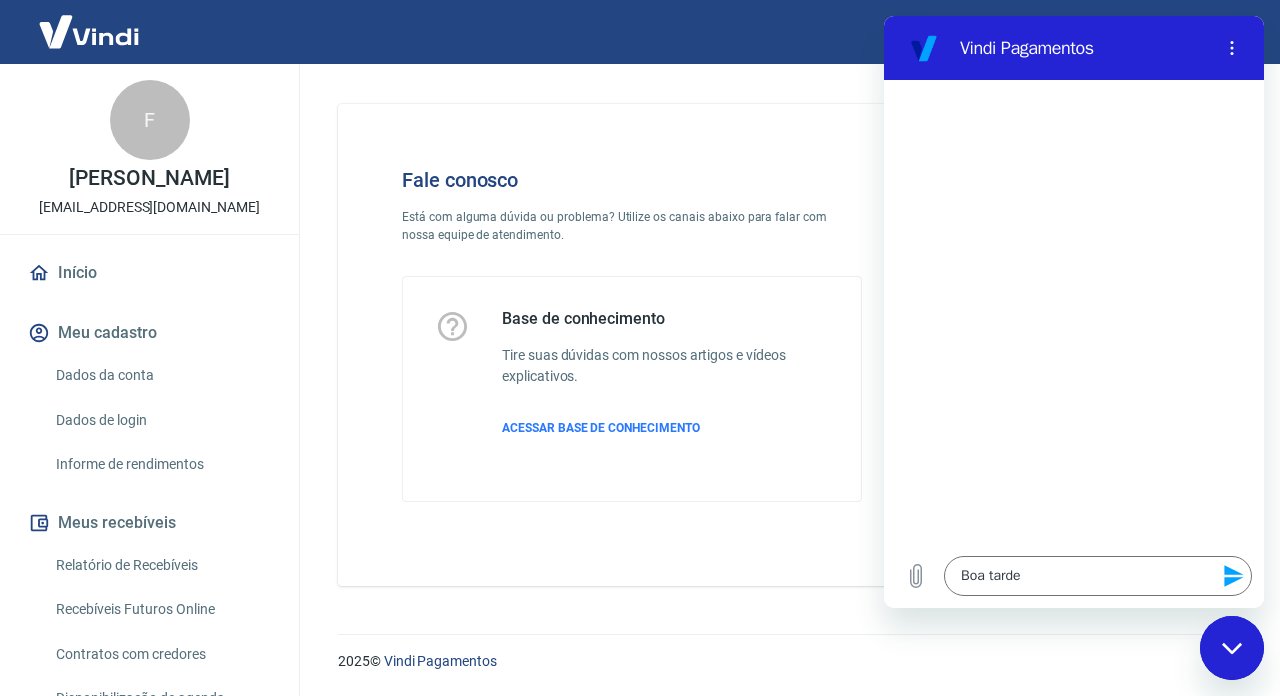 click 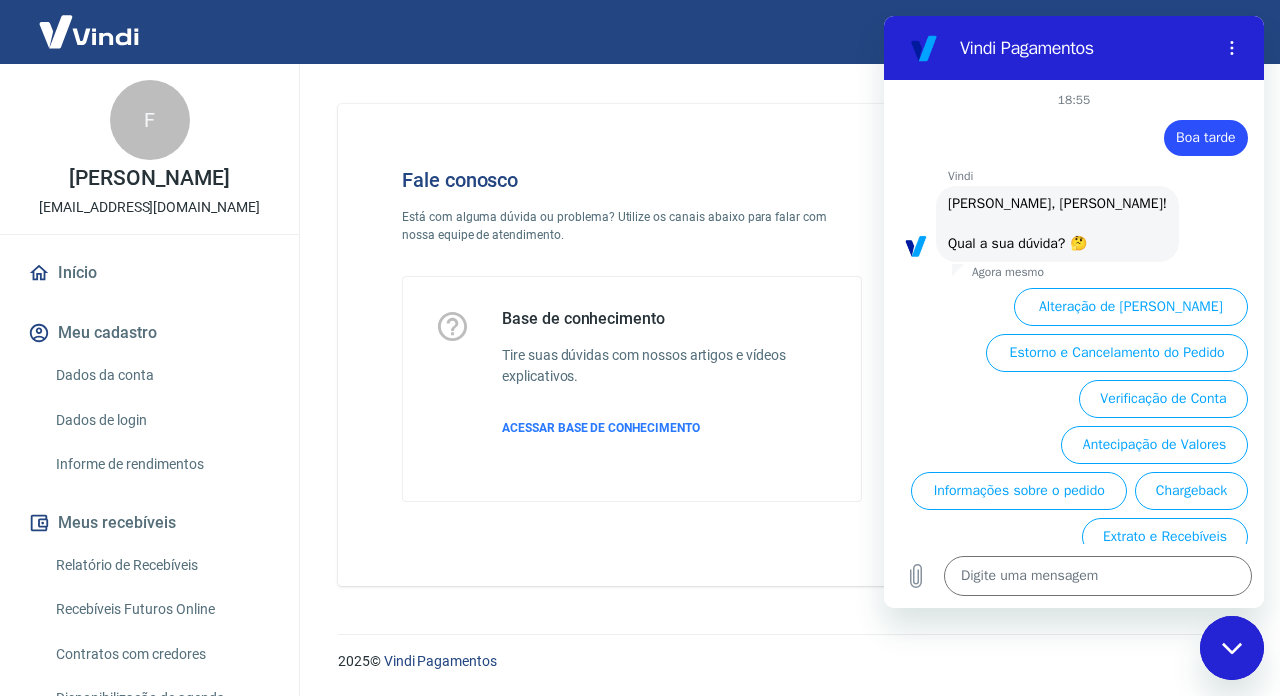 scroll, scrollTop: 109, scrollLeft: 0, axis: vertical 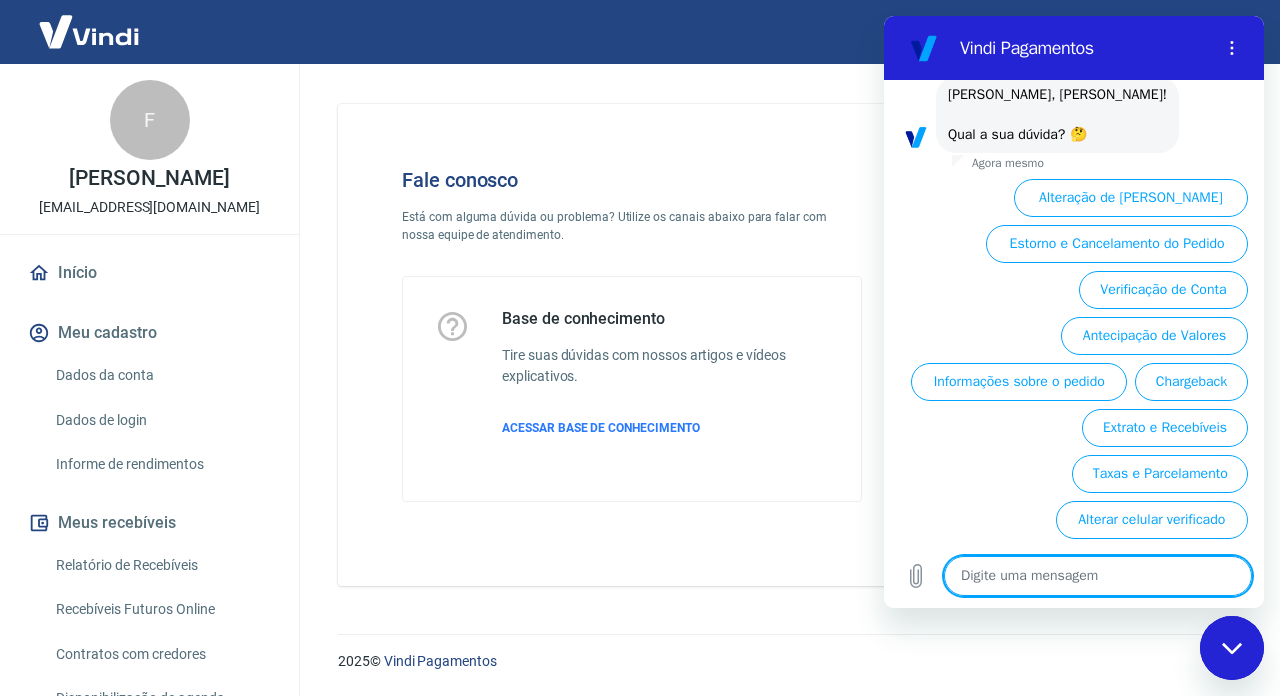 click at bounding box center (1098, 576) 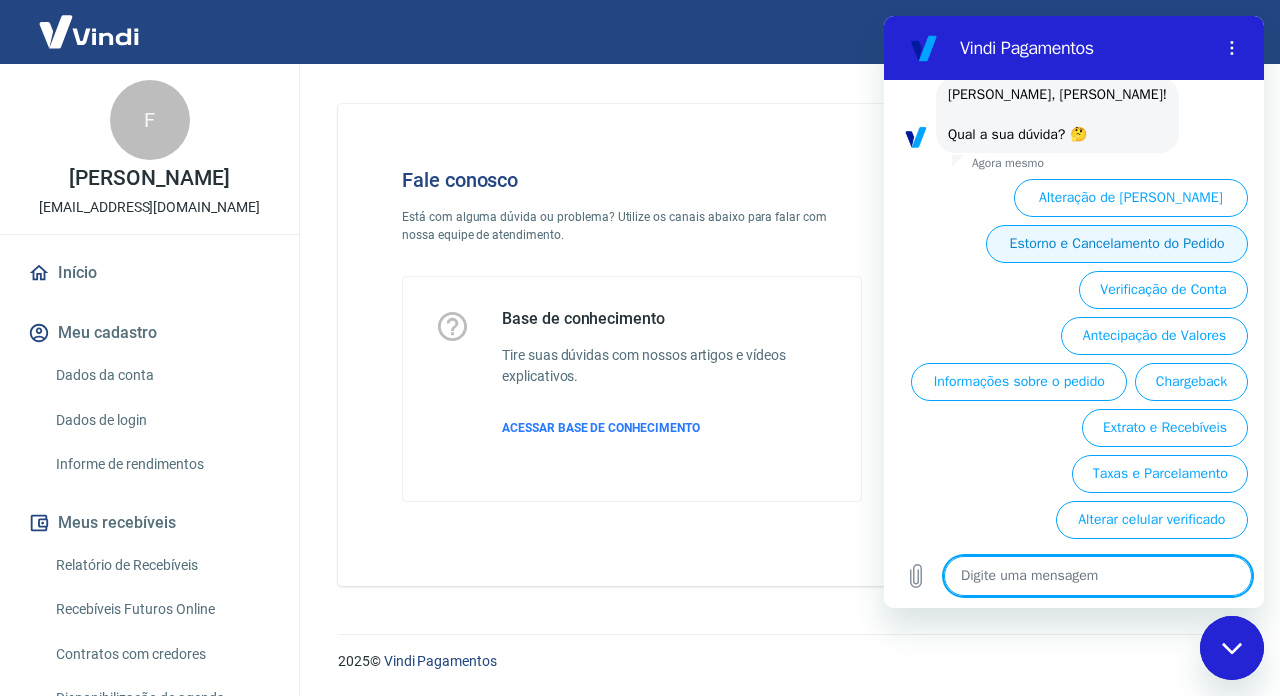 click on "Estorno e Cancelamento do Pedido" at bounding box center (1117, 244) 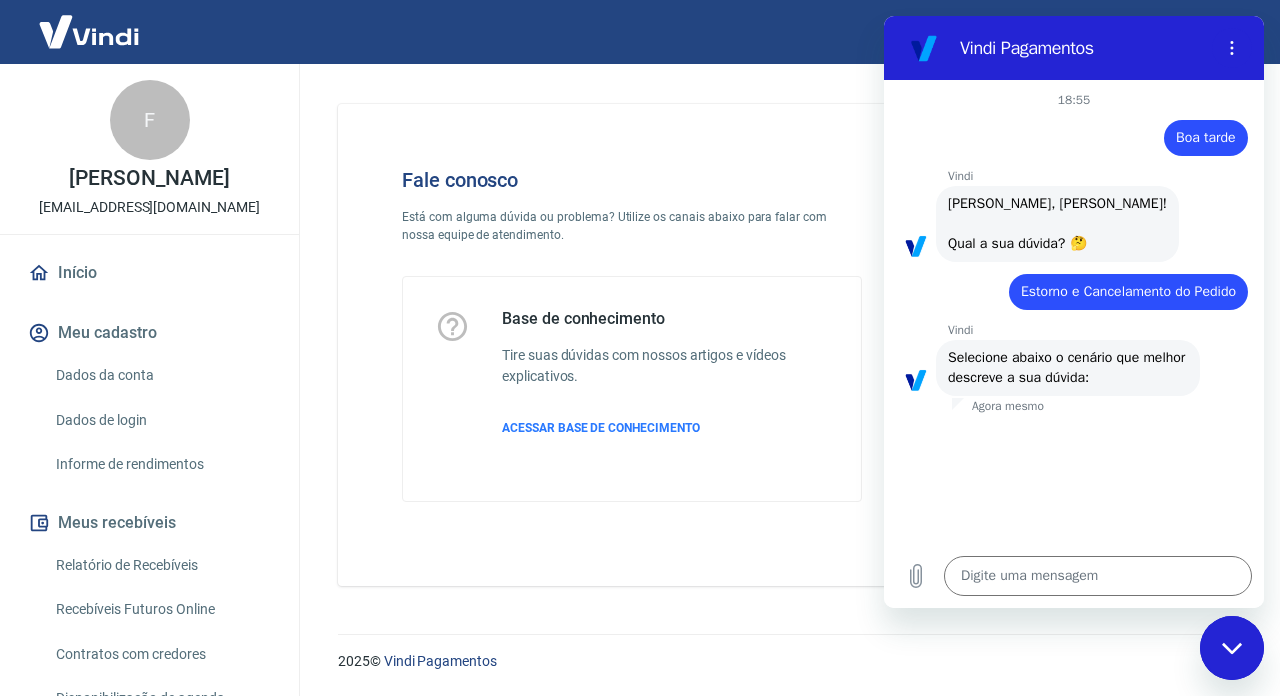 scroll, scrollTop: 231, scrollLeft: 0, axis: vertical 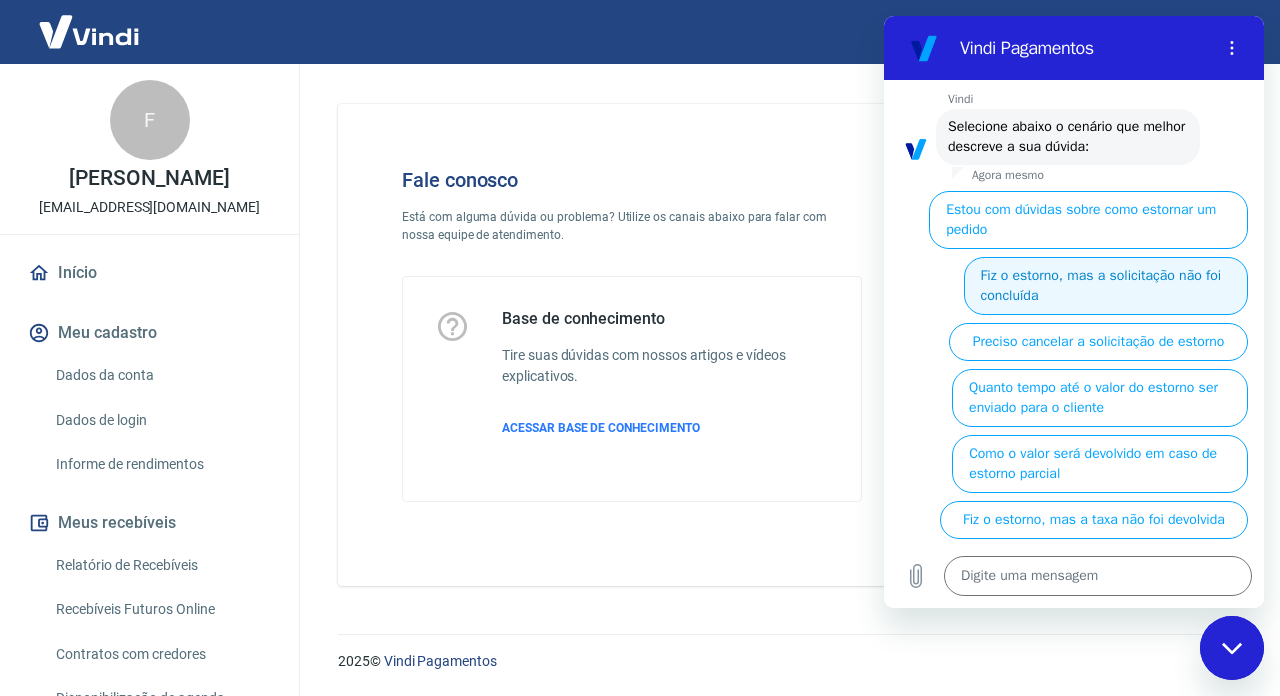 click on "Fiz o estorno, mas a solicitação não foi concluída" at bounding box center (1106, 286) 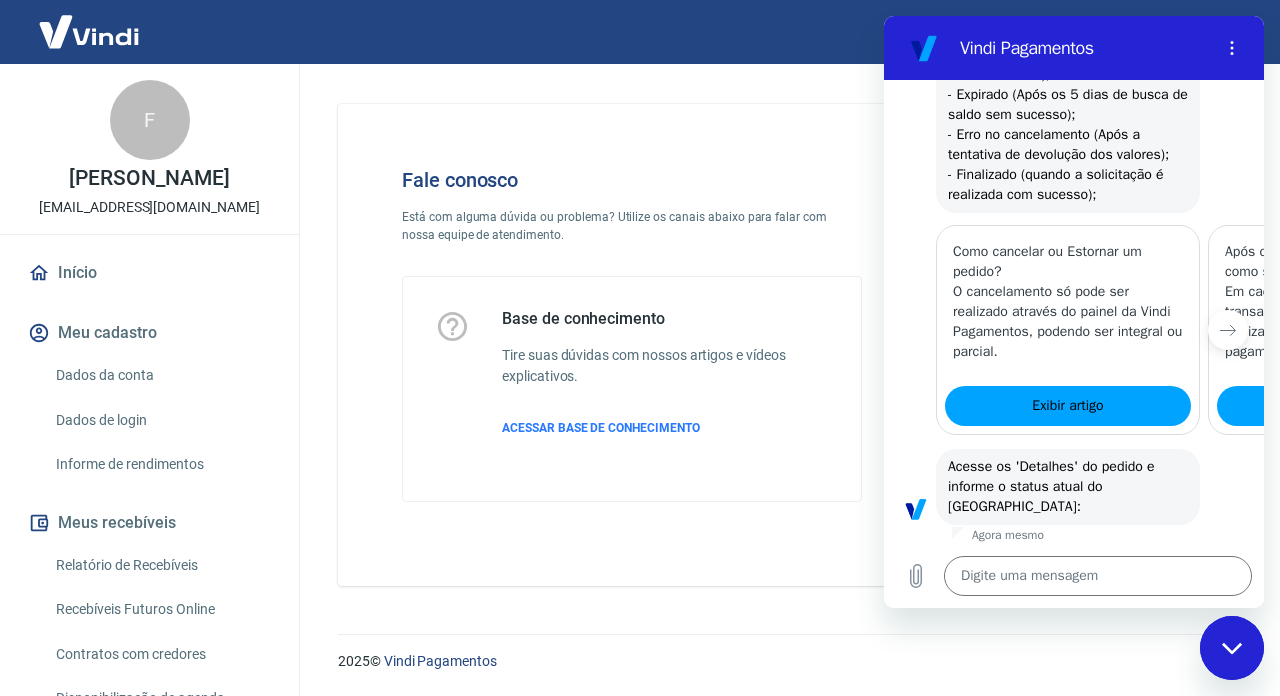 scroll, scrollTop: 933, scrollLeft: 0, axis: vertical 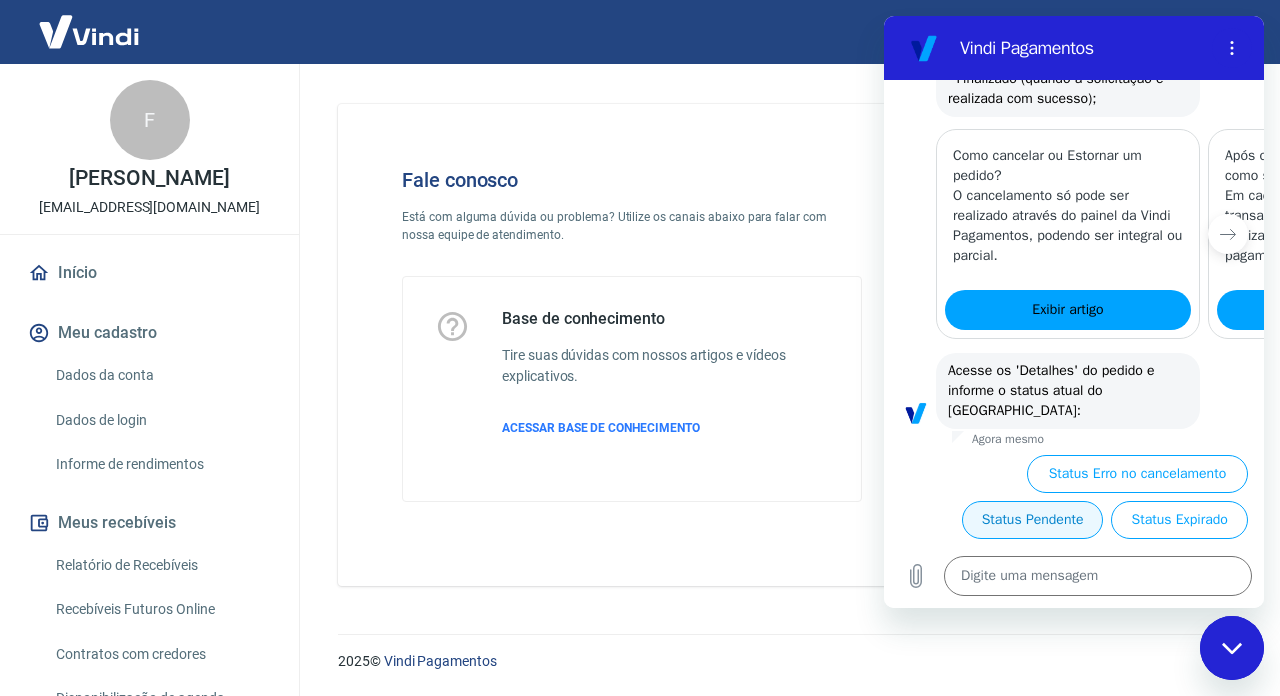 click on "Status Pendente" at bounding box center (1033, 520) 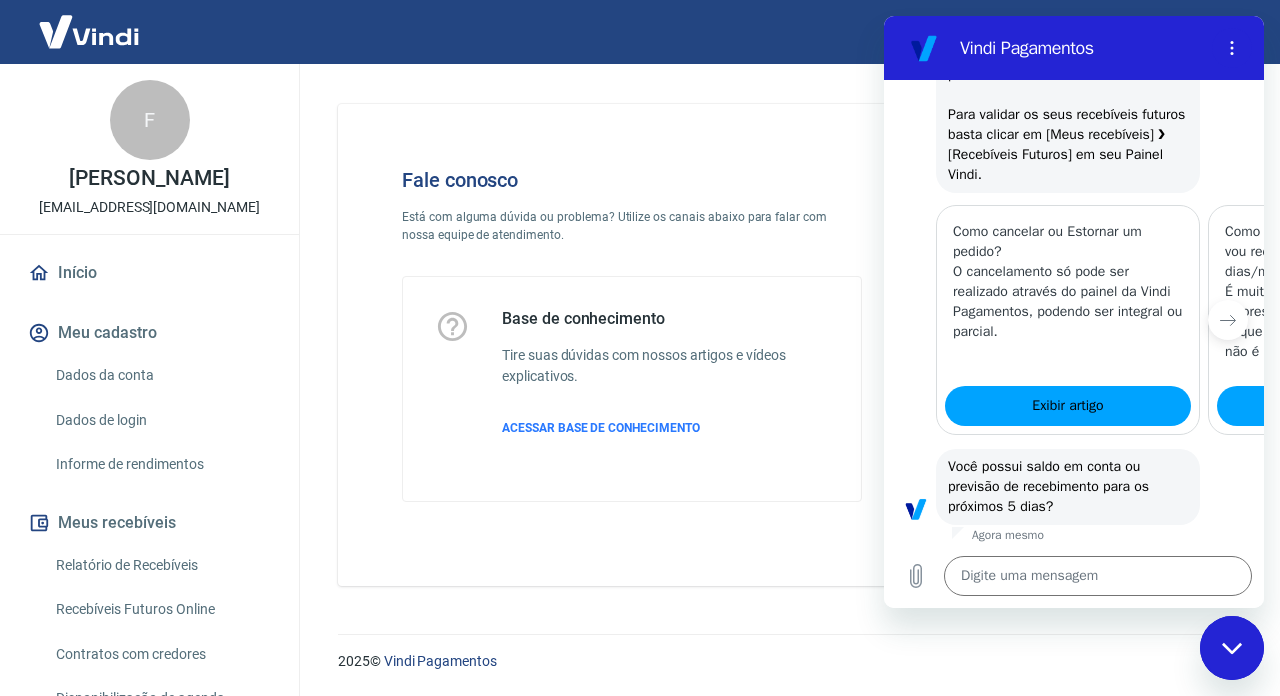 scroll, scrollTop: 2073, scrollLeft: 0, axis: vertical 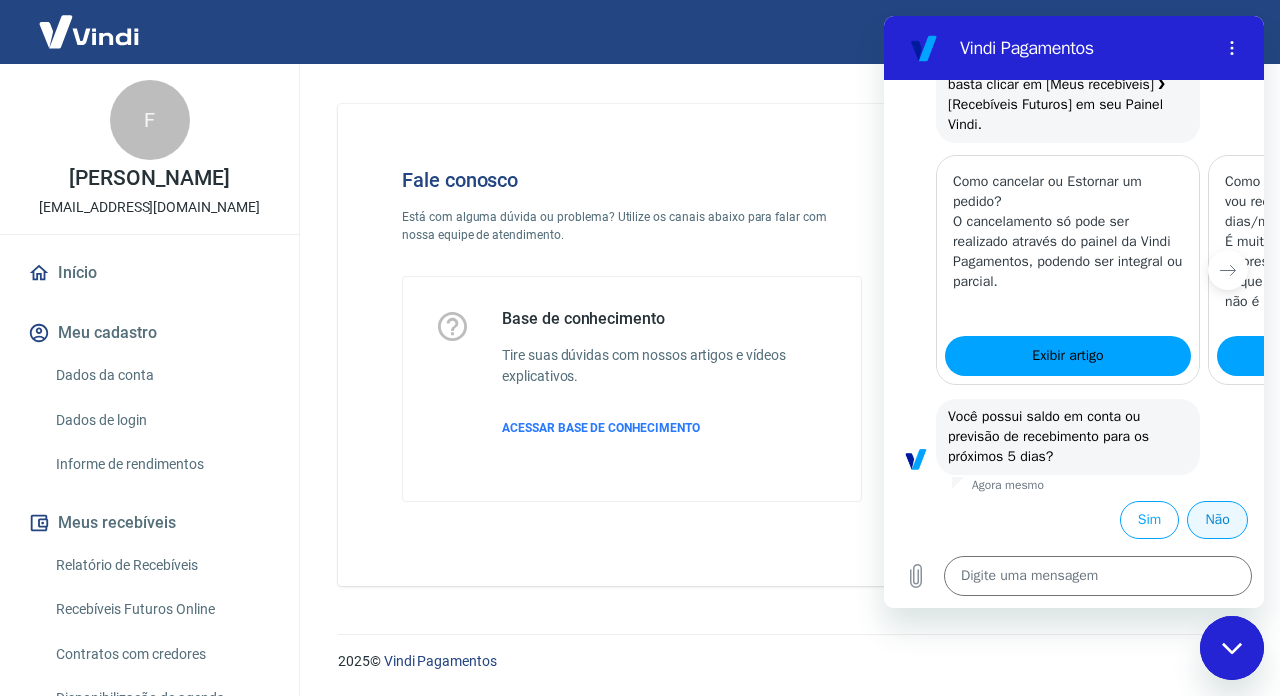 click on "Não" at bounding box center (1217, 520) 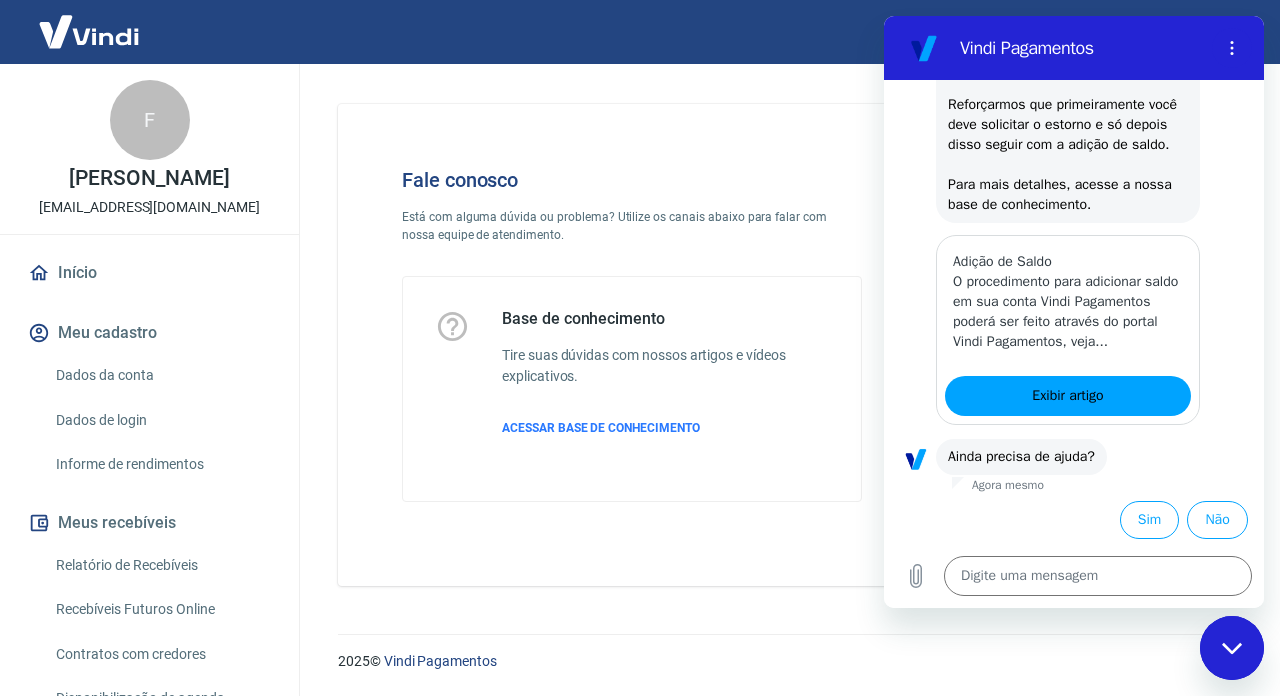 scroll, scrollTop: 3139, scrollLeft: 0, axis: vertical 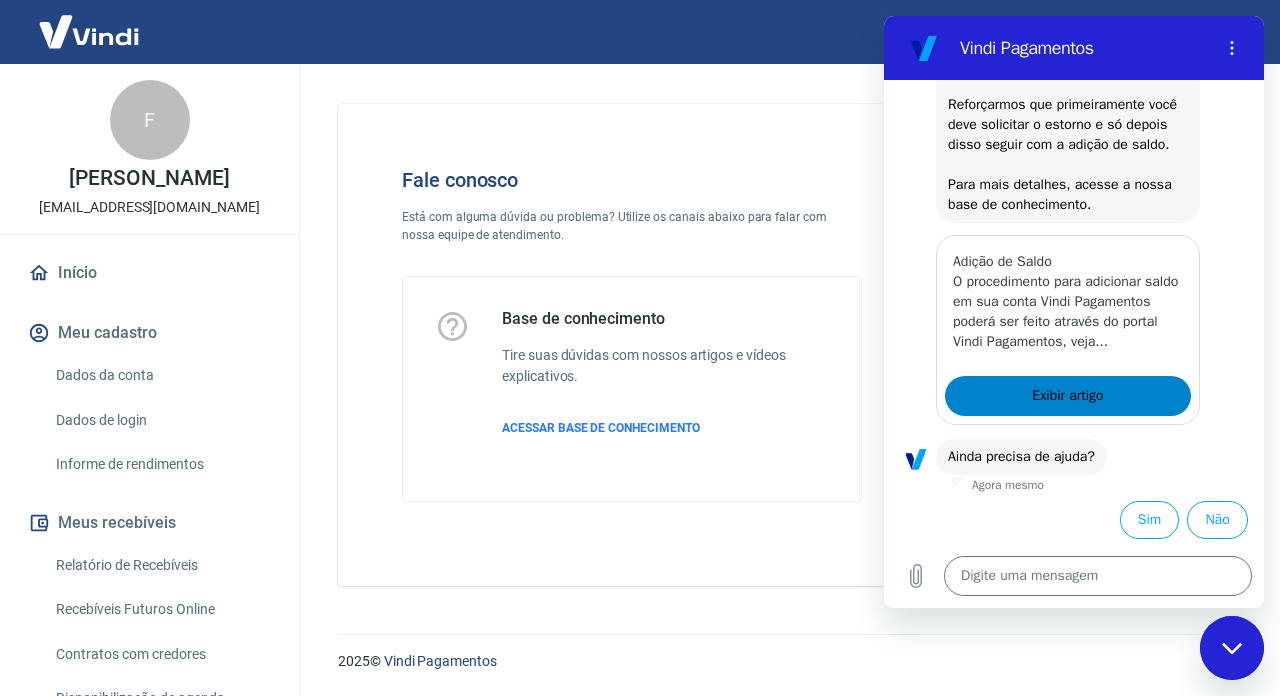 click on "Exibir artigo" at bounding box center (1067, 396) 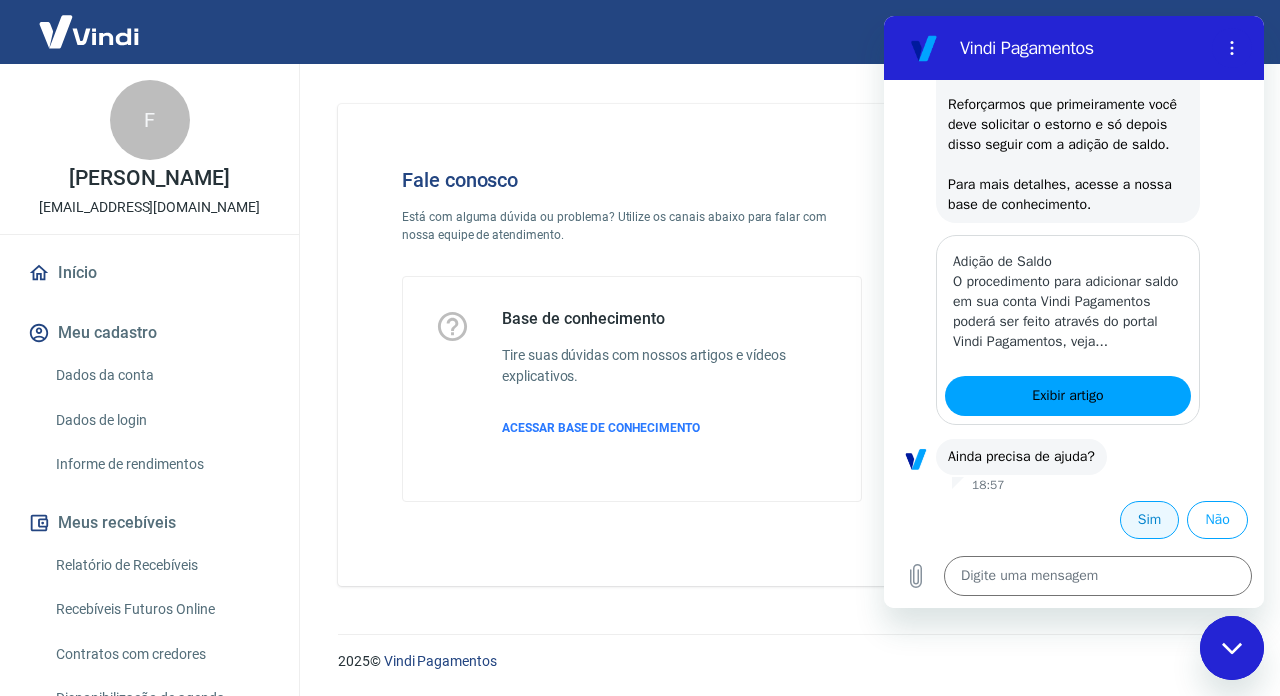 click on "Sim" at bounding box center [1149, 520] 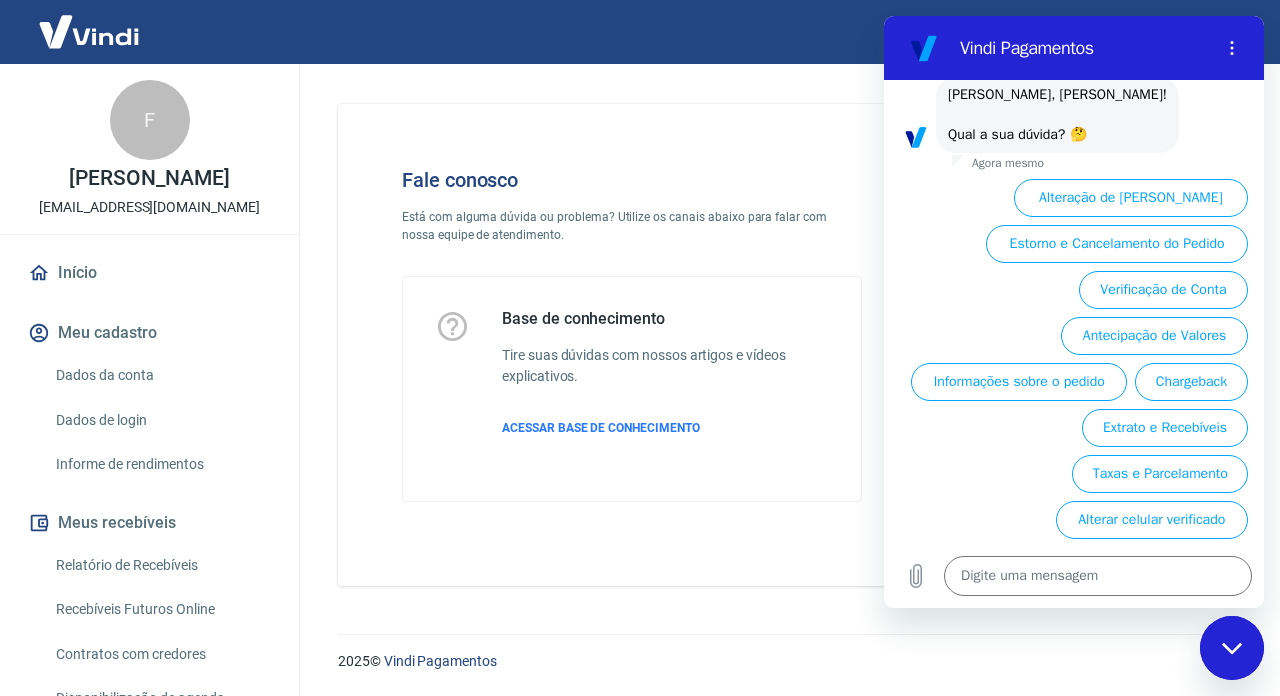 scroll, scrollTop: 3615, scrollLeft: 0, axis: vertical 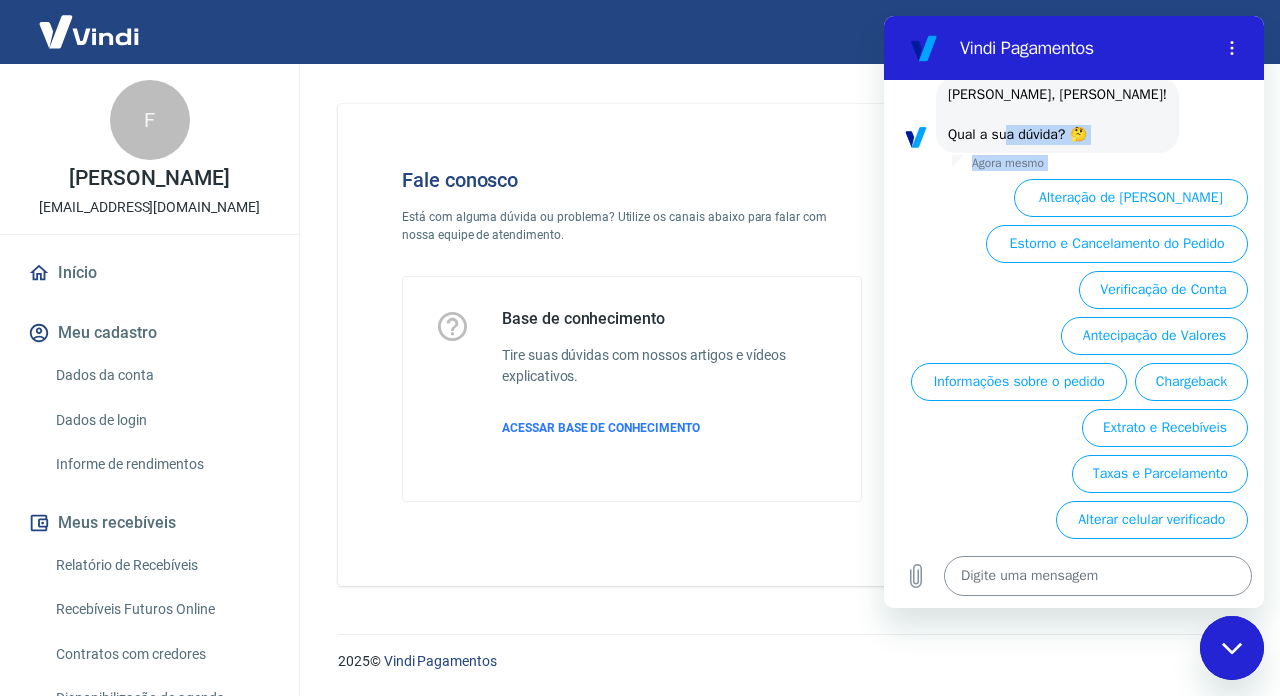 drag, startPoint x: 121, startPoint y: 121, endPoint x: 120, endPoint y: 577, distance: 456.0011 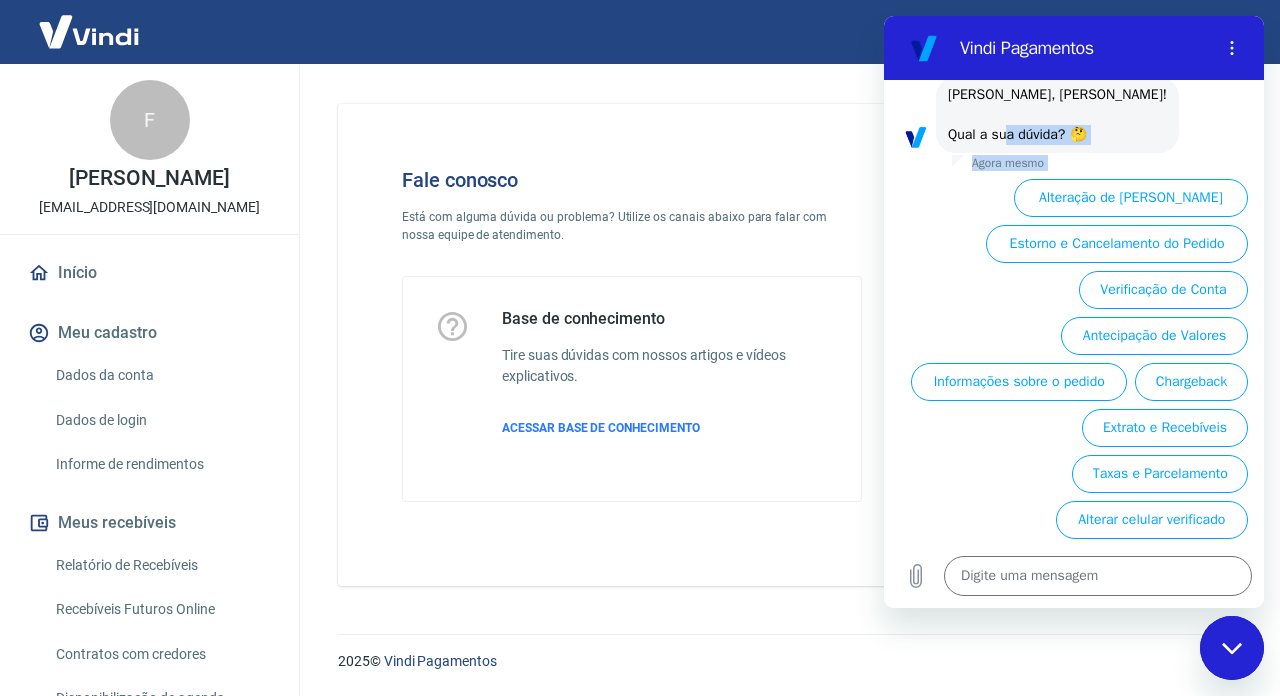 click on "Alteração de Dados Cadastrais Estorno e Cancelamento do Pedido Verificação de Conta Antecipação de Valores Informações sobre o pedido Chargeback Extrato e Recebíveis Taxas e Parcelamento Alterar celular verificado" at bounding box center [1074, 357] 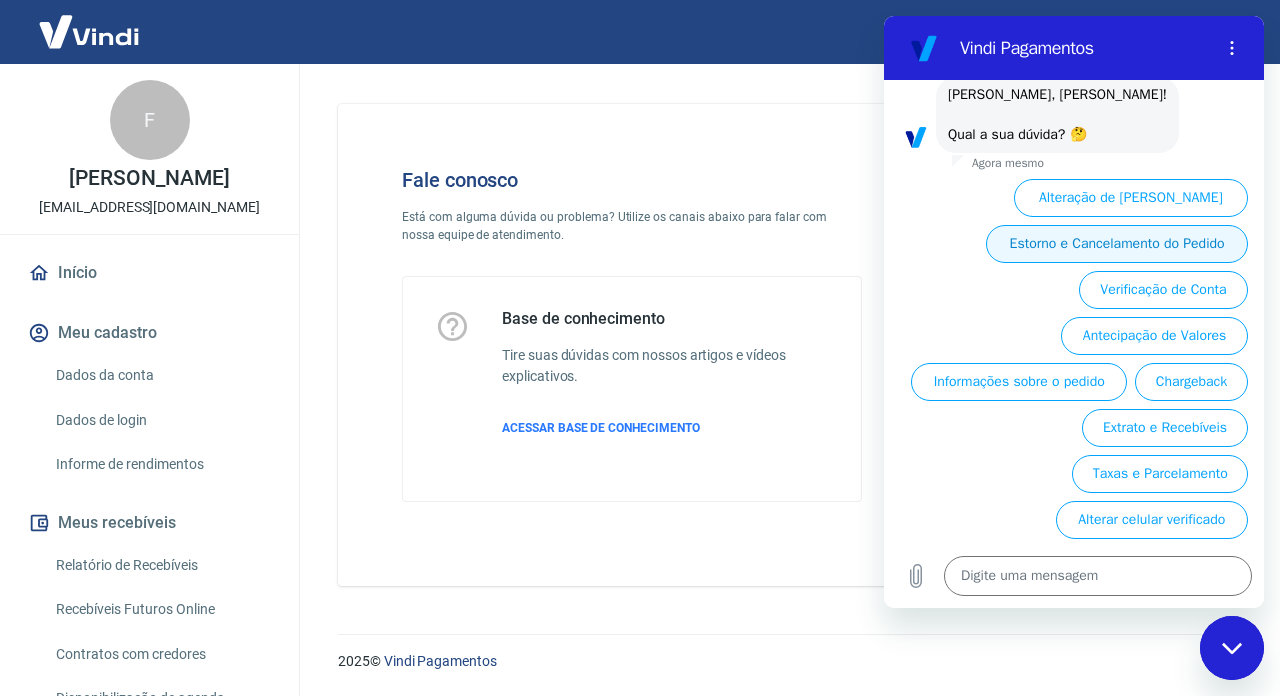 click on "Estorno e Cancelamento do Pedido" at bounding box center (1117, 244) 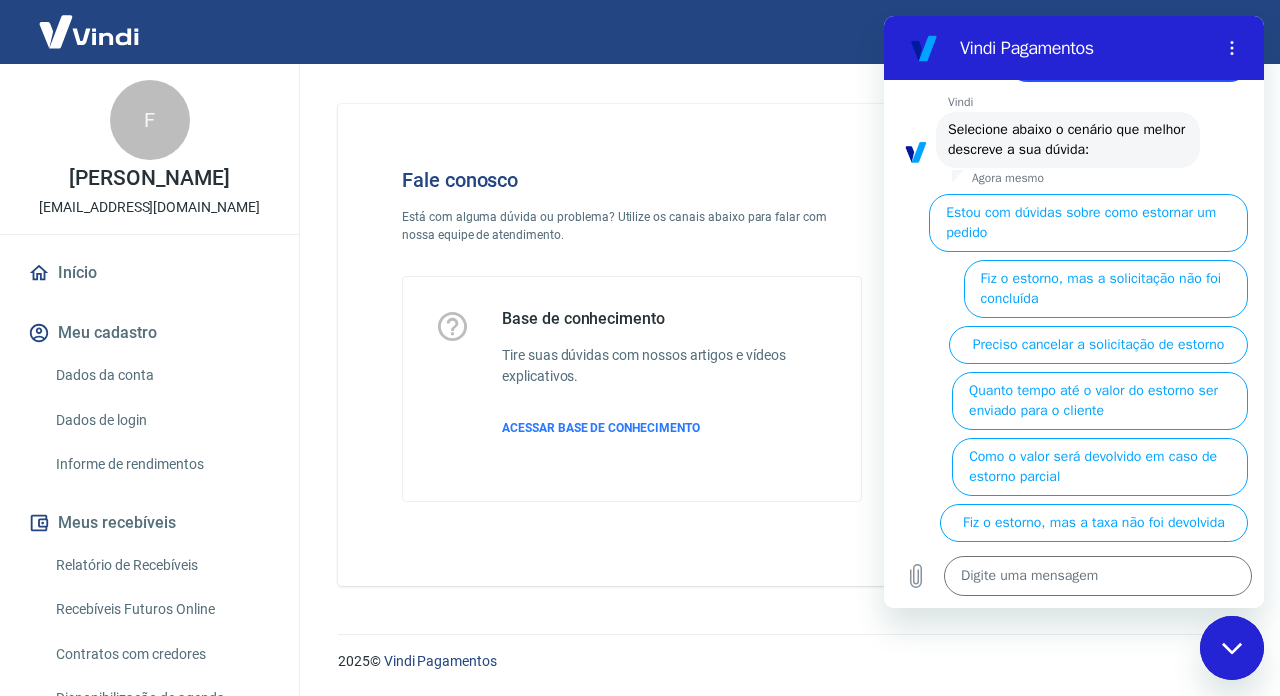 scroll, scrollTop: 3737, scrollLeft: 0, axis: vertical 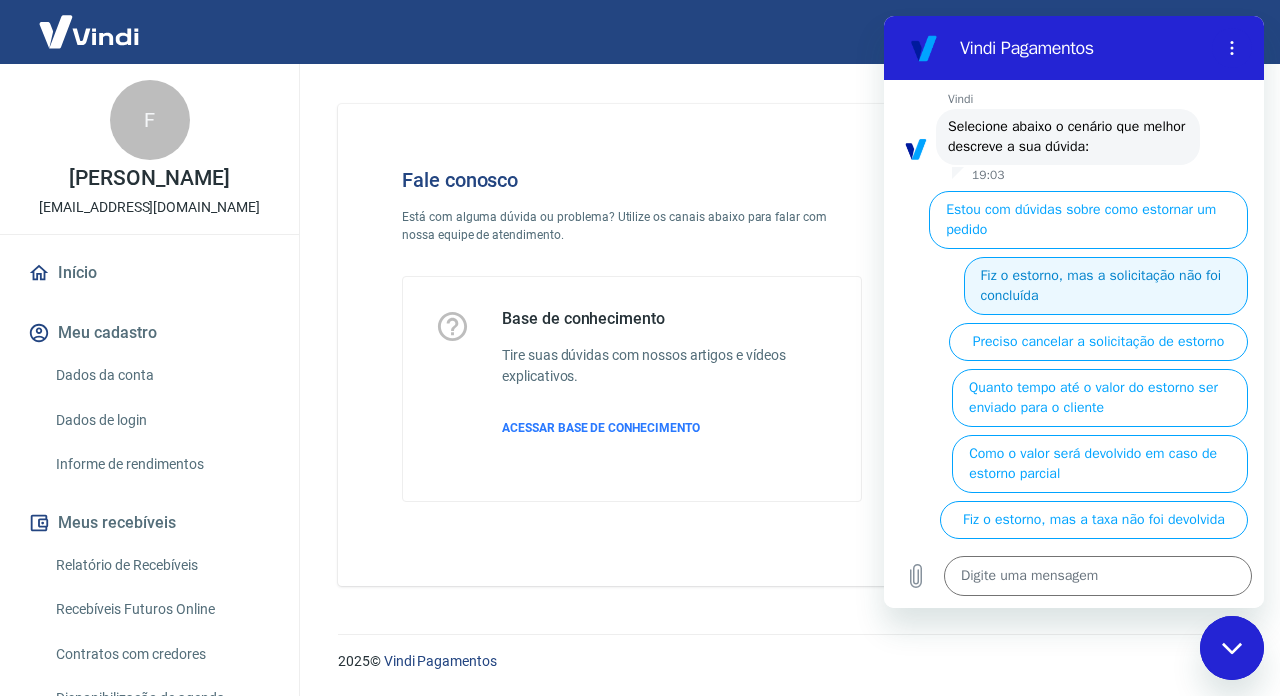 click on "Fiz o estorno, mas a solicitação não foi concluída" at bounding box center [1106, 286] 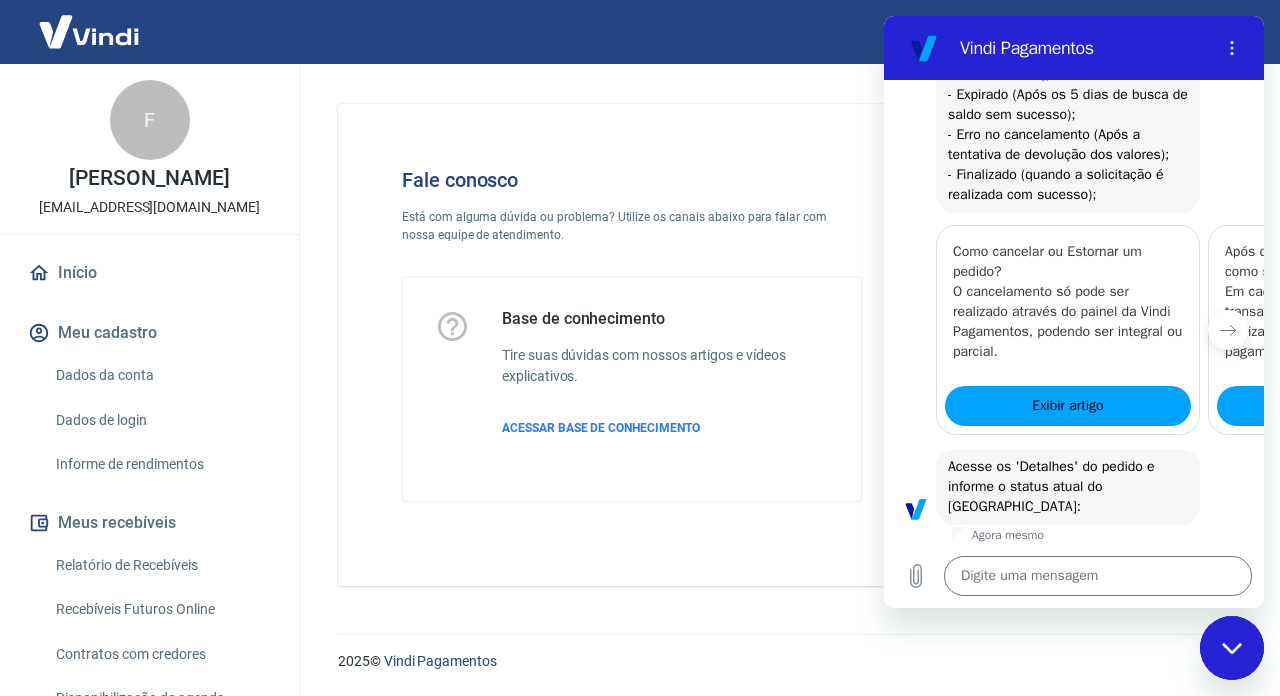 scroll, scrollTop: 4439, scrollLeft: 0, axis: vertical 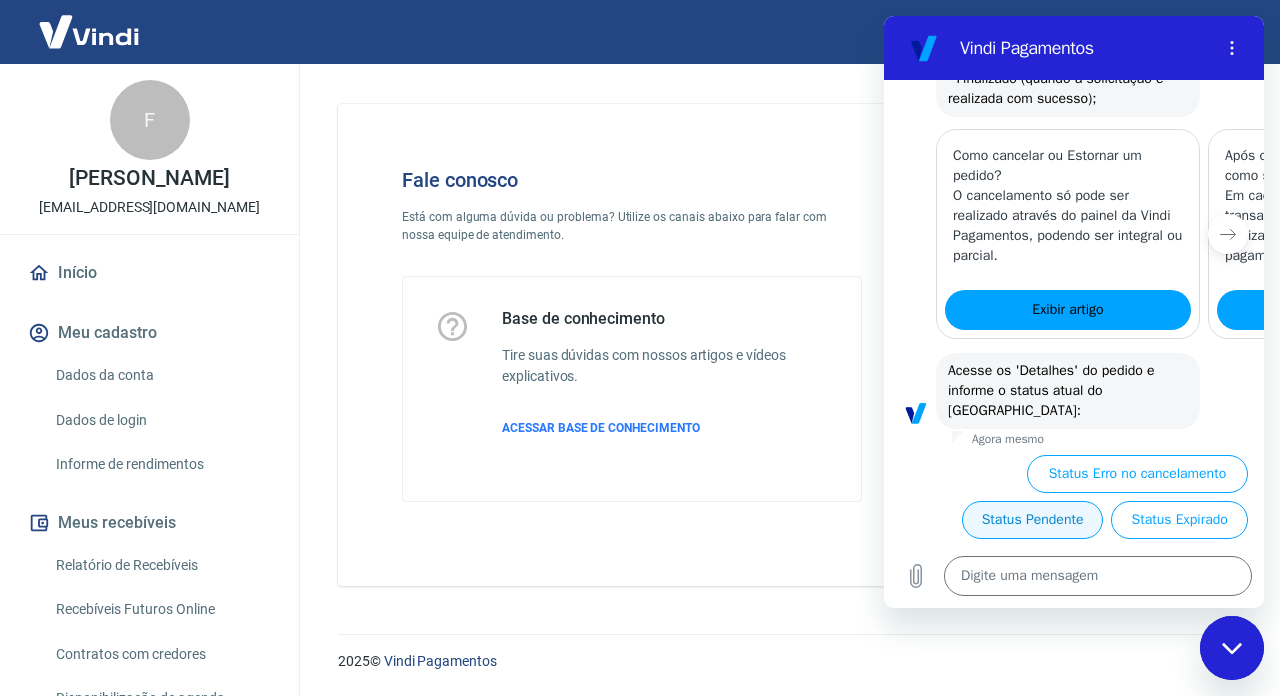 click on "Status Pendente" at bounding box center (1033, 520) 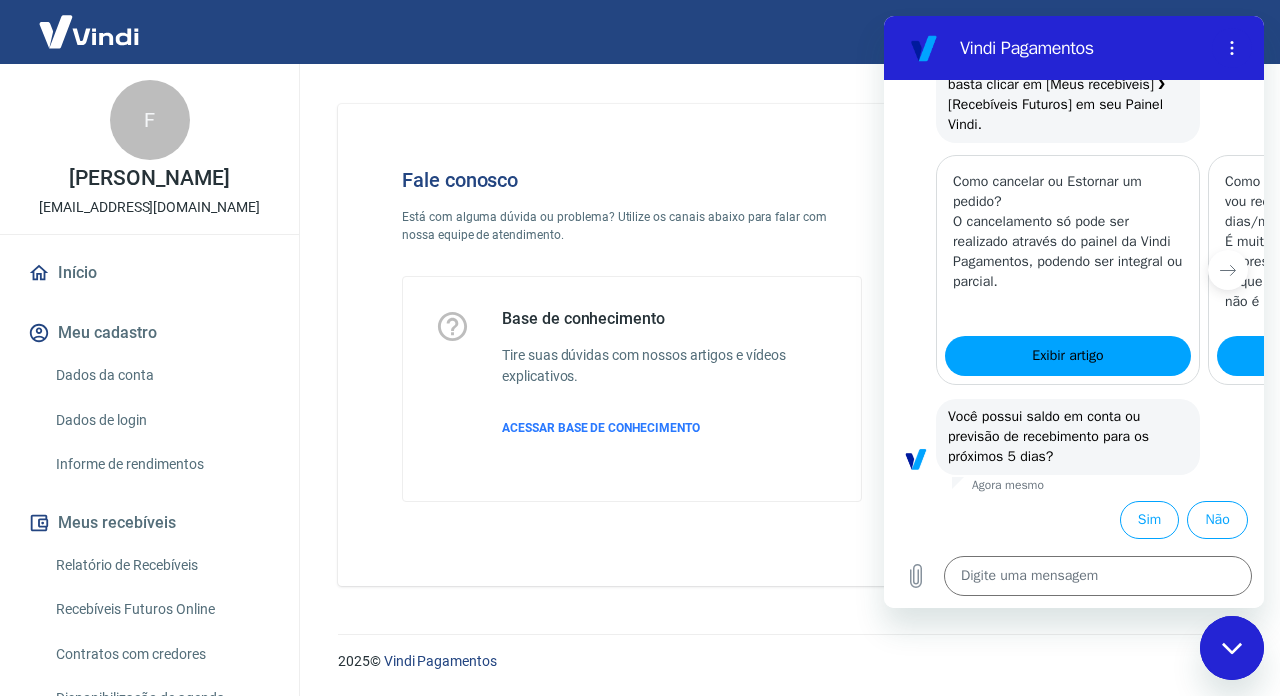 scroll, scrollTop: 5579, scrollLeft: 0, axis: vertical 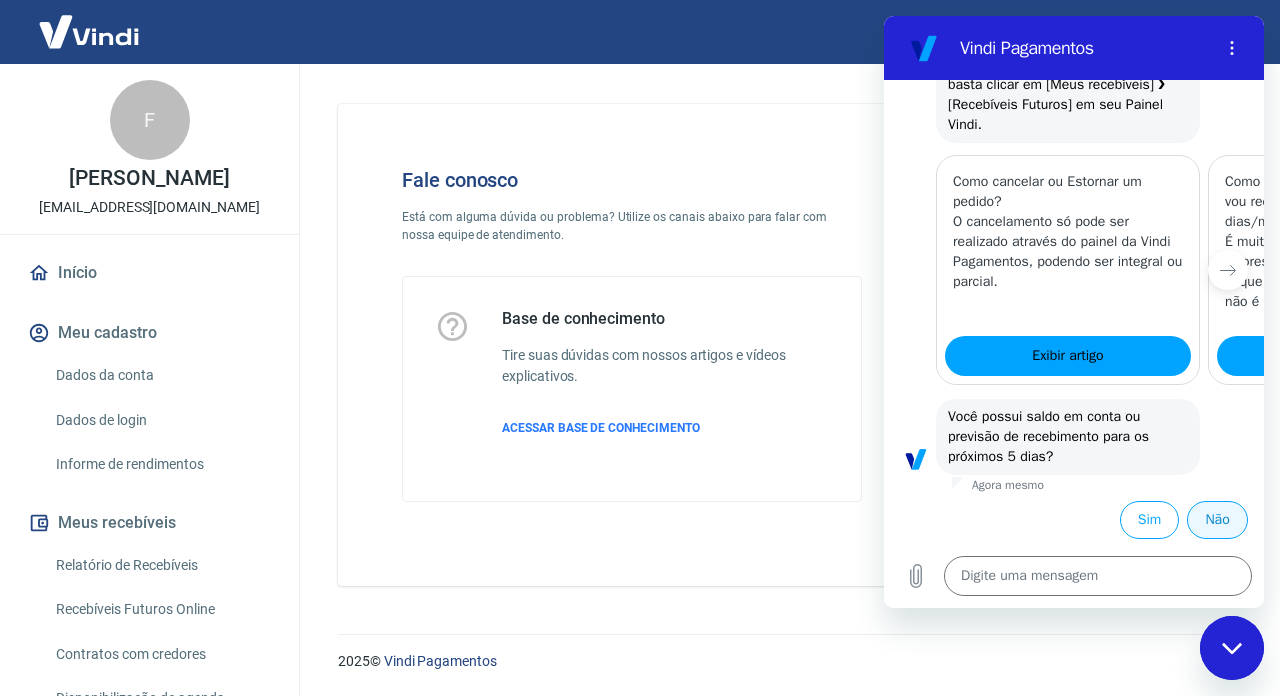 click on "Não" at bounding box center (1217, 520) 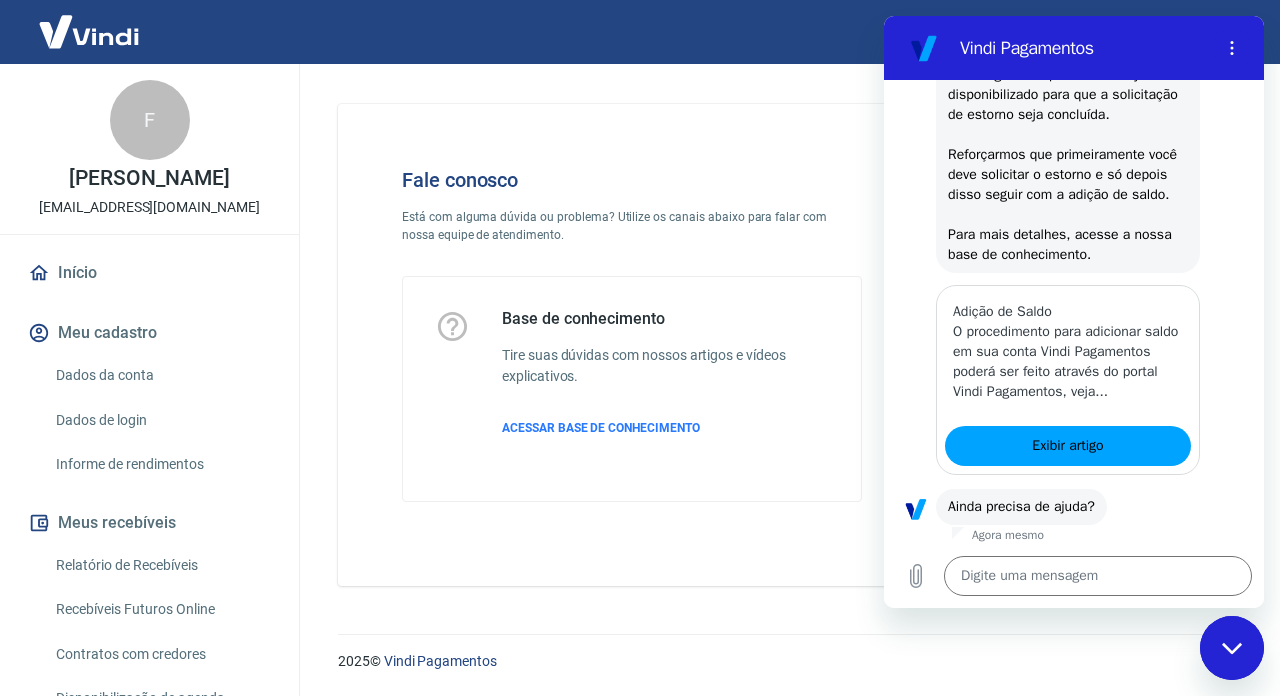 scroll, scrollTop: 6645, scrollLeft: 0, axis: vertical 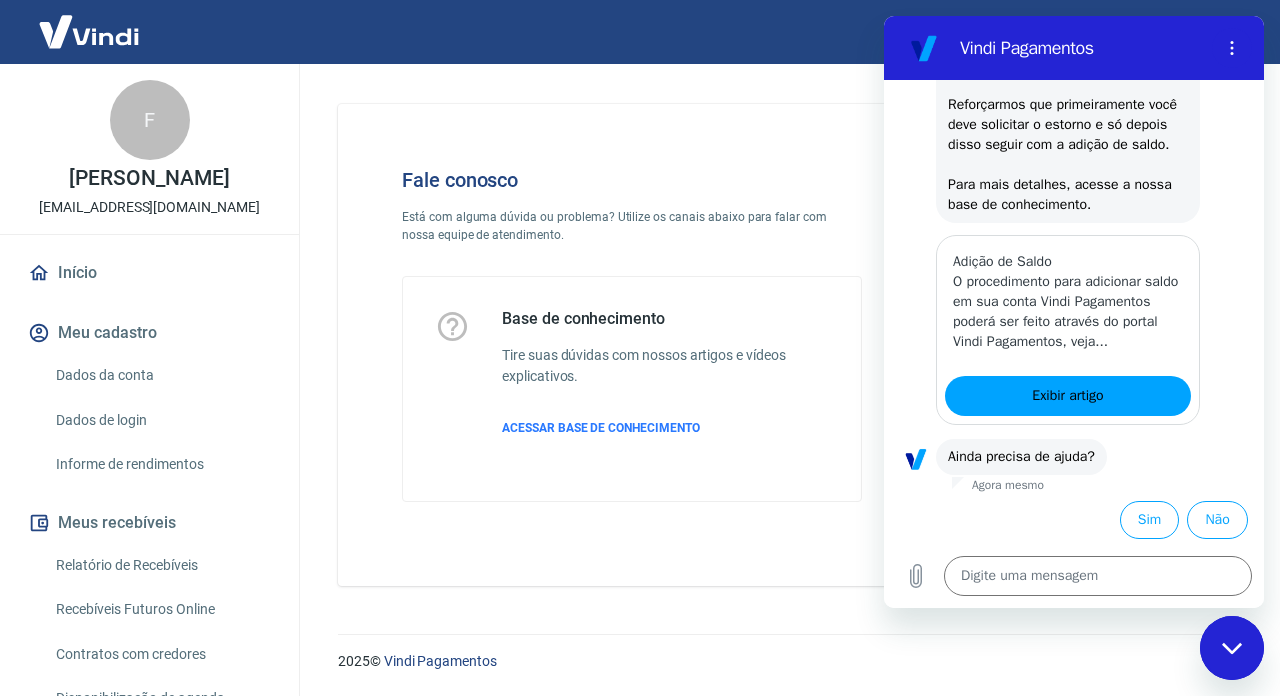 click on "Vindi diz:  Como você não possui saldo em conta nem previsão de recebimento para os próximos 5 dias, será necessário que, após solicitar o estorno, siga com o processo de adição de saldo em seu painel. O processo é bastante simples:
1. Clique em [Saques];
2. Em seguida, clique em [Adicionar Saldo];
3. Escolha a forma de pagamento para pagamento da adição de saldo (lembrando que, ao pagar por boleto, será necessário aguardar a compensação bancária de até 2 dias úteis);
4. Informe o valor total do estorno que deseja realizar;
5. Clique em [Adicionar Saldo];
Após realizar esse procedimento, basta aguardar que o saldo seja disponibilizado para que a solicitação de estorno seja concluída.
Reforçarmos que primeiramente você deve solicitar o estorno e só depois disso seguir com a adição de saldo.
Para mais detalhes, acesse a nossa base de conhecimento." at bounding box center (1068, -105) 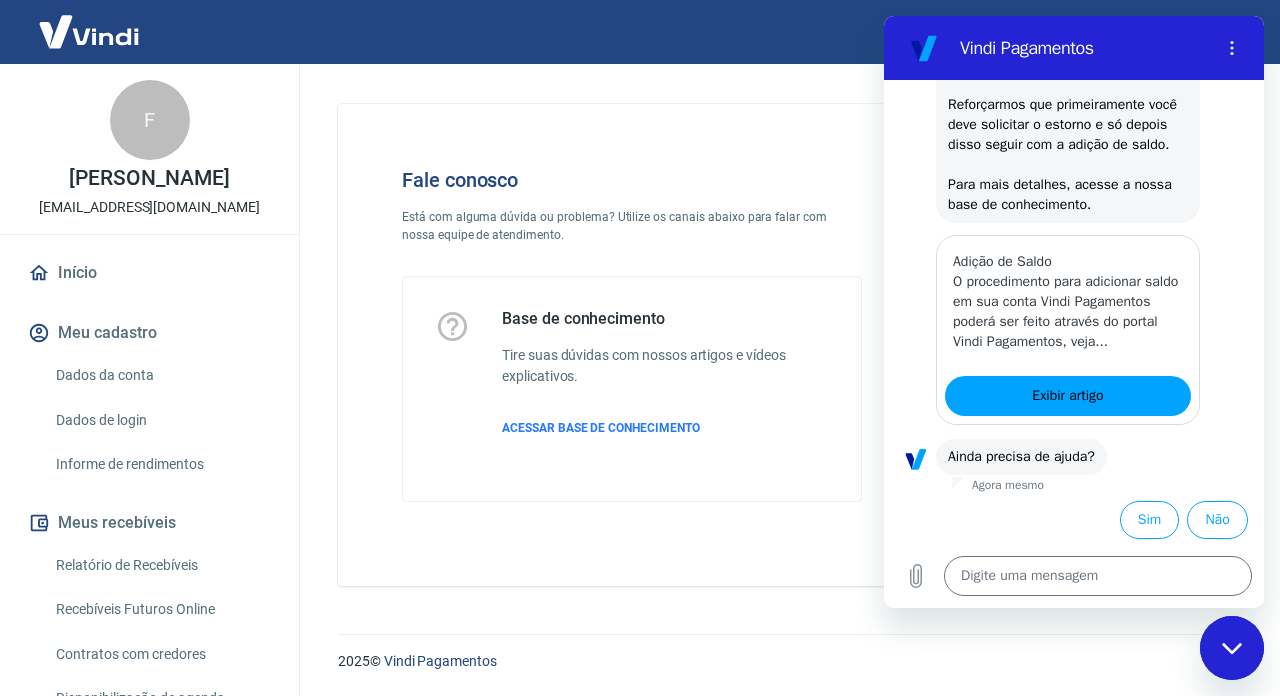 scroll, scrollTop: 6645, scrollLeft: 0, axis: vertical 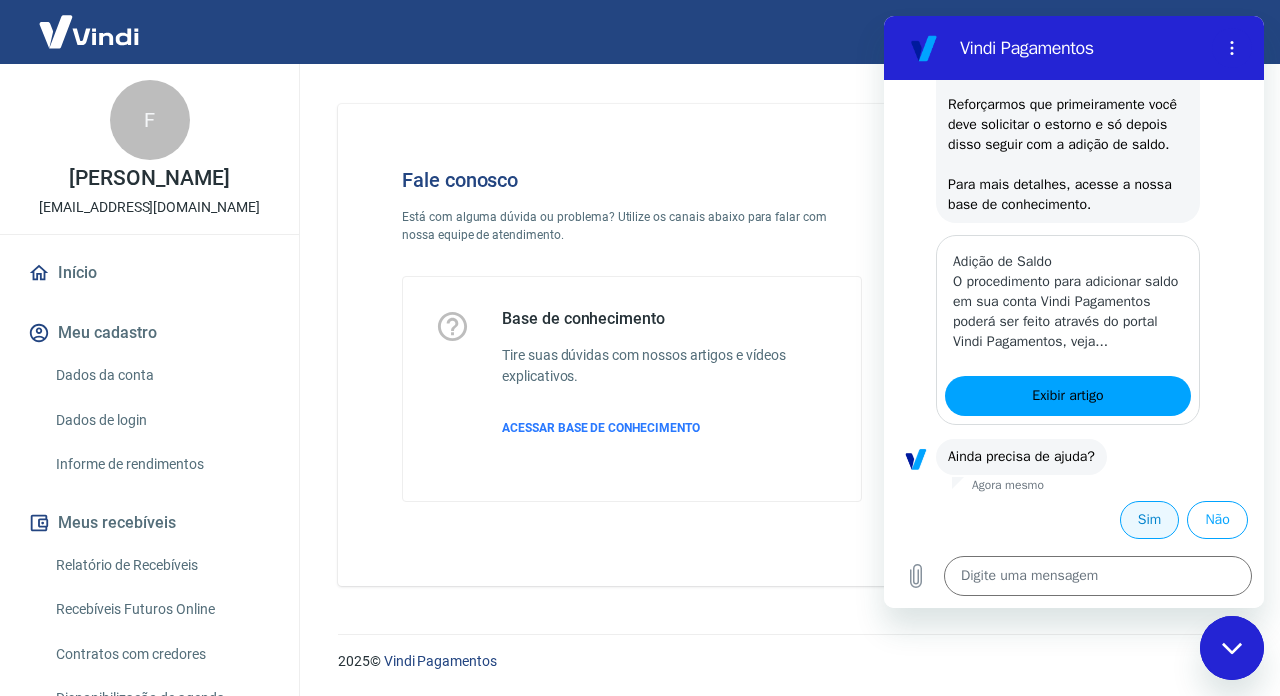 click on "Sim" at bounding box center [1149, 520] 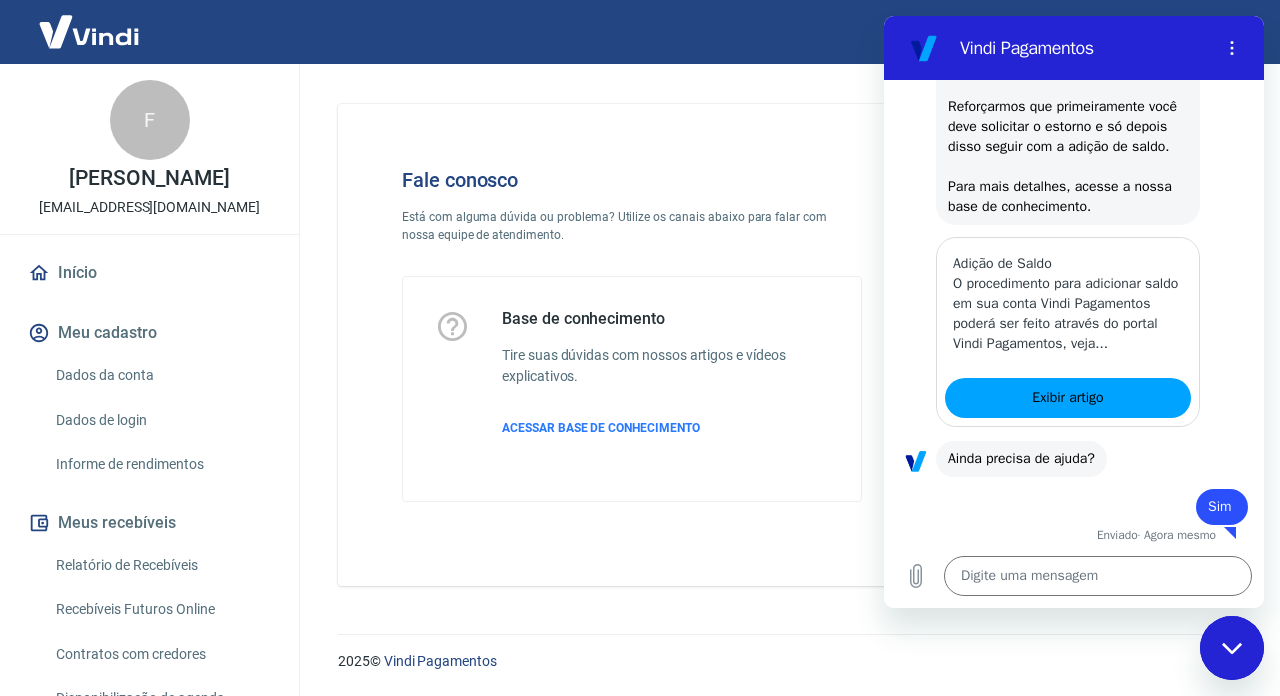 scroll, scrollTop: 6647, scrollLeft: 0, axis: vertical 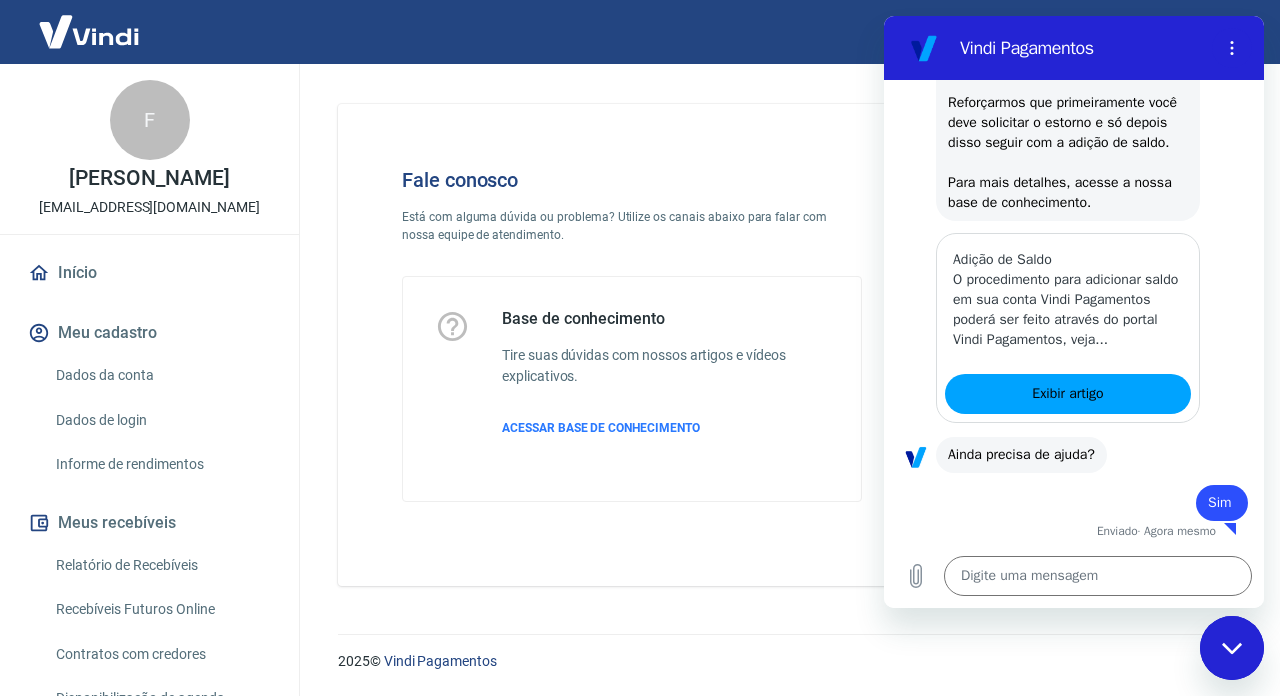 type on "x" 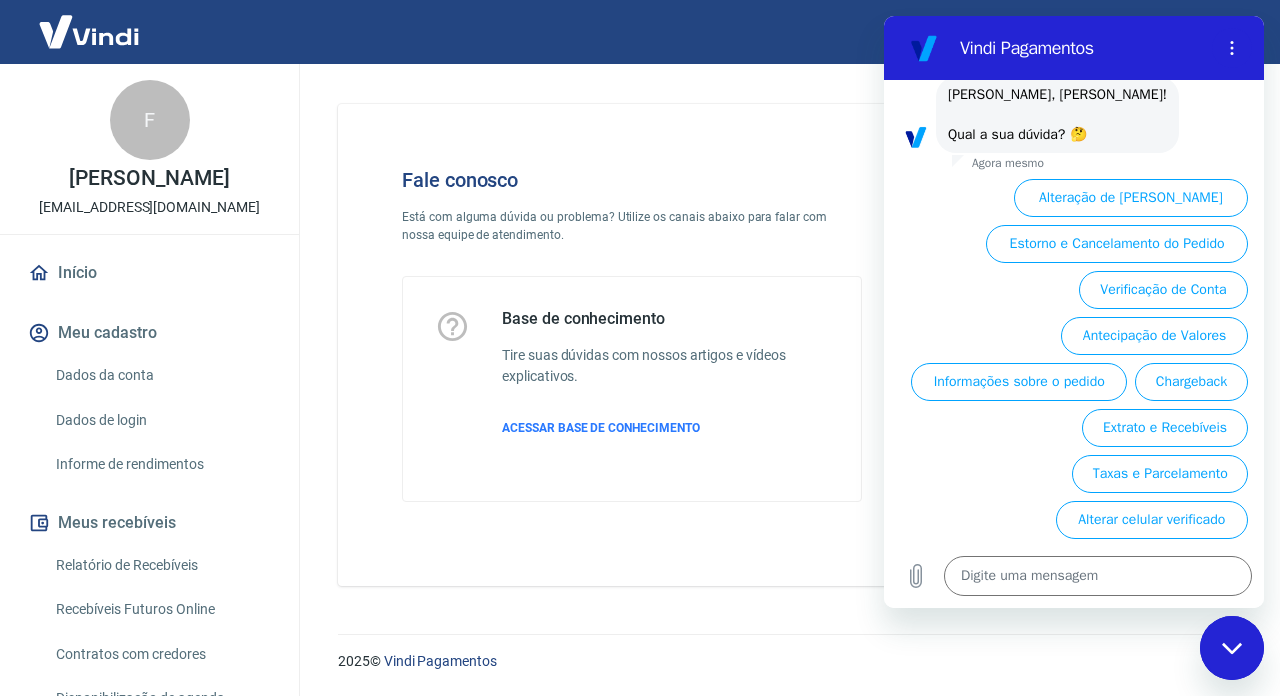 scroll, scrollTop: 7121, scrollLeft: 0, axis: vertical 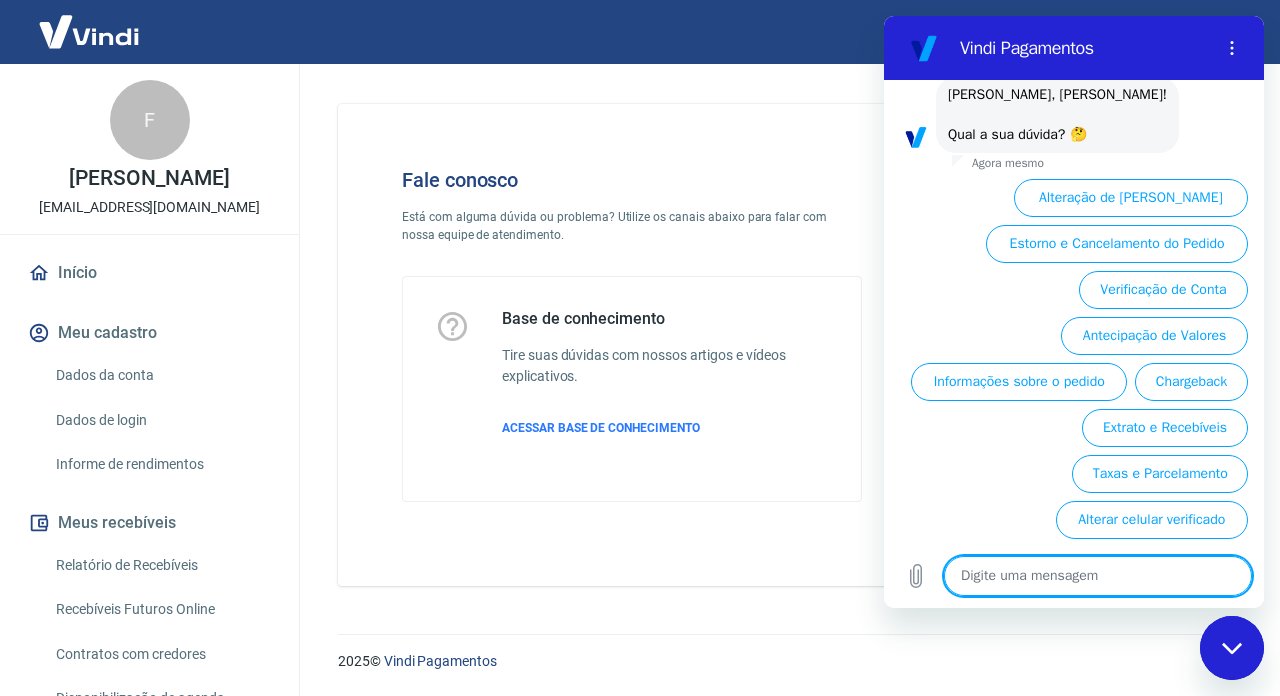 click at bounding box center [1098, 576] 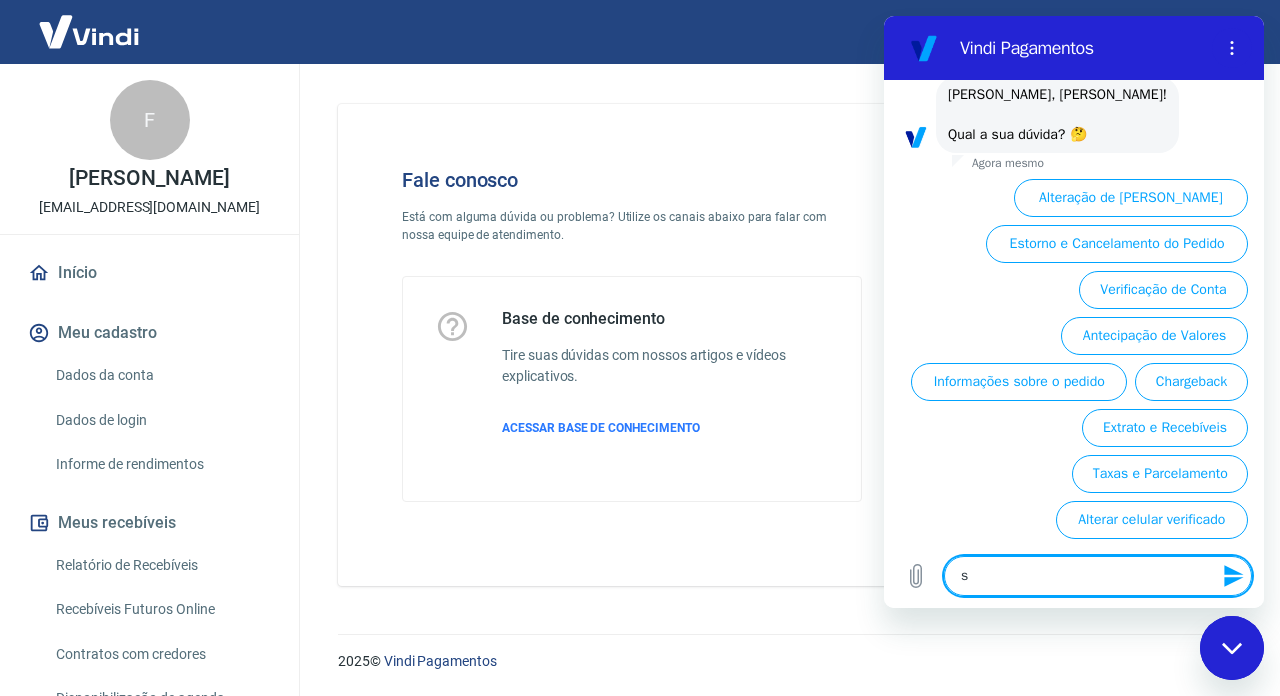 type on "sa" 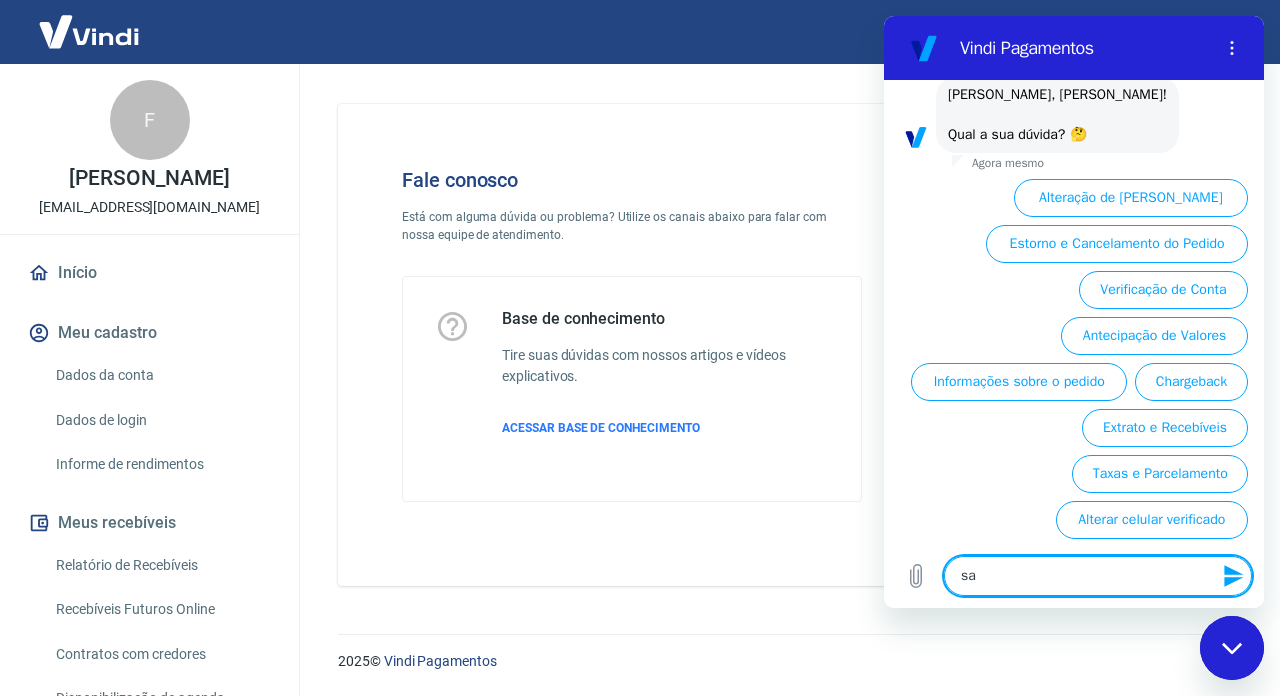 type on "sal" 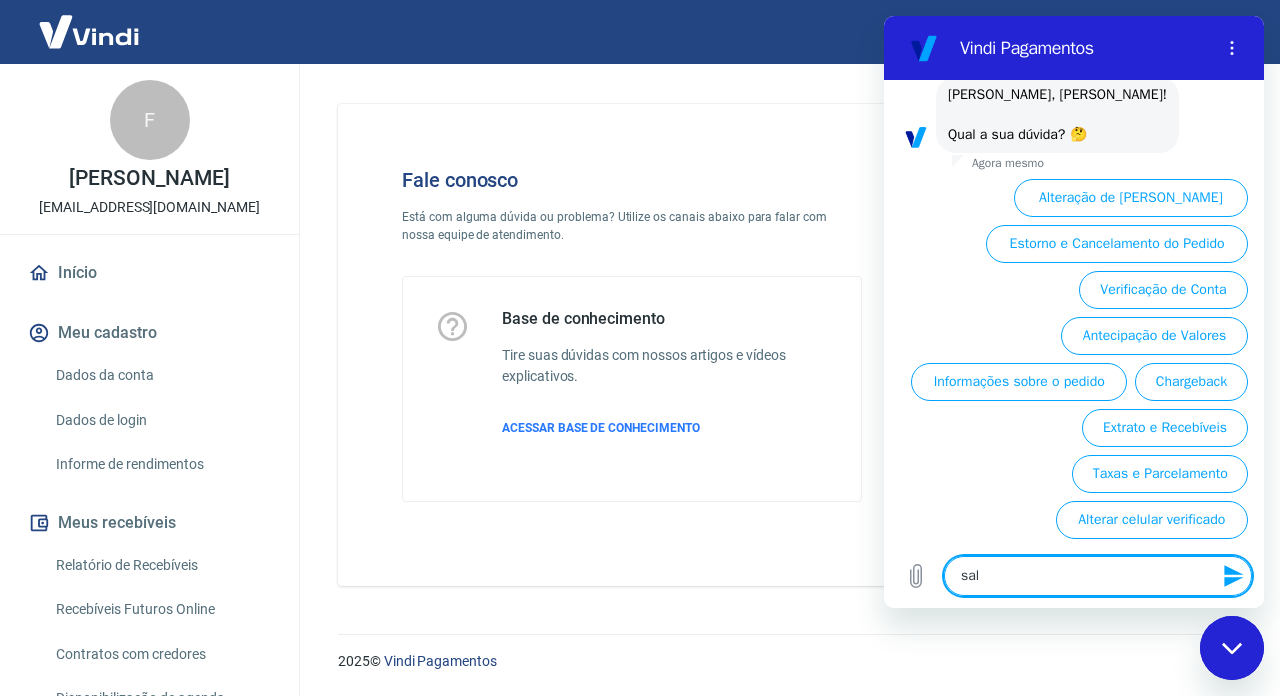 type on "sald" 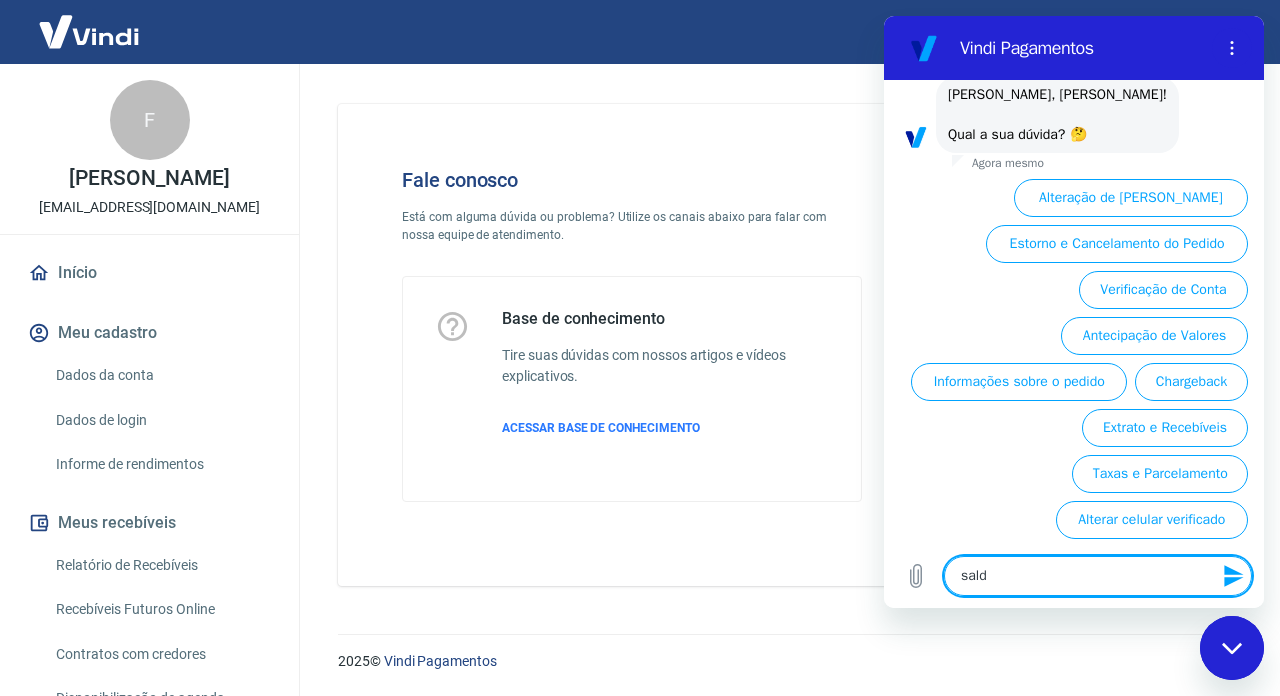 type on "saldo" 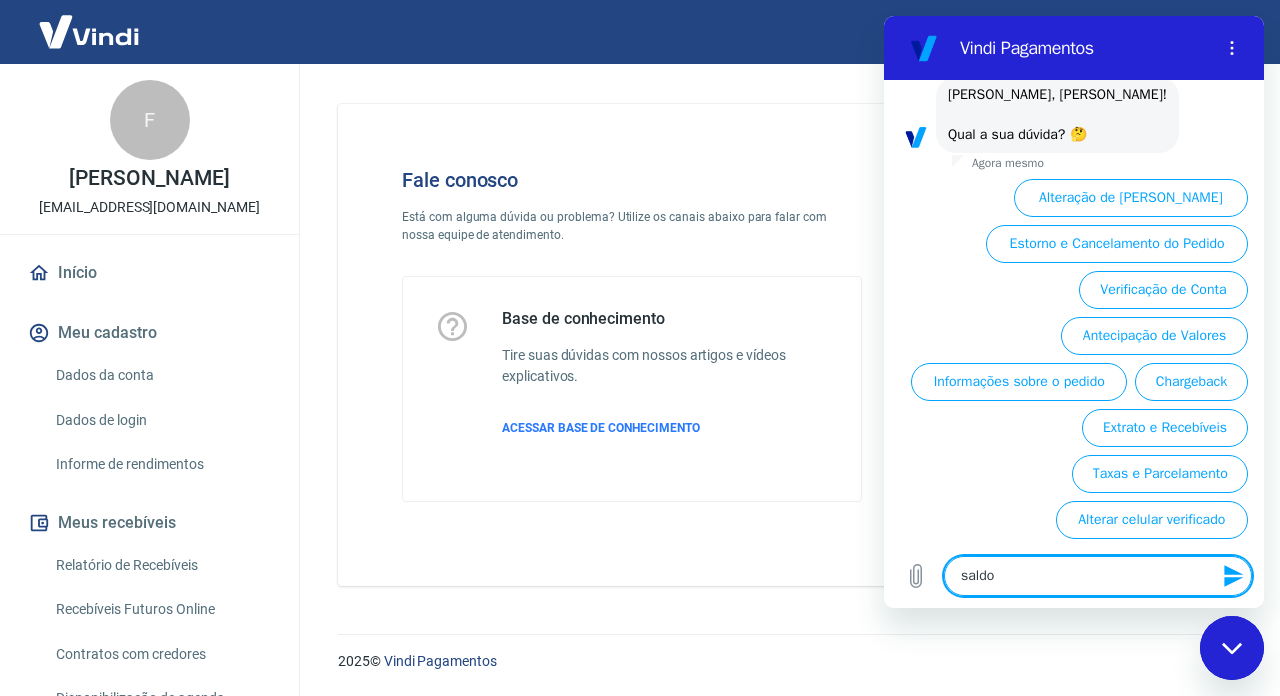 type 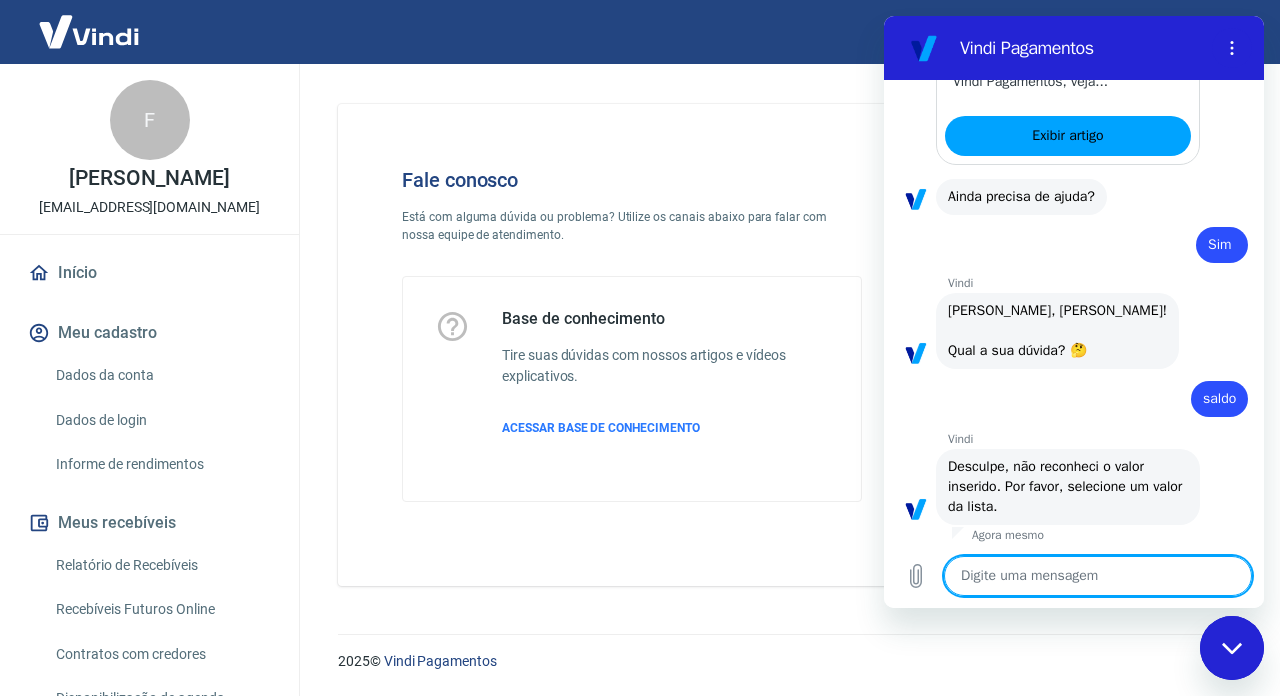 type on "x" 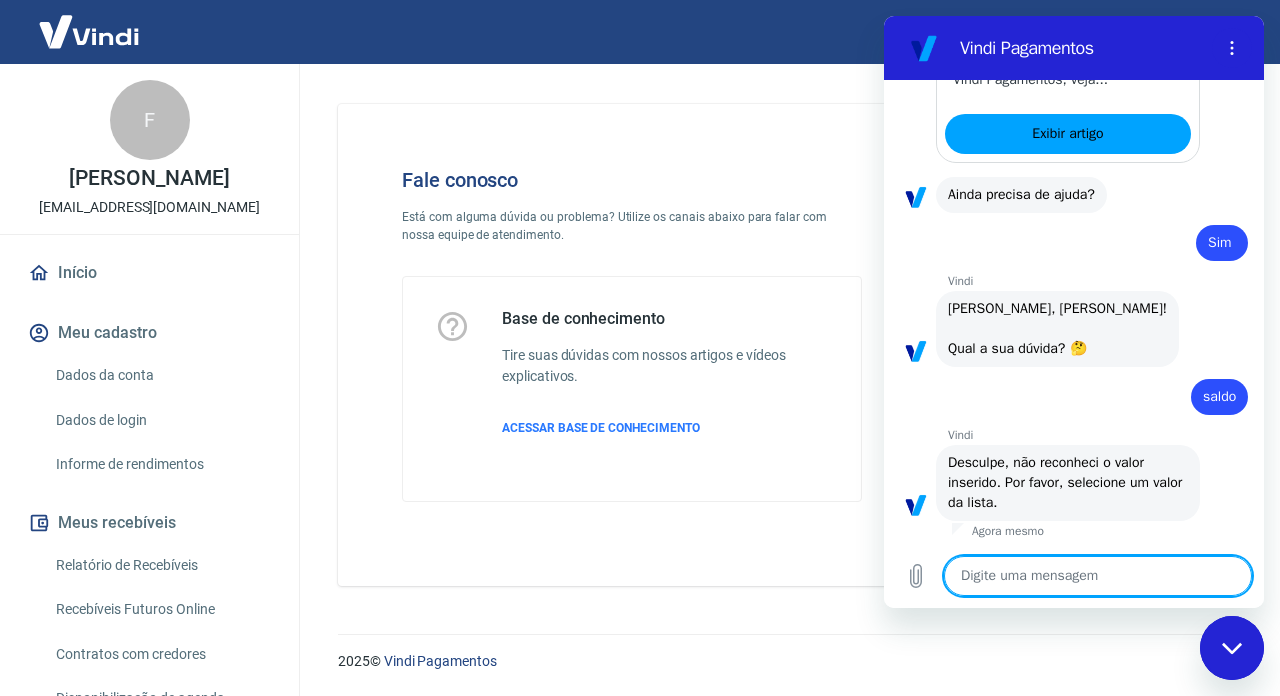scroll, scrollTop: 6907, scrollLeft: 0, axis: vertical 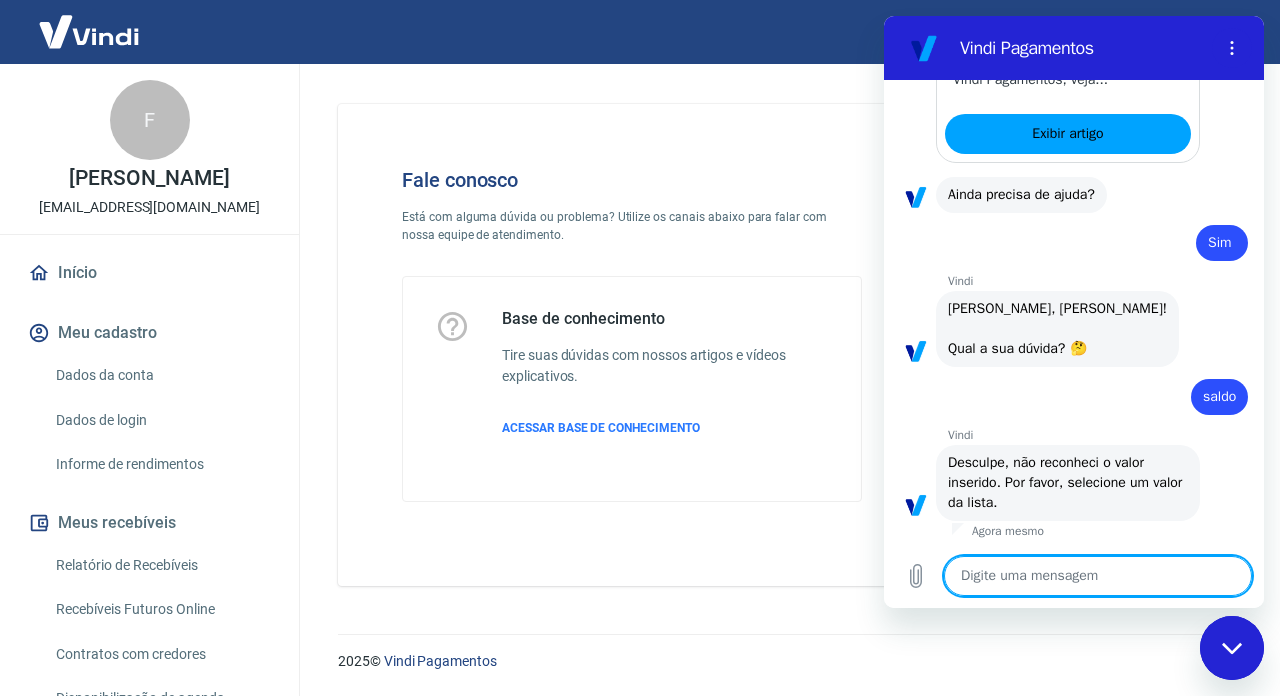 type on "s" 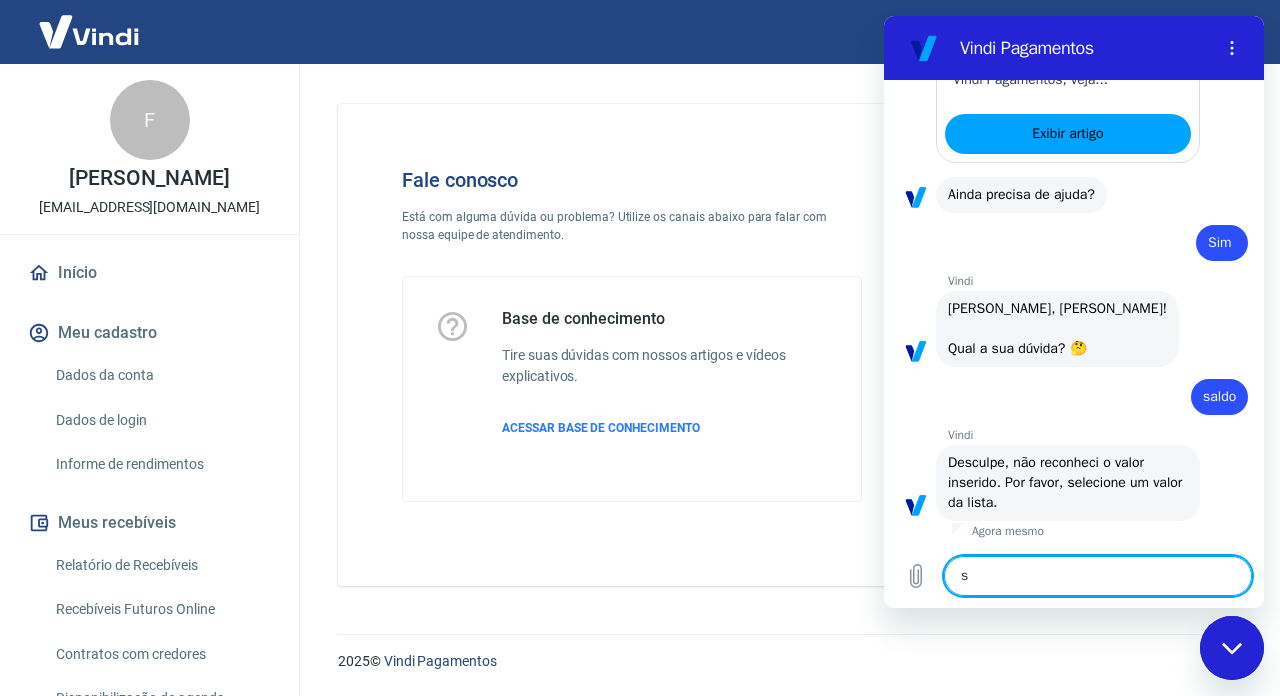 type on "sa" 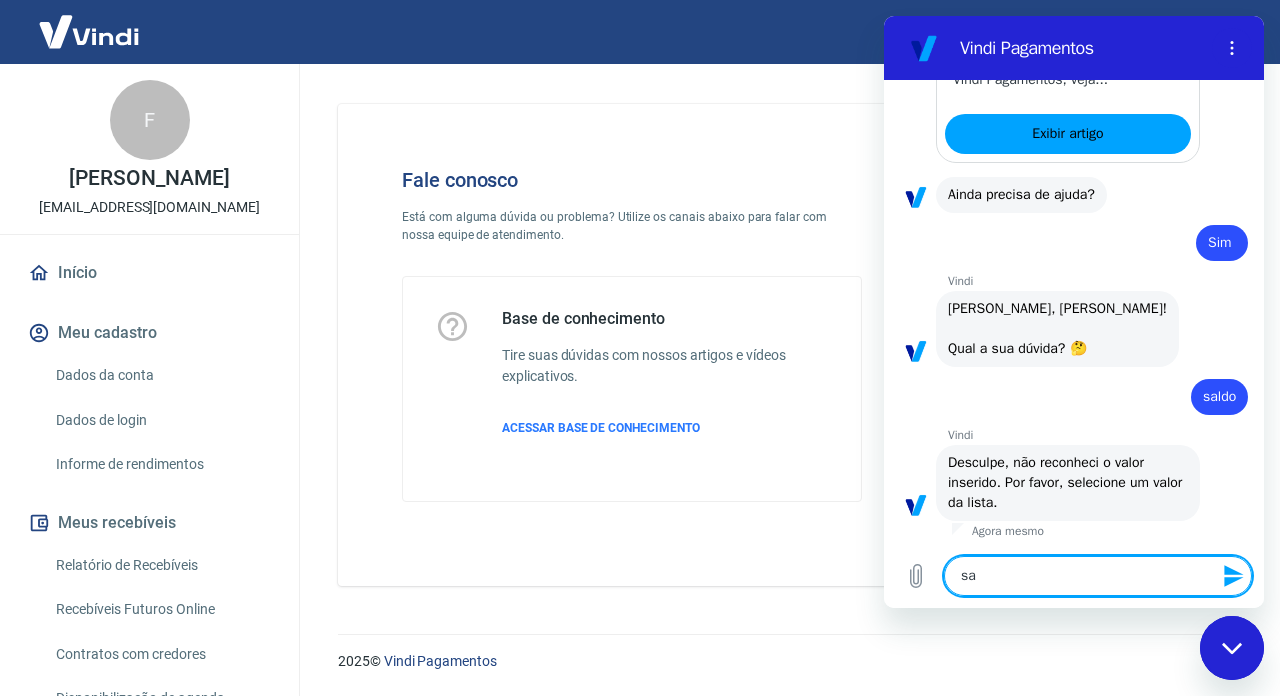 type on "sal" 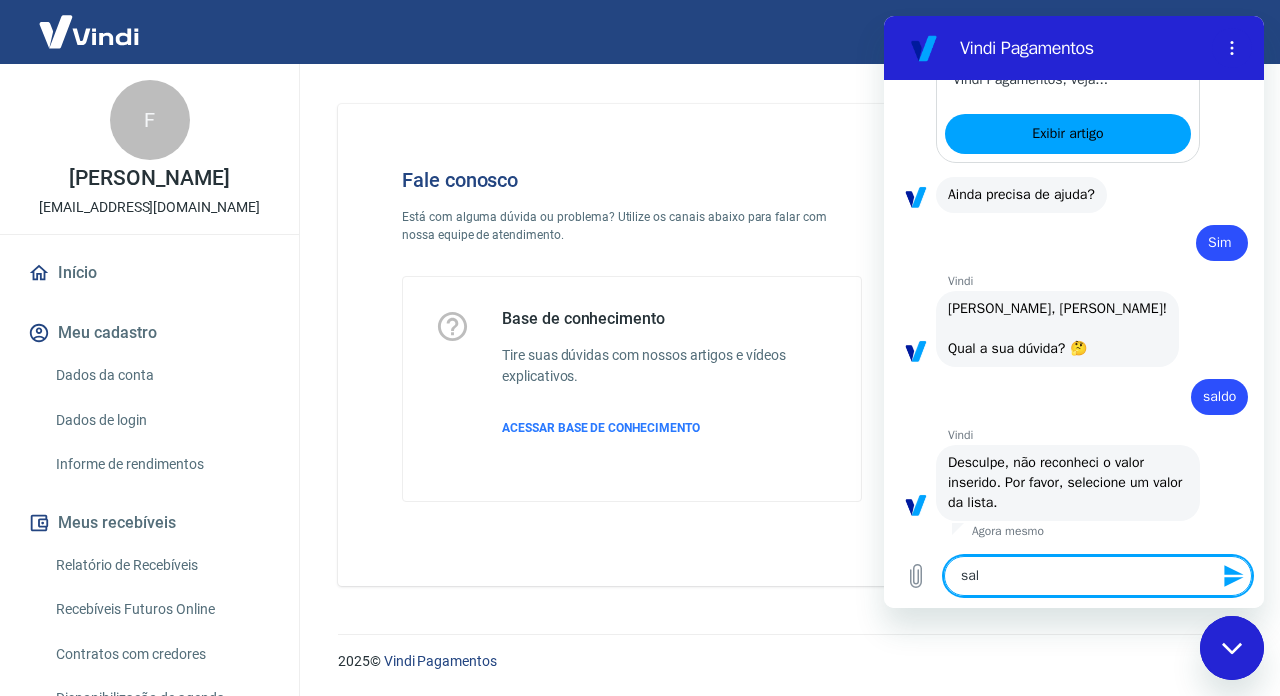 type on "sald" 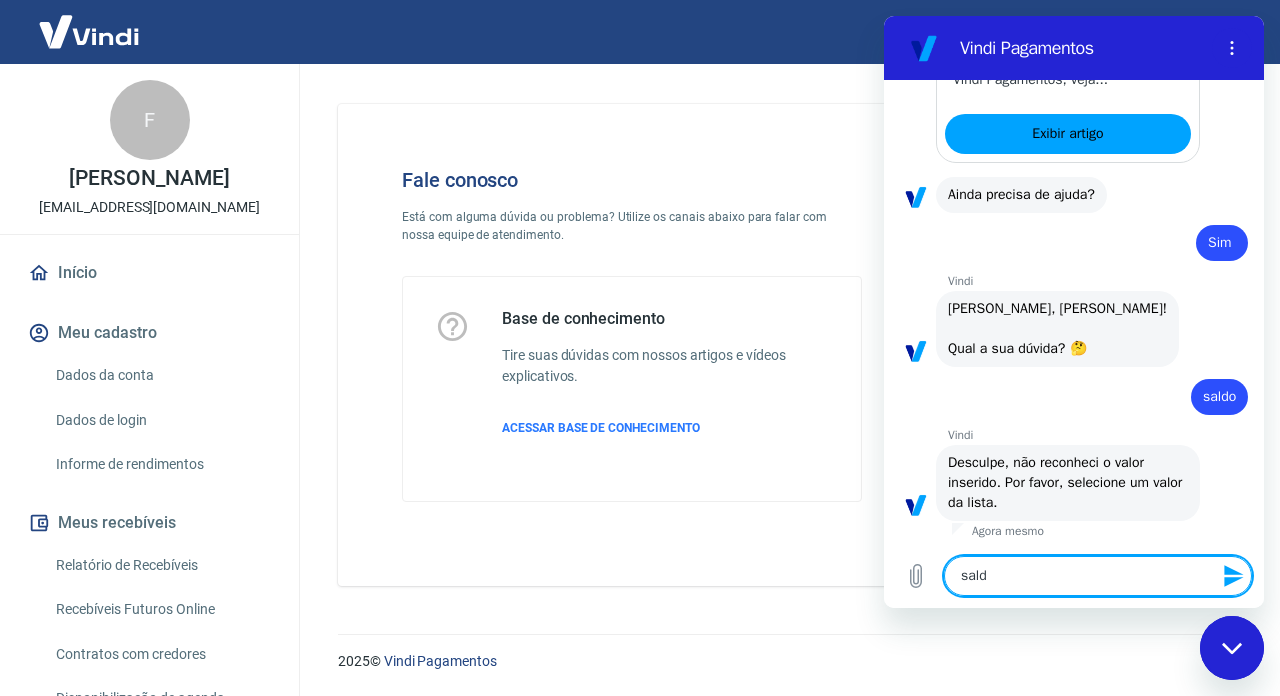 type on "saldo" 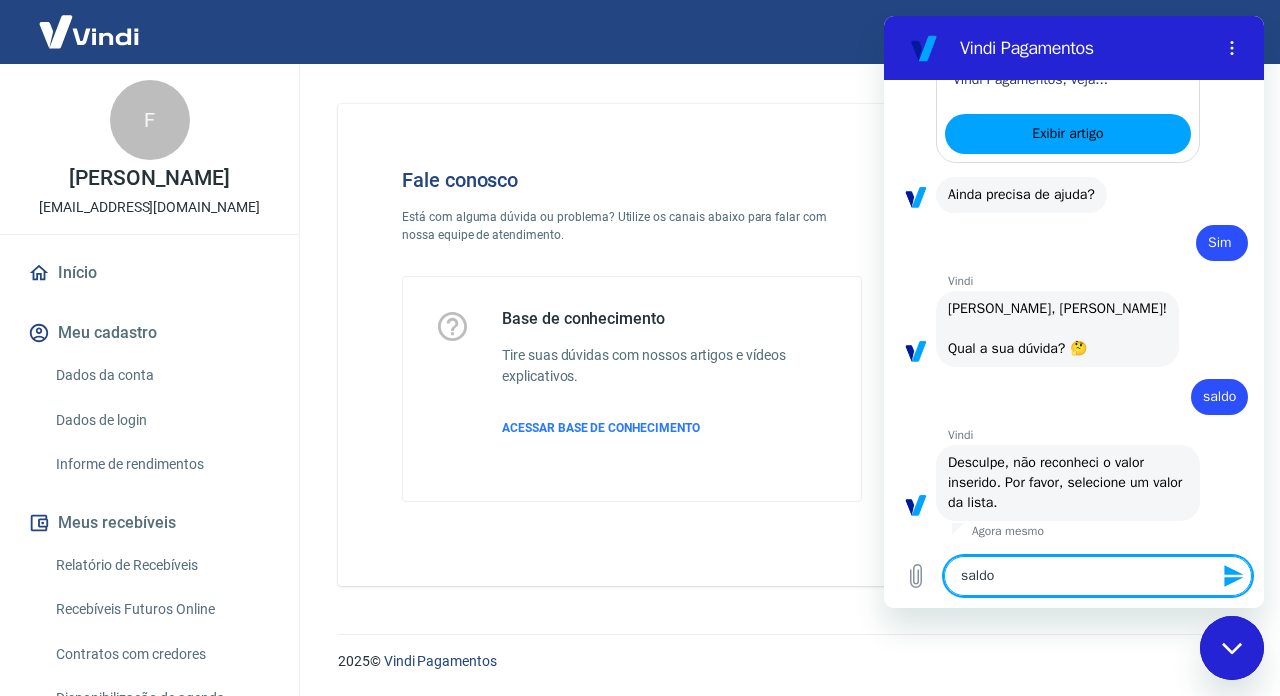 type 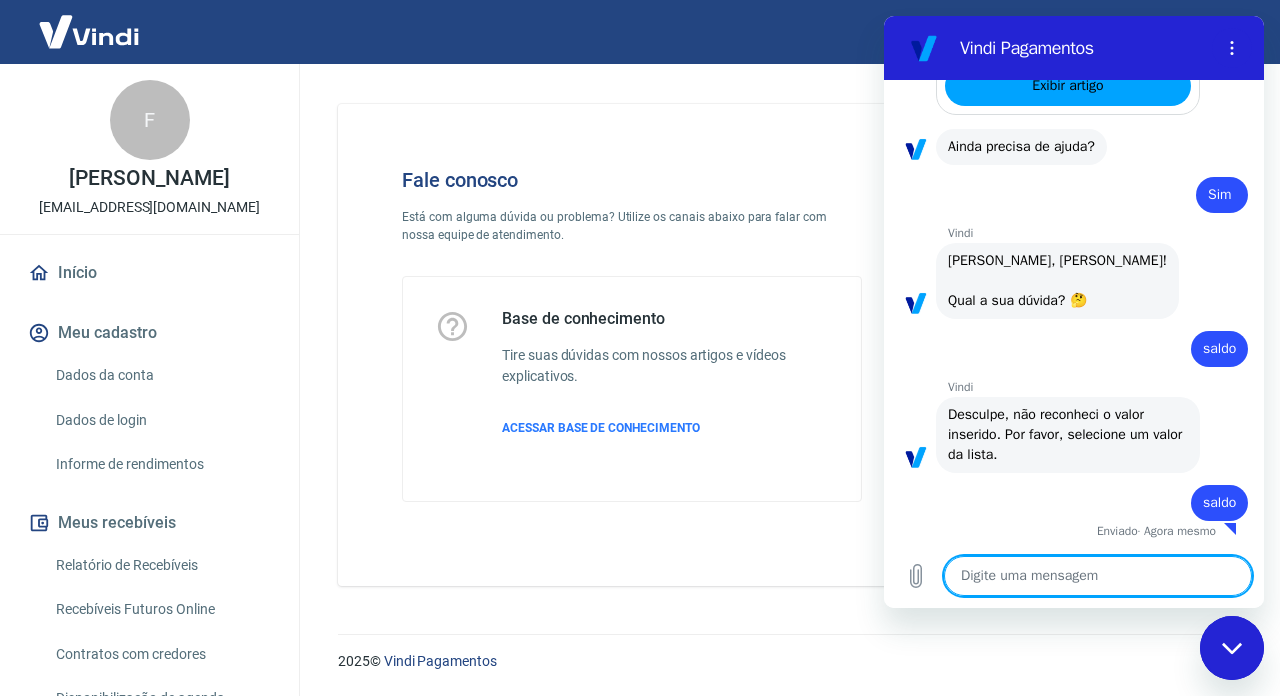 type on "x" 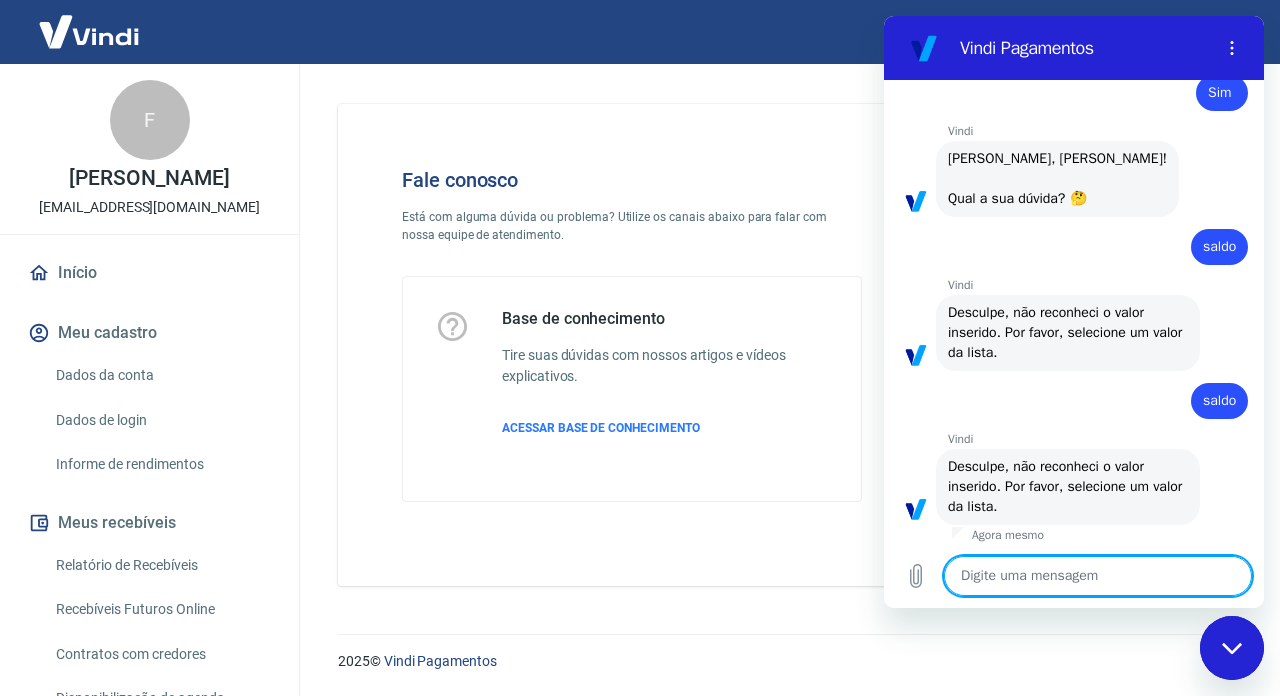 scroll, scrollTop: 7061, scrollLeft: 0, axis: vertical 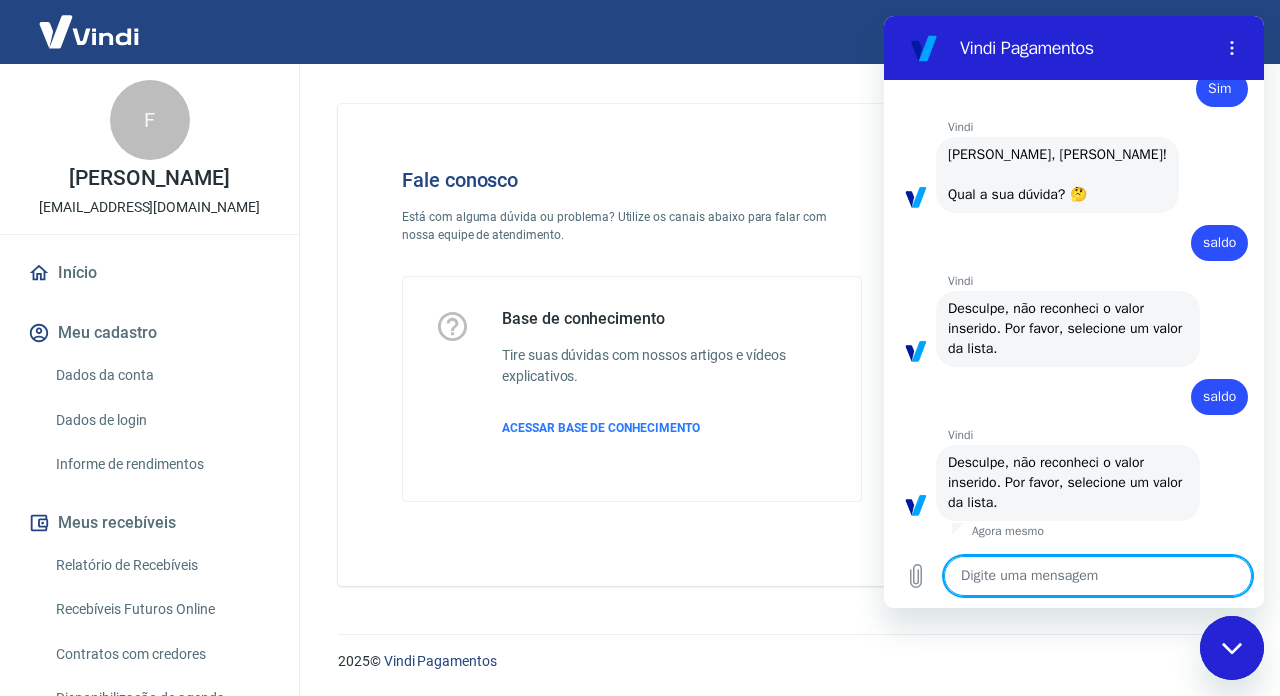 type on "s" 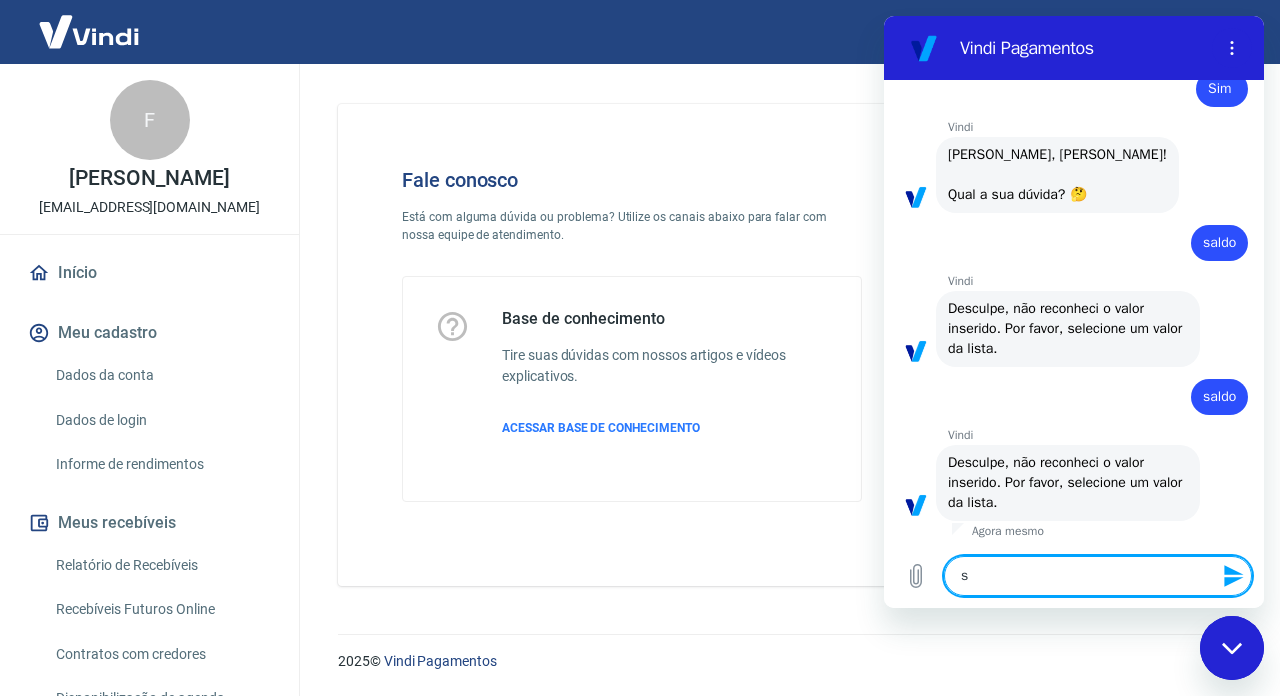 type on "sa" 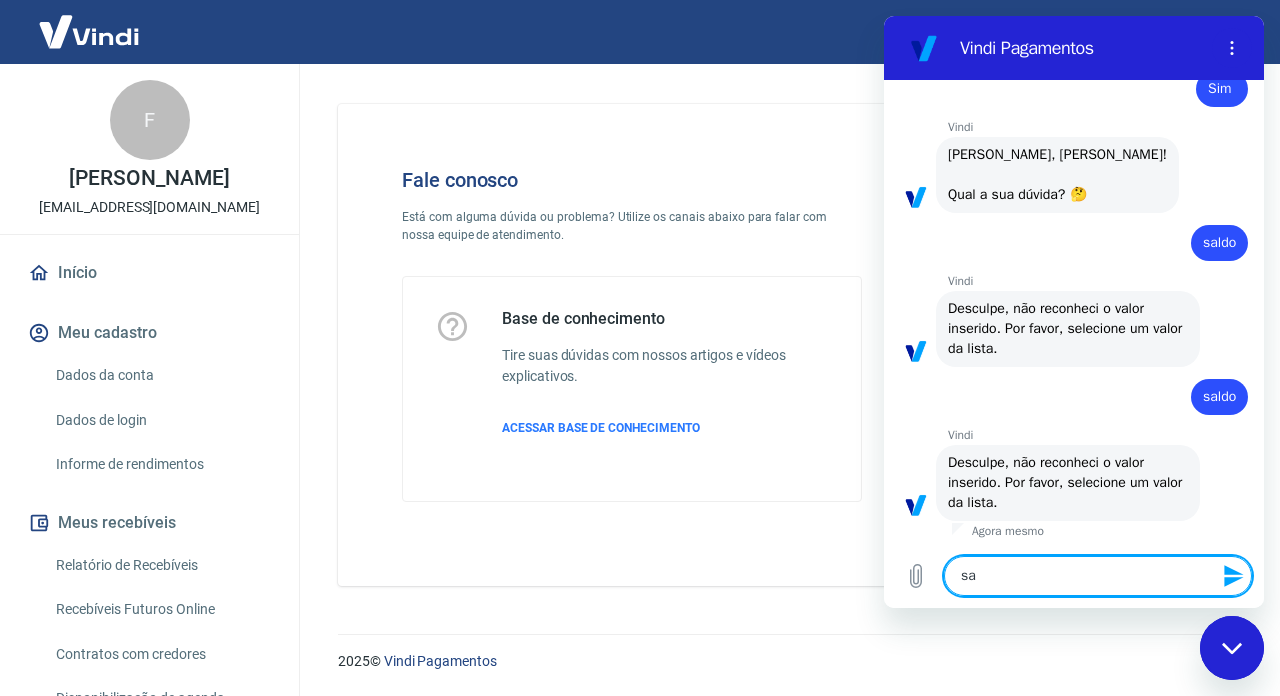 type on "sal" 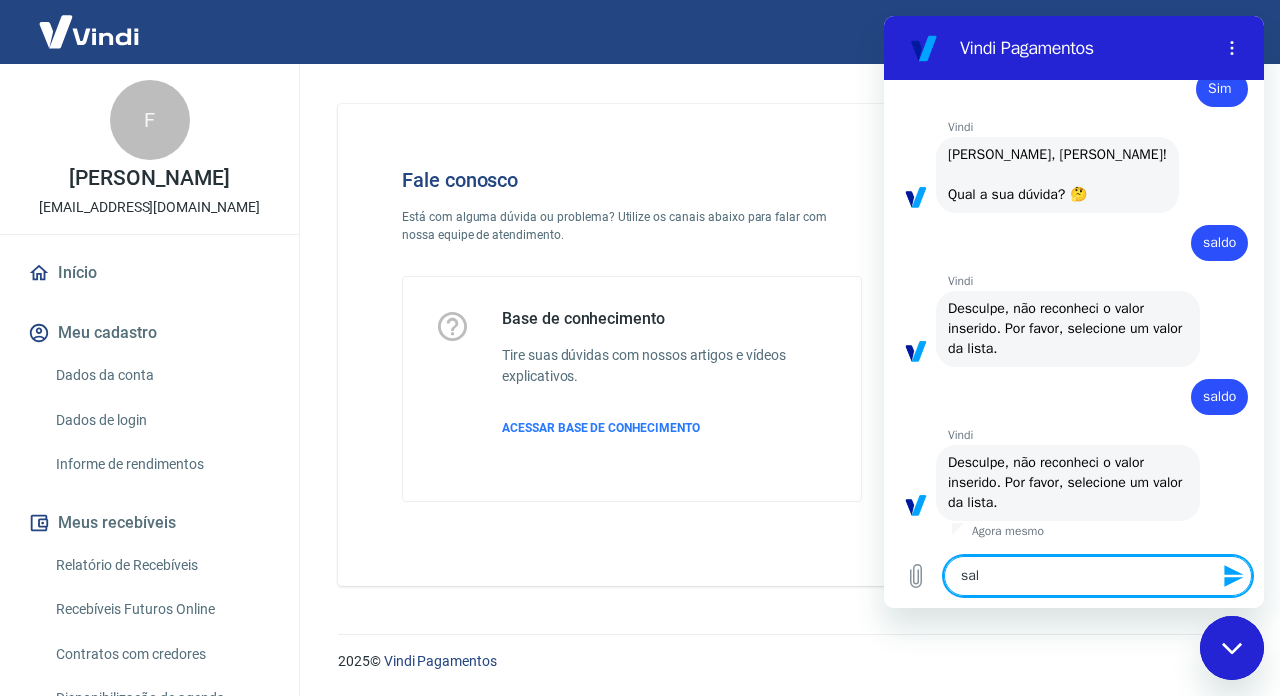 type on "sald" 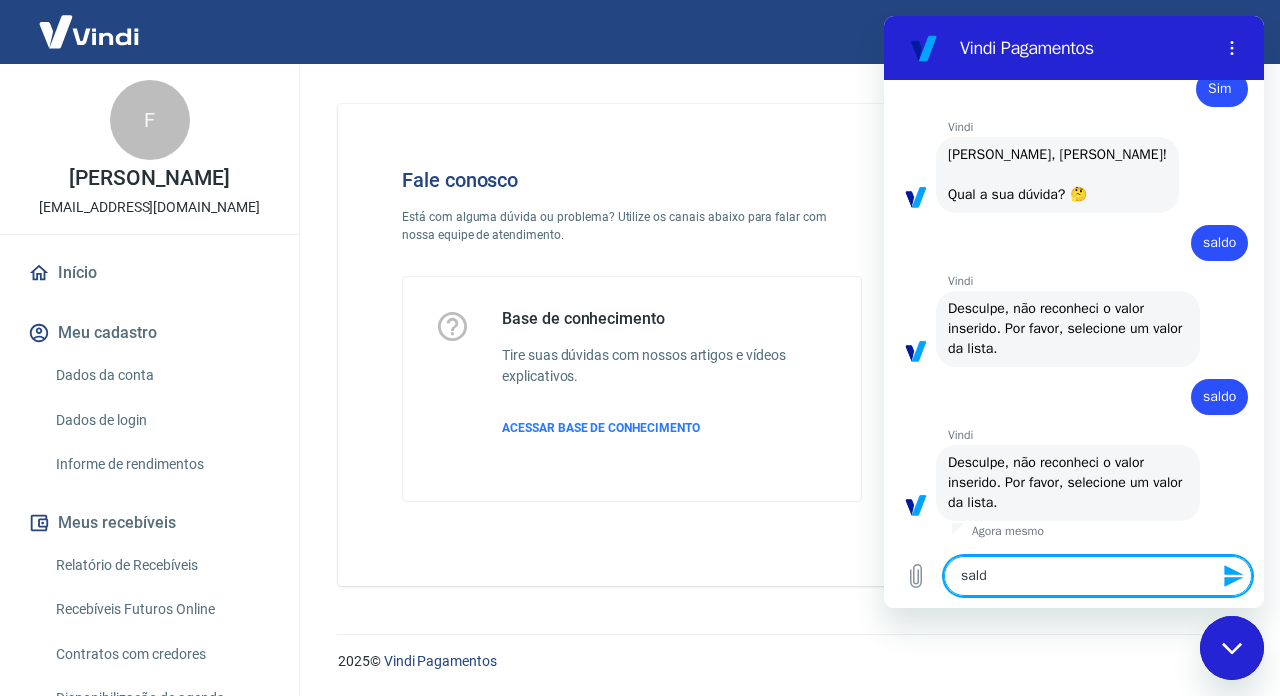 type on "saldo" 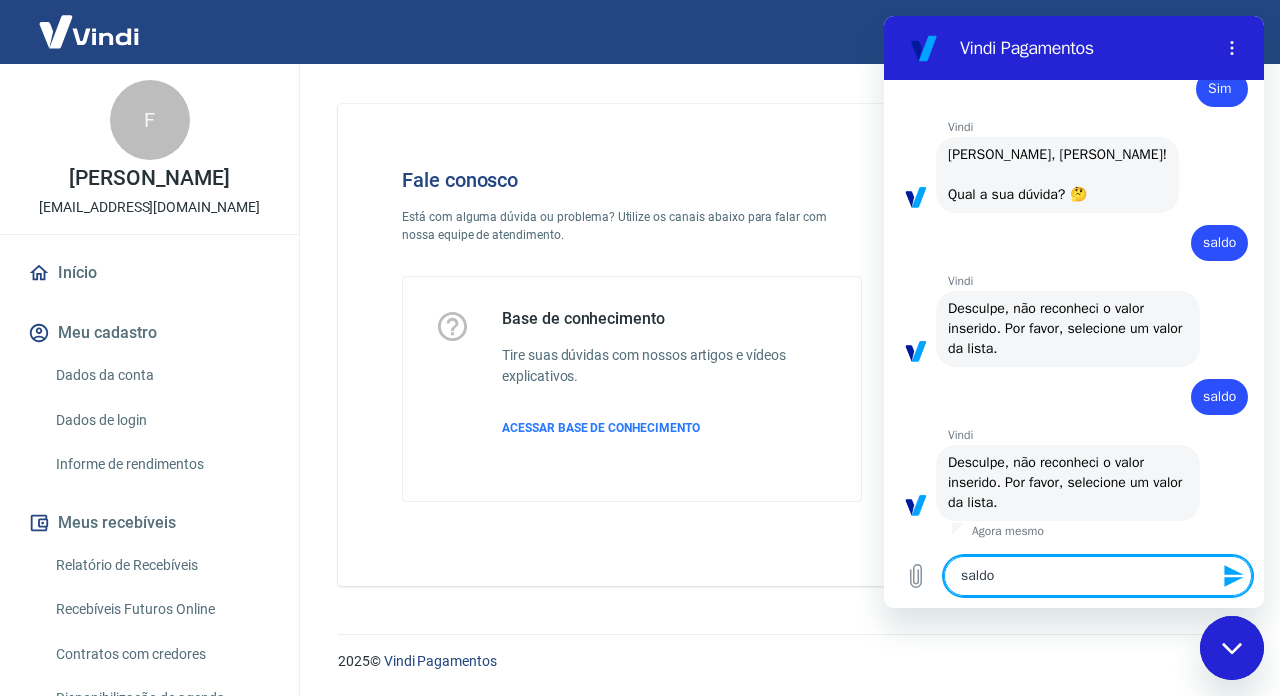 type 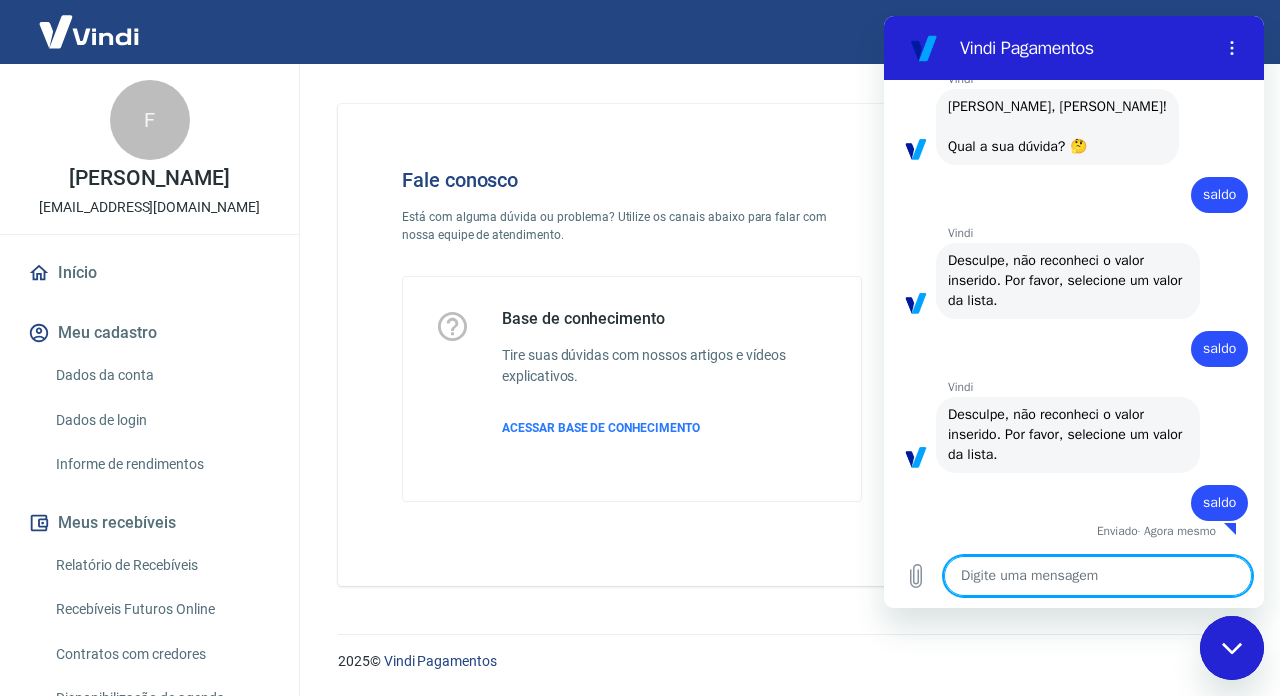 type on "x" 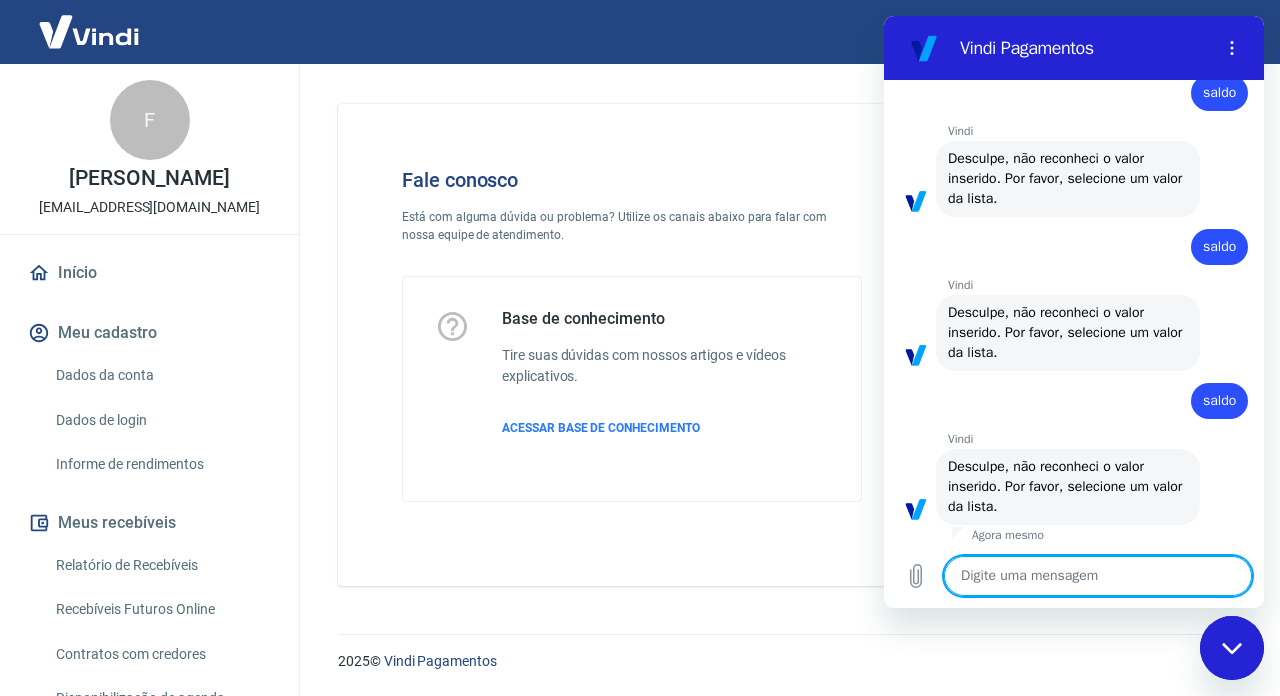 scroll, scrollTop: 7215, scrollLeft: 0, axis: vertical 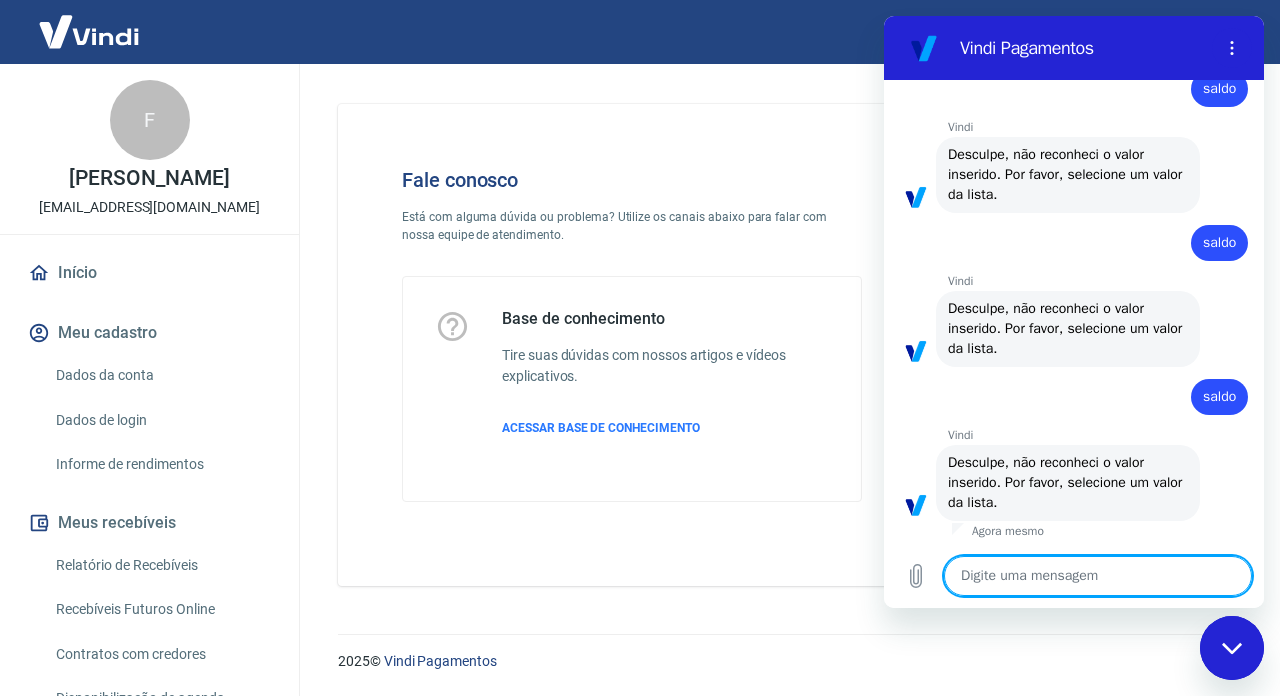 type on "a" 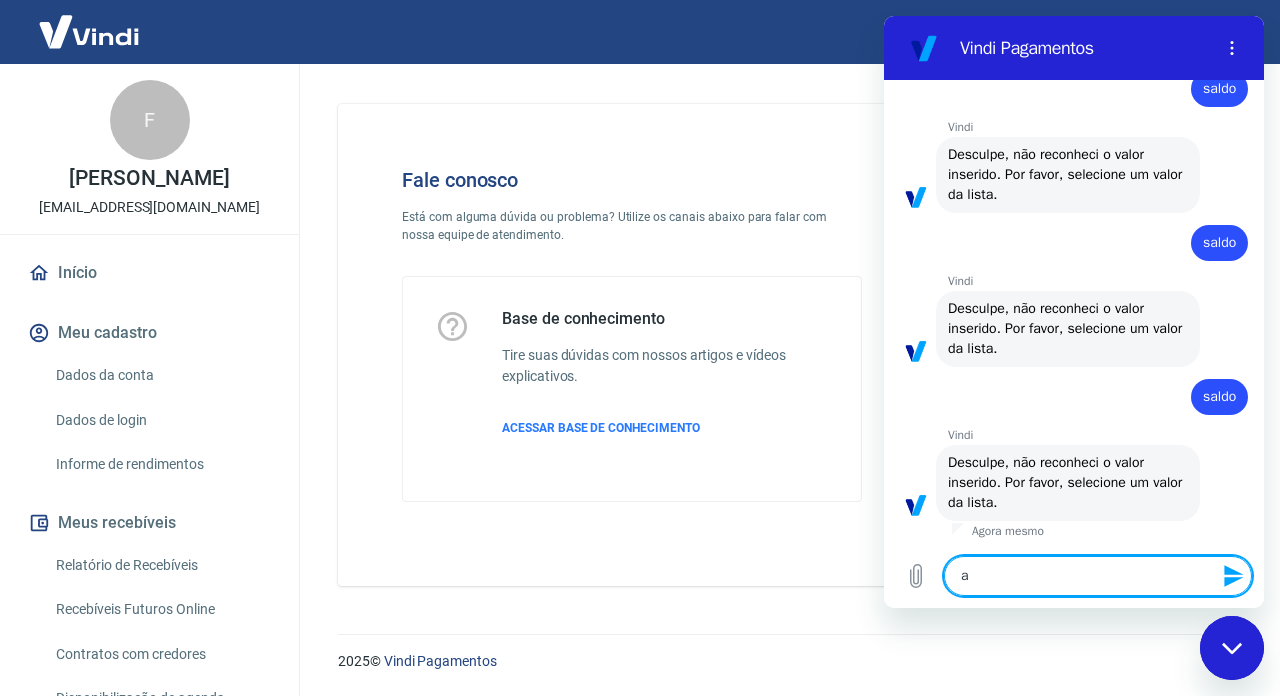 type on "at" 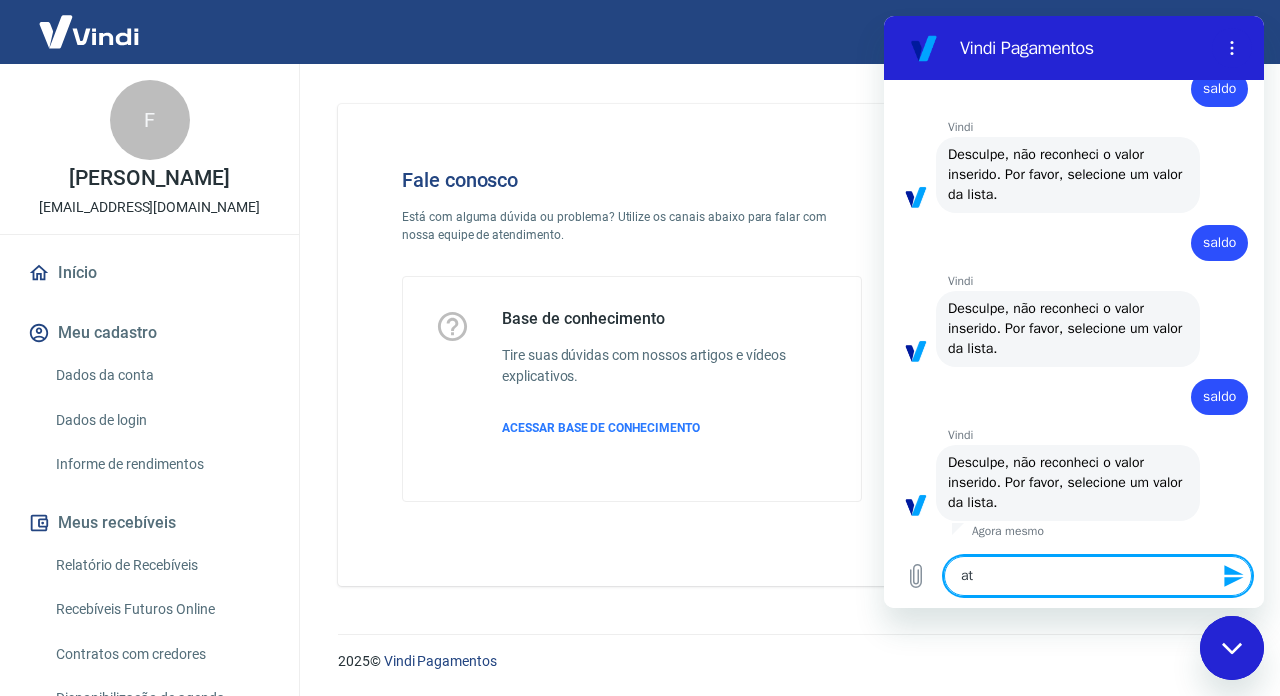 type on "ate" 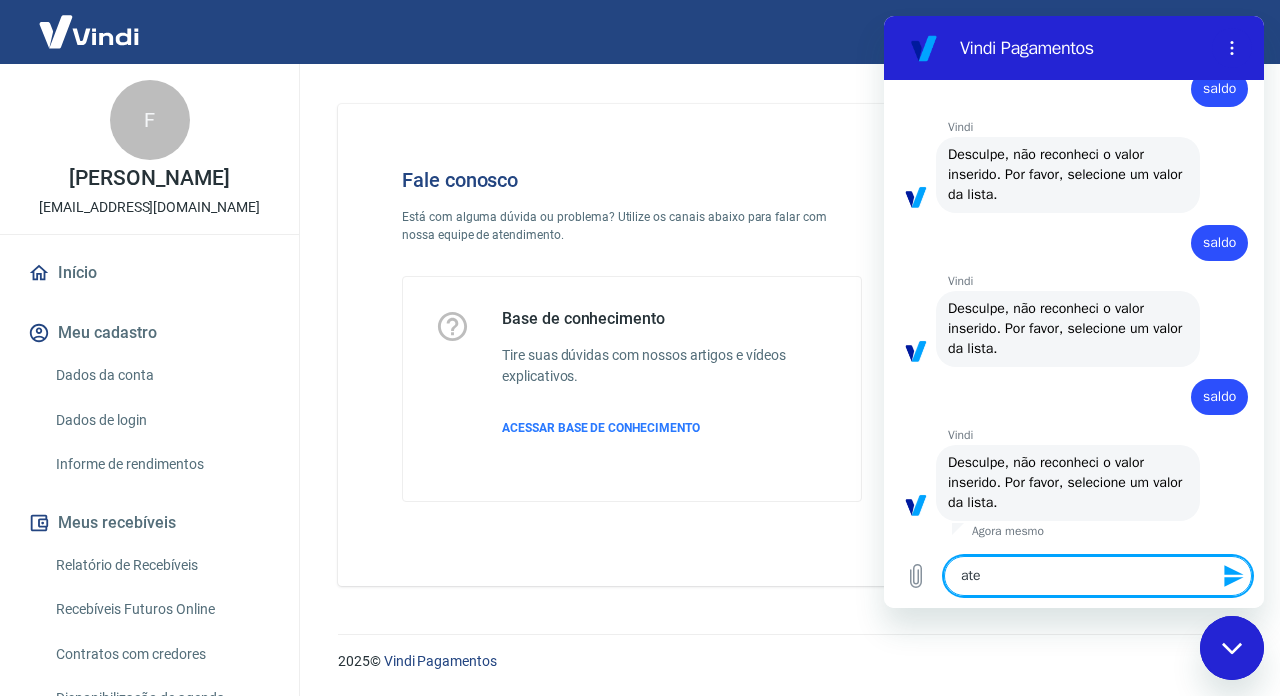 type on "aten" 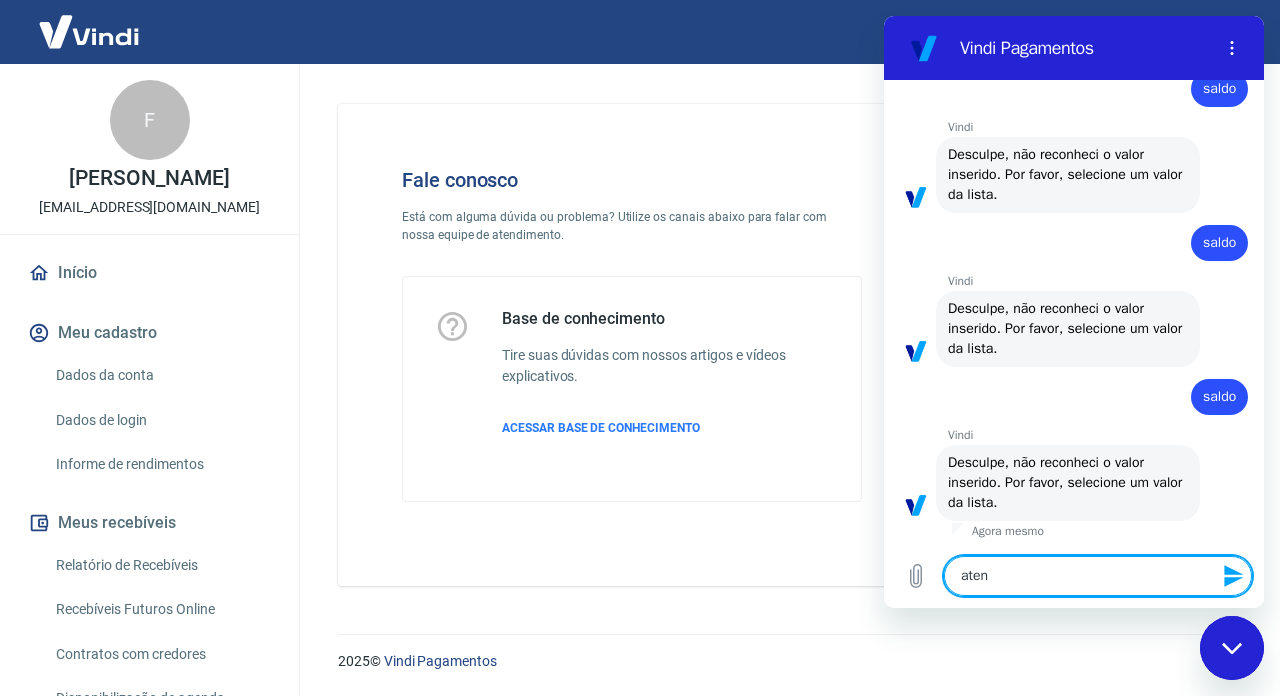 type on "atend" 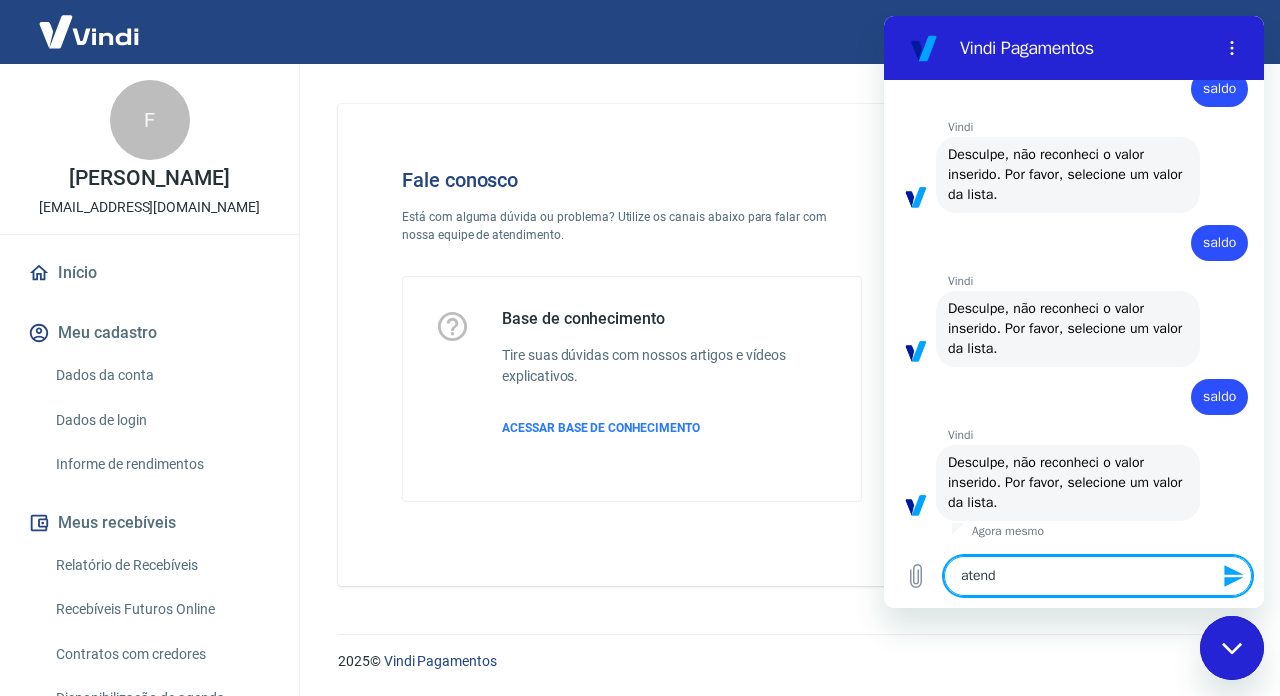 type on "atendi" 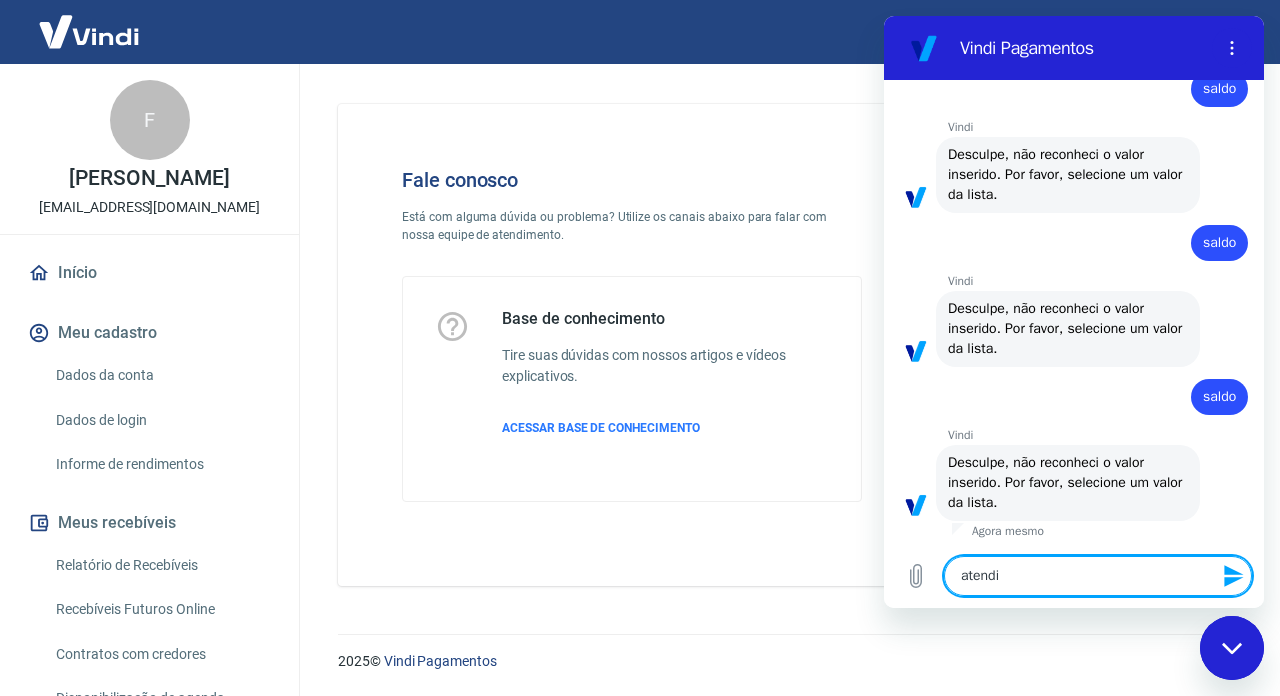 type on "atendim" 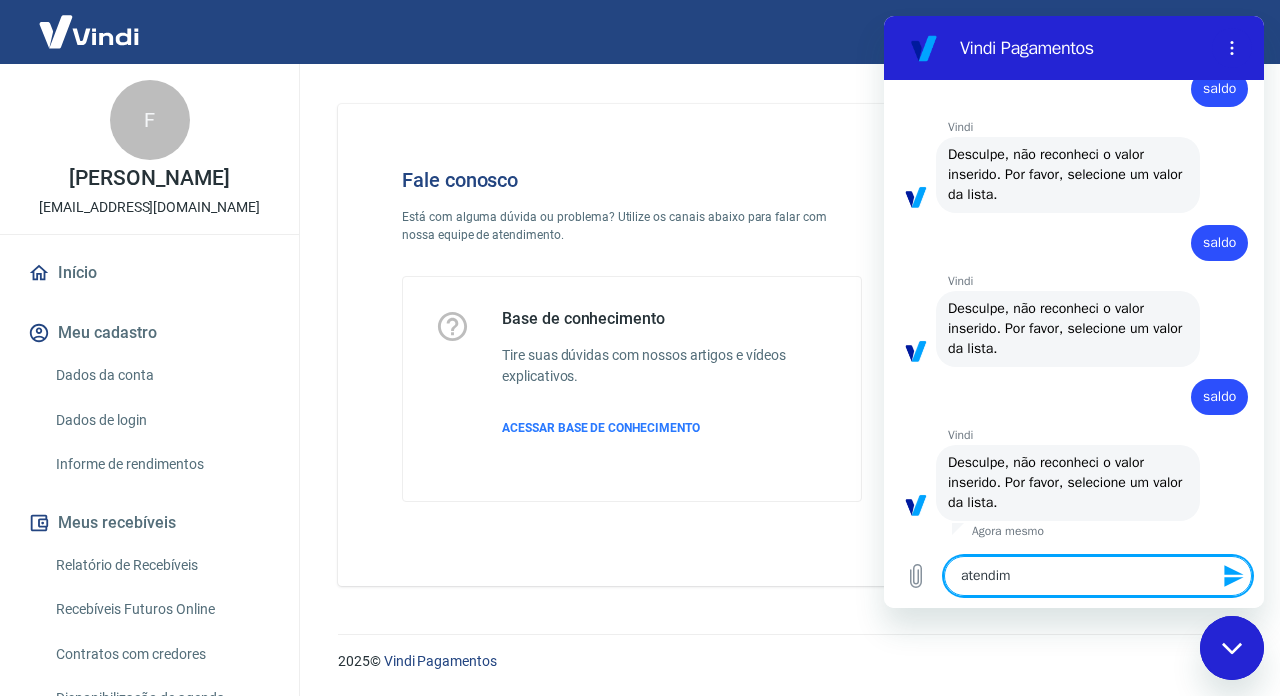 type on "atendime" 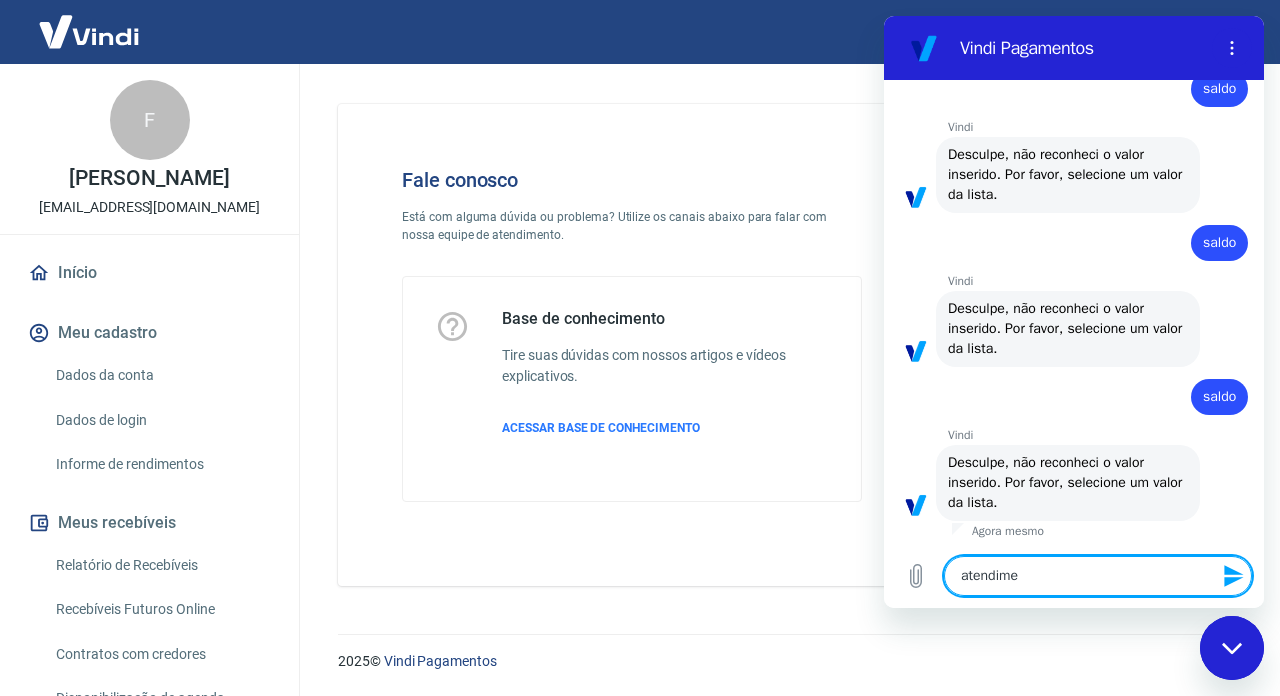 type on "atendimen" 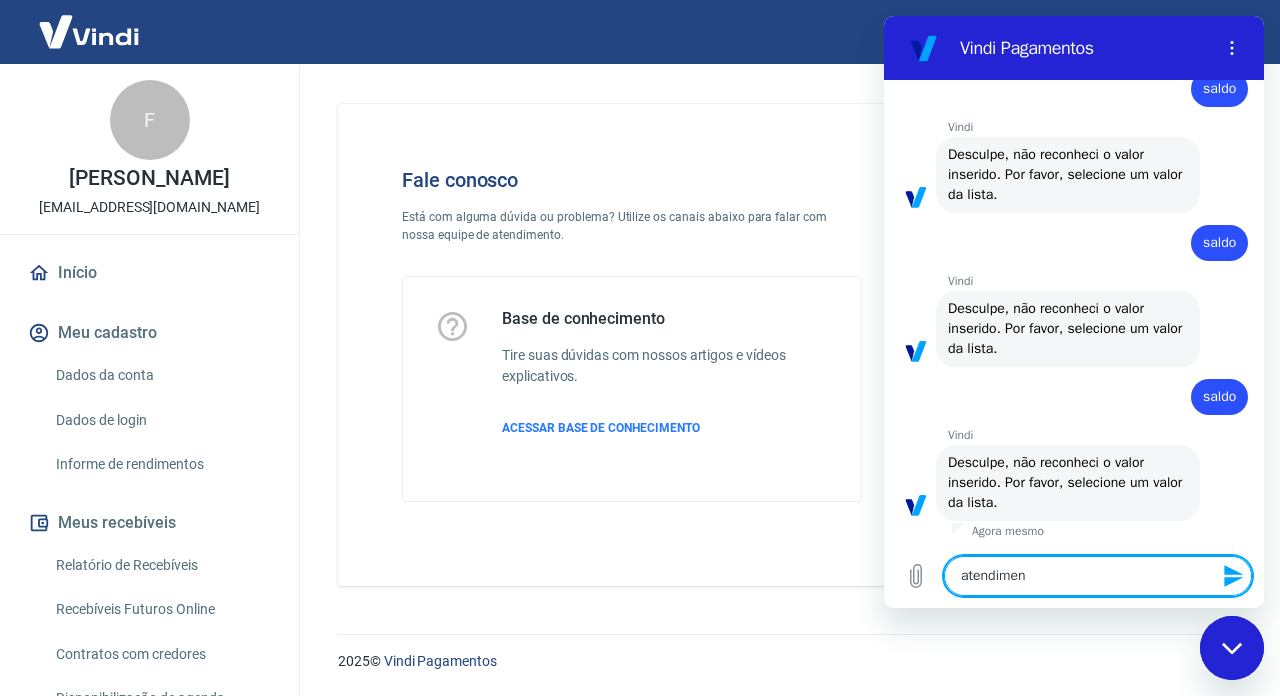 type on "atendiment" 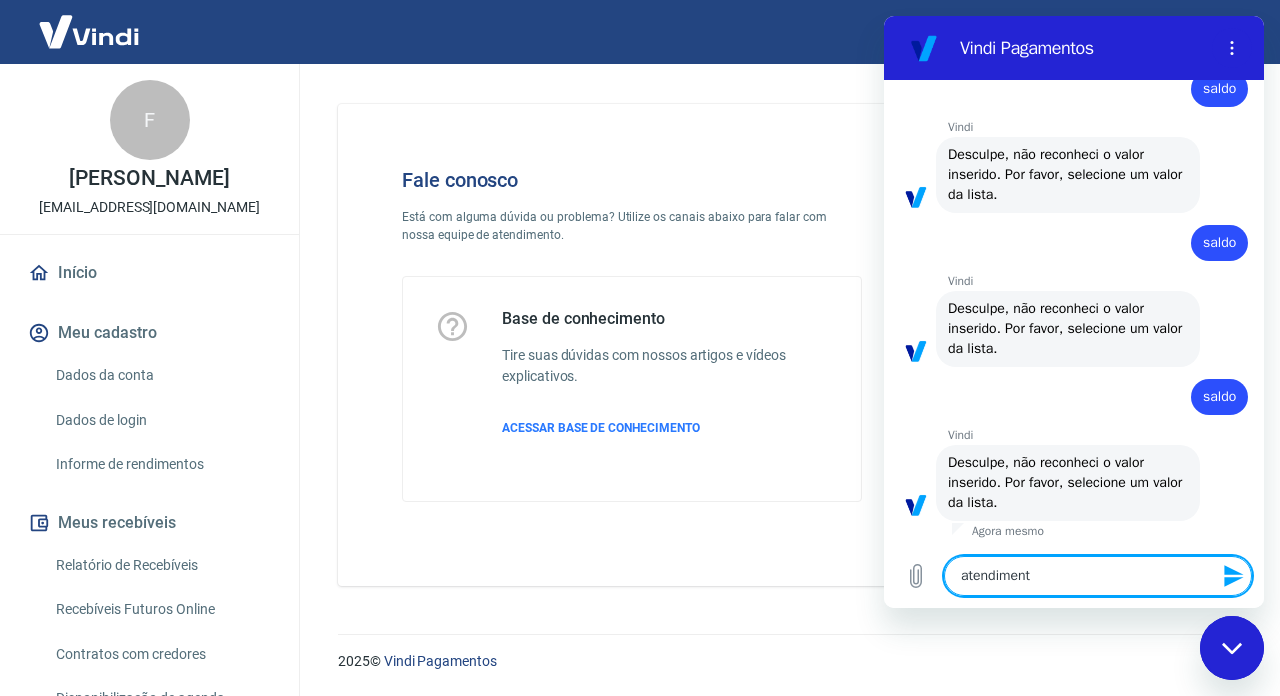 type on "atendimento" 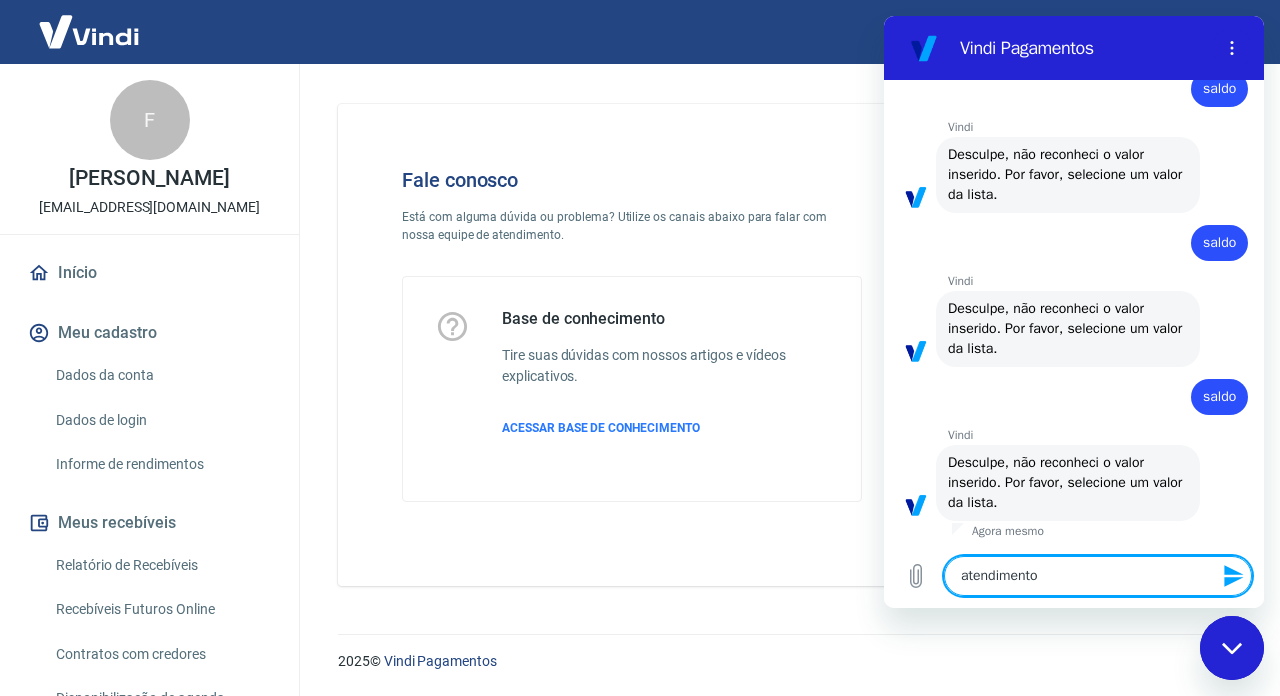 type 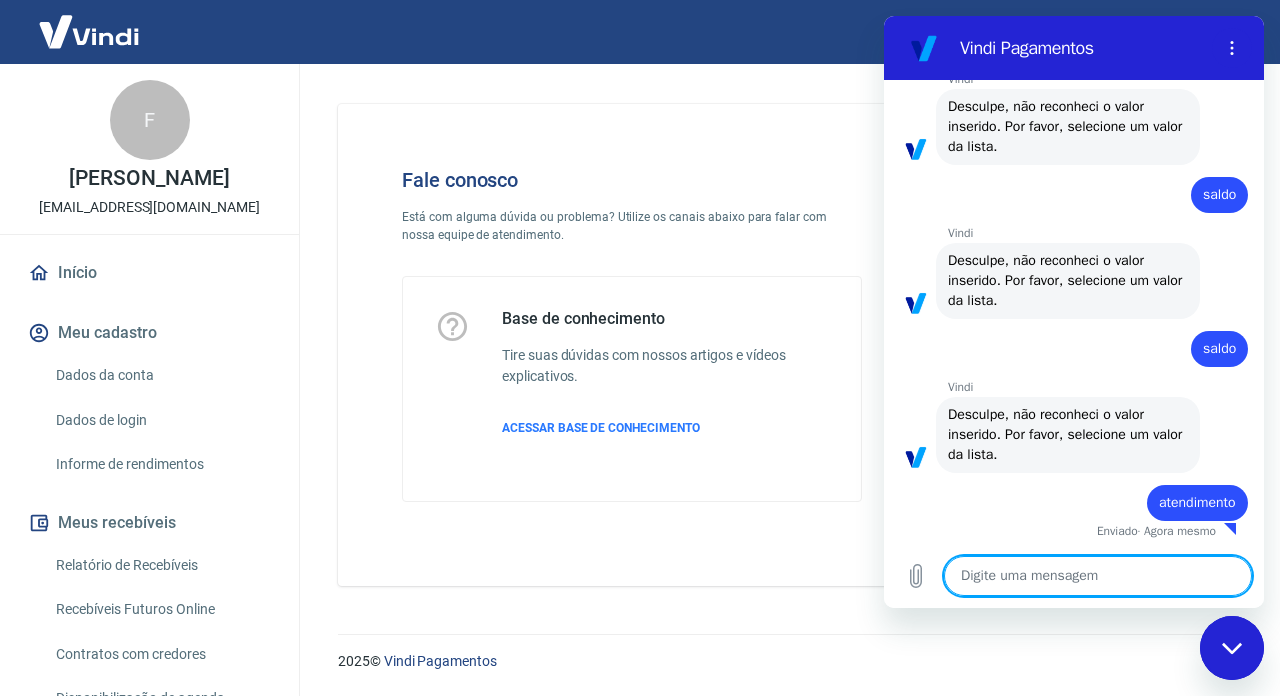 type on "x" 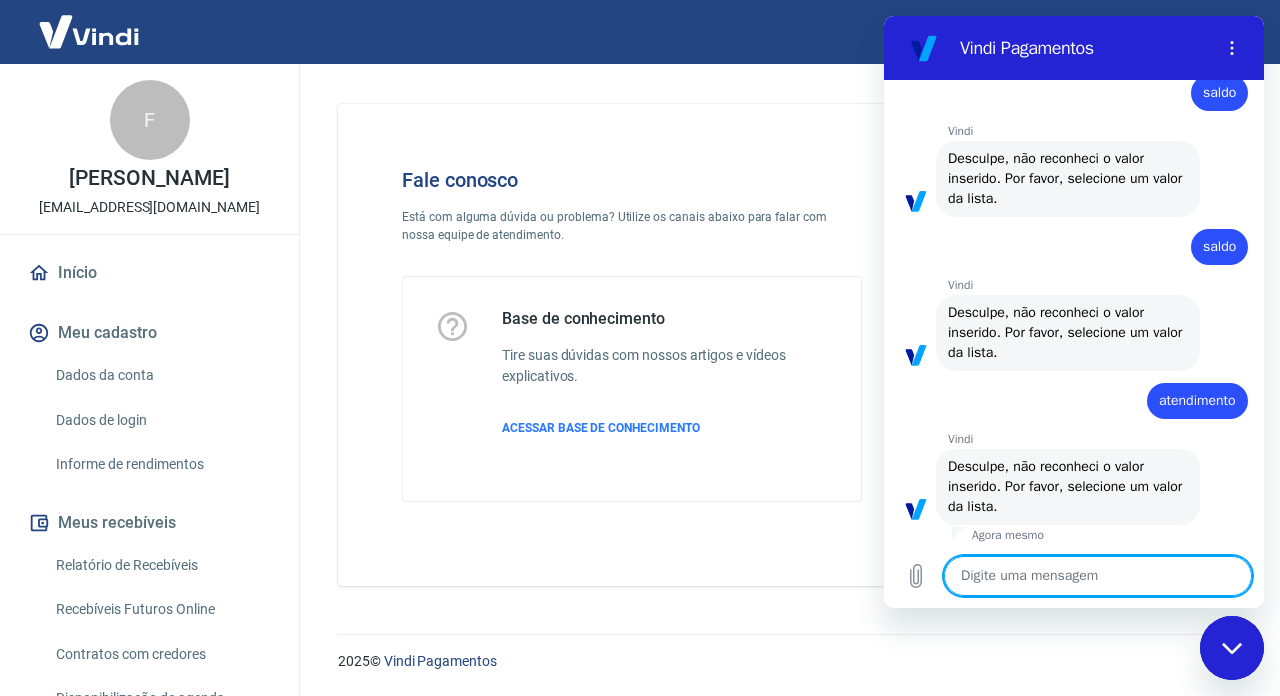 scroll, scrollTop: 7369, scrollLeft: 0, axis: vertical 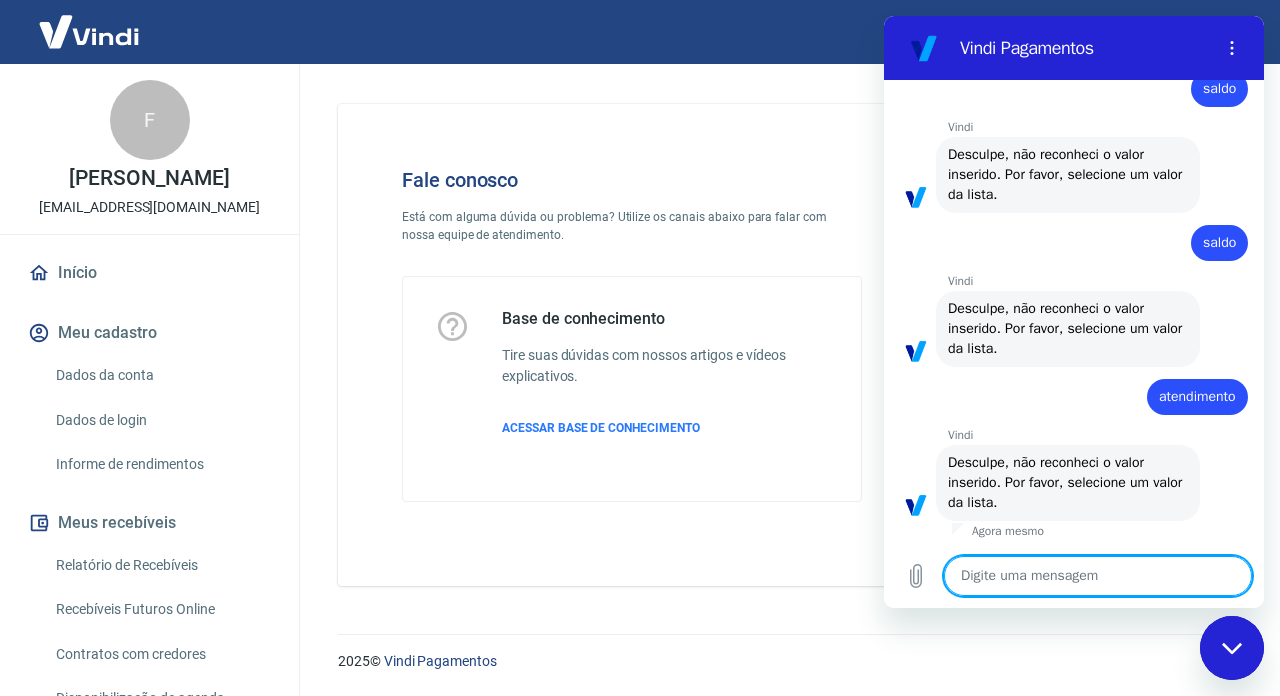 type on "a" 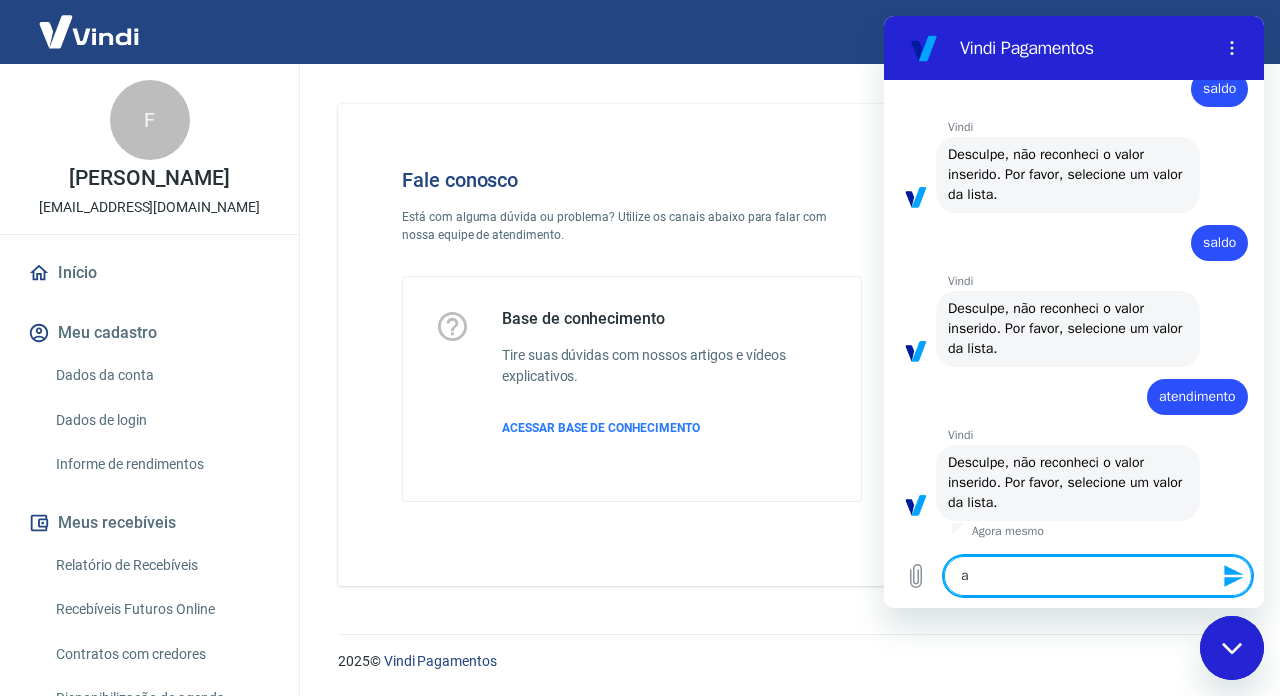 type on "at" 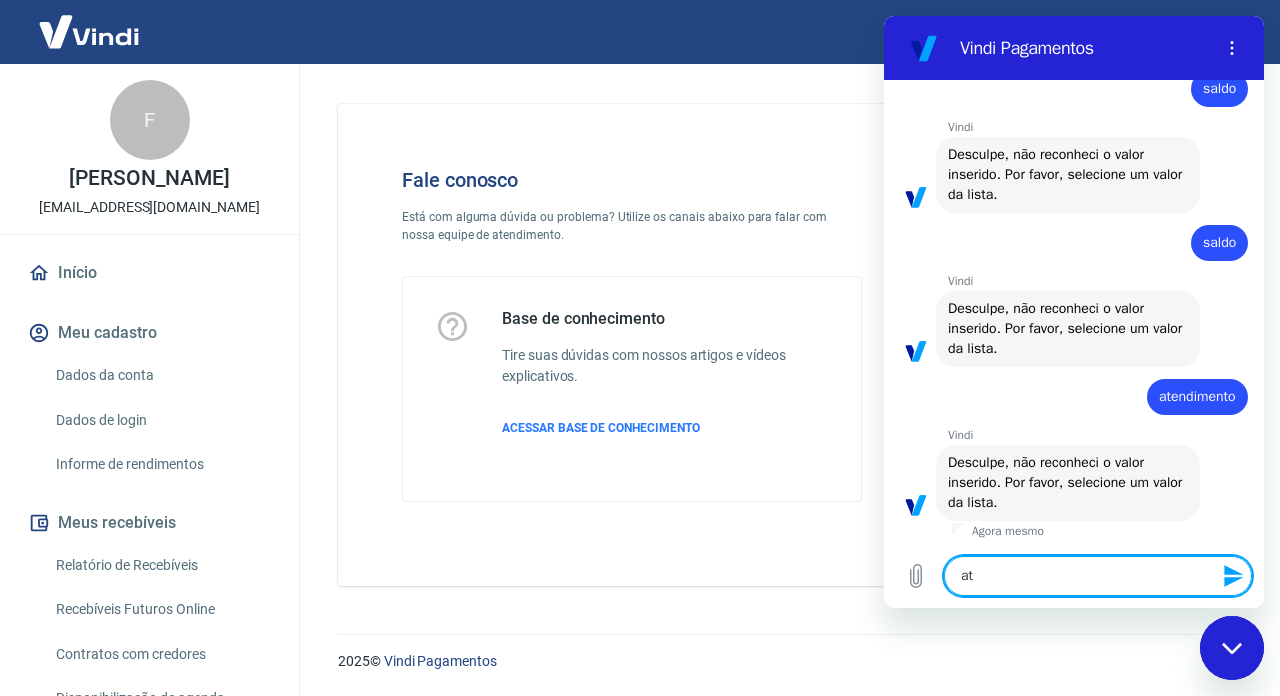 type on "ate" 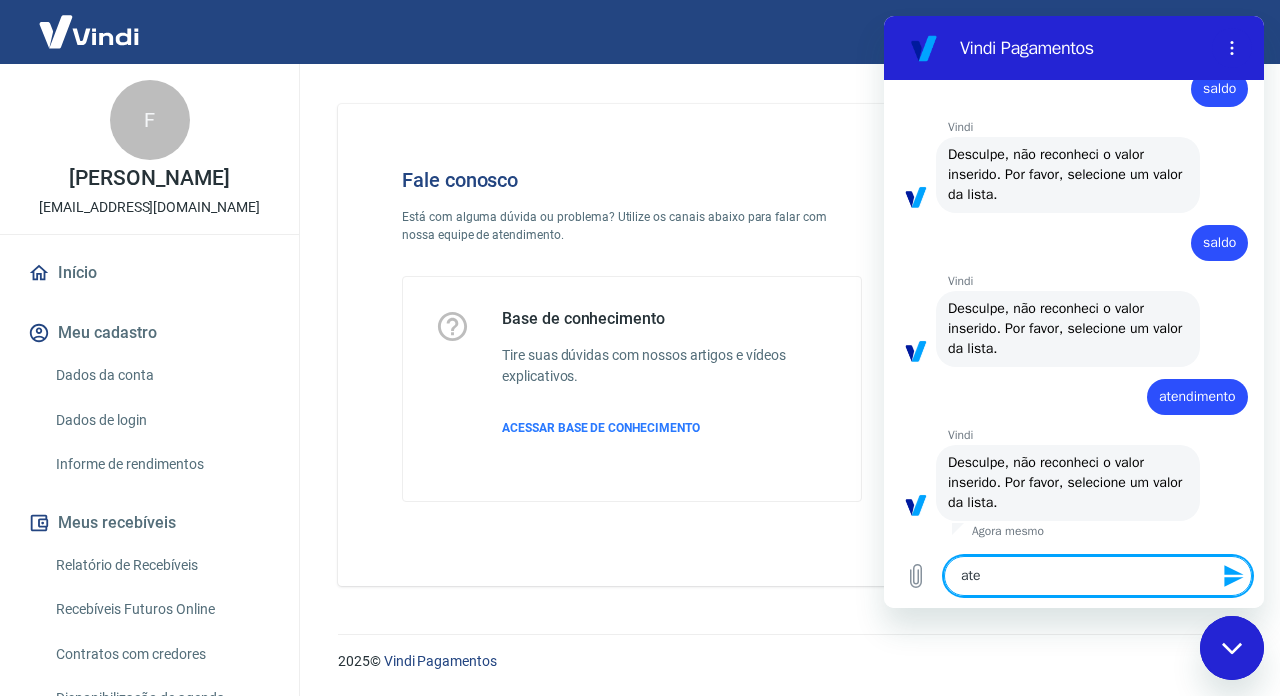 type on "aten" 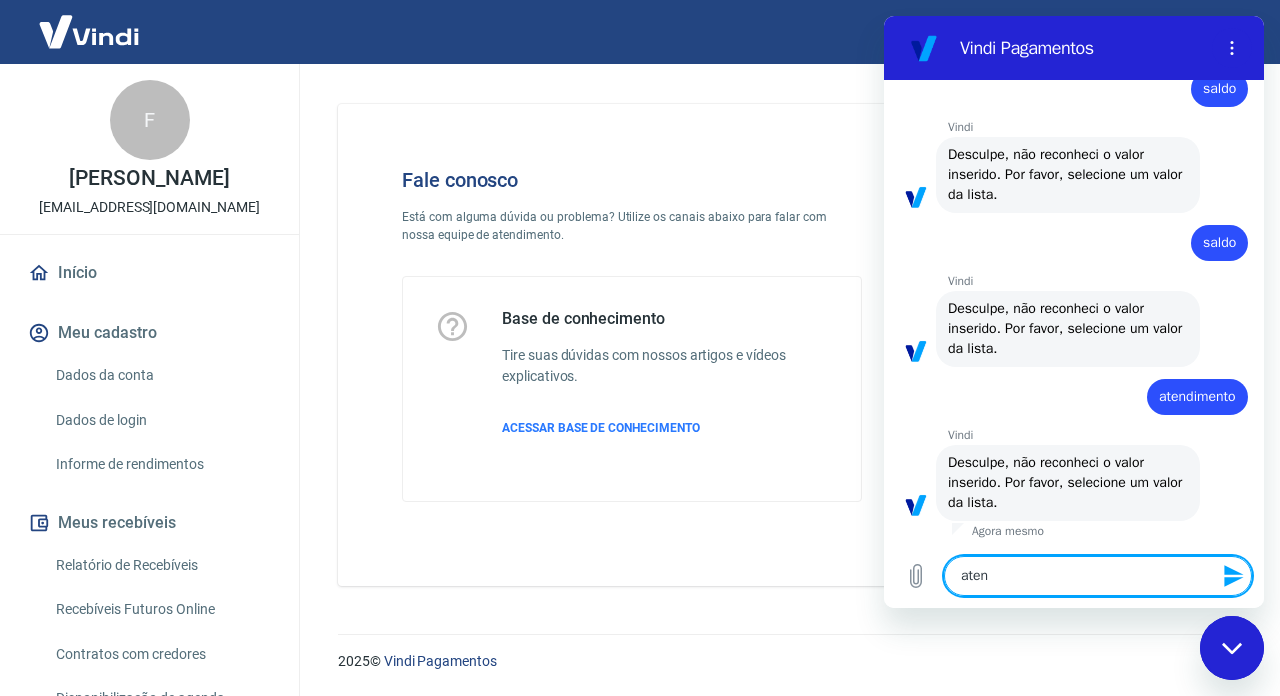 type on "atend" 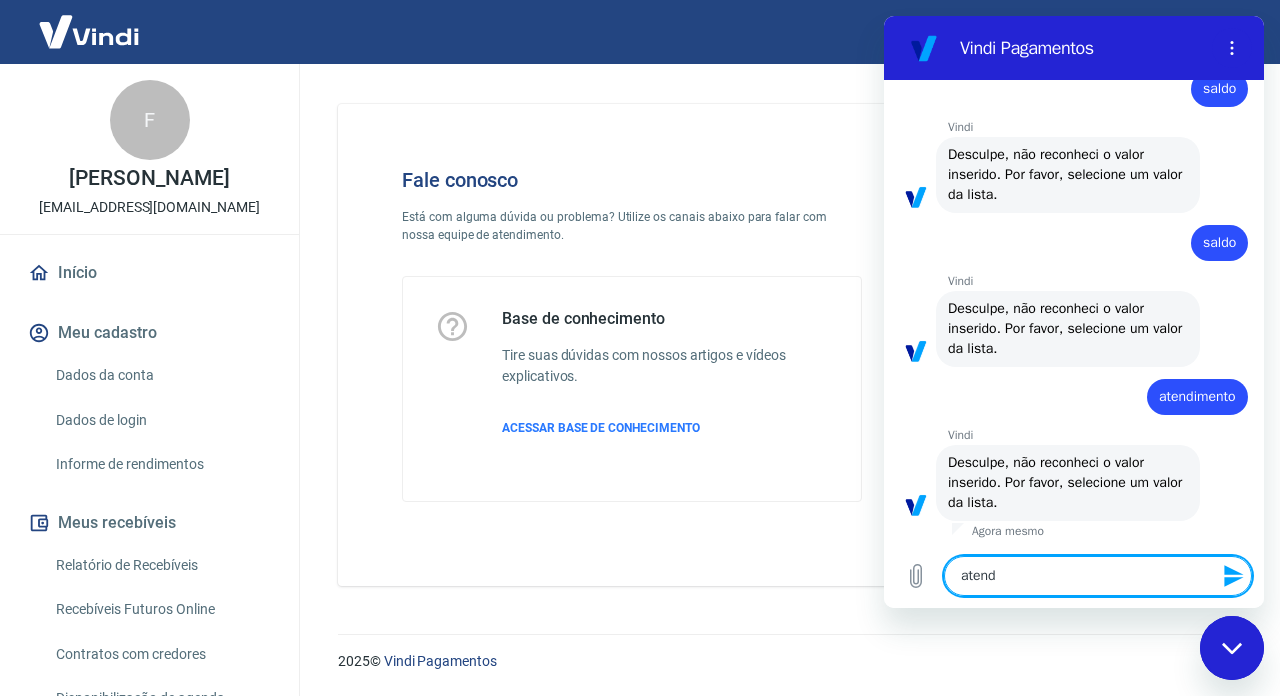 type on "atende" 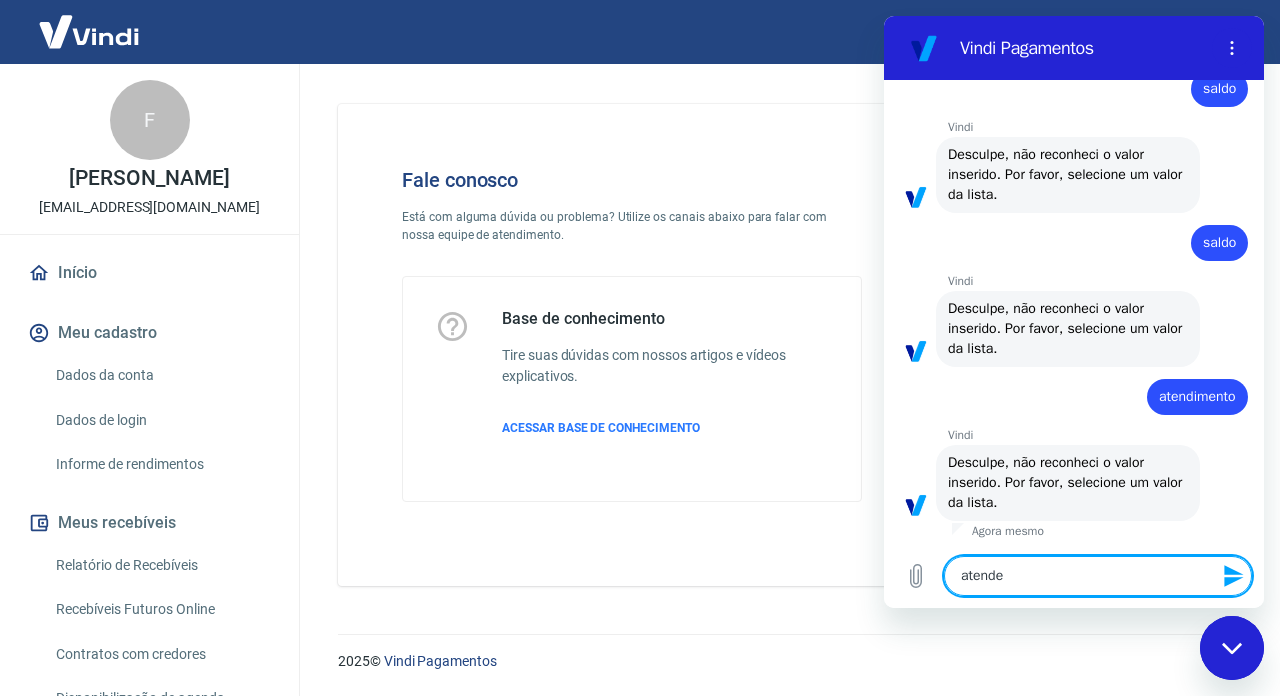 type on "atendei" 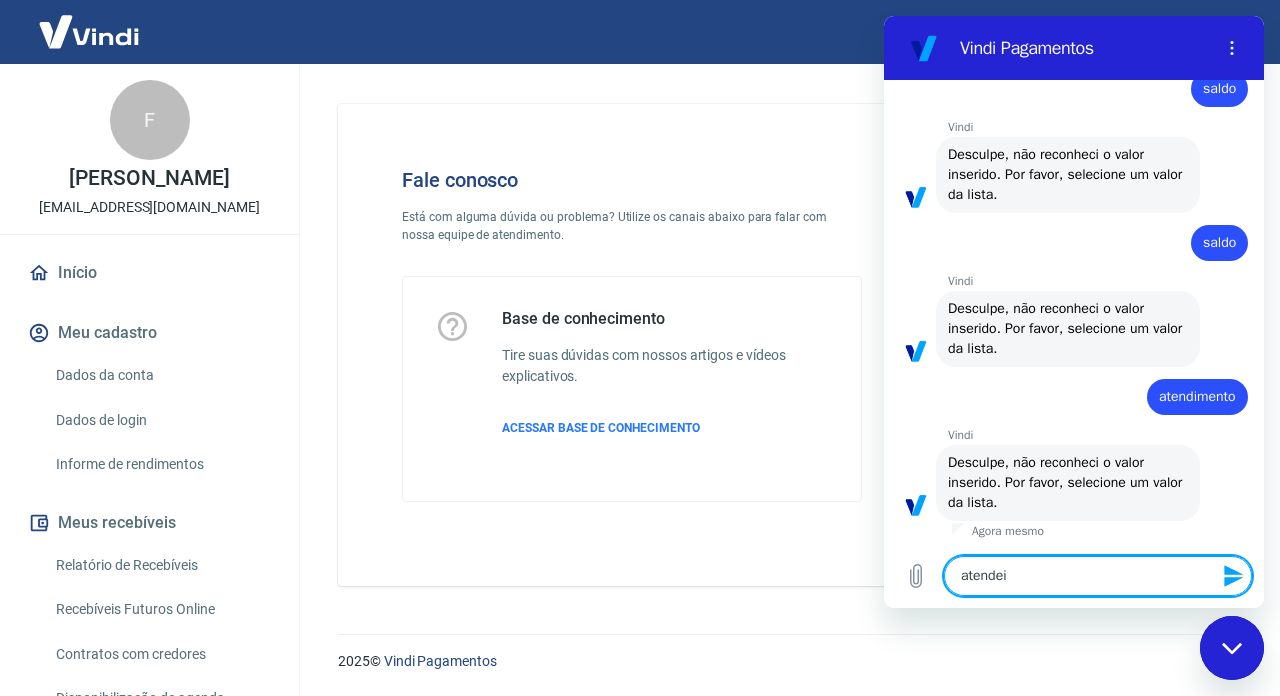 type on "atende" 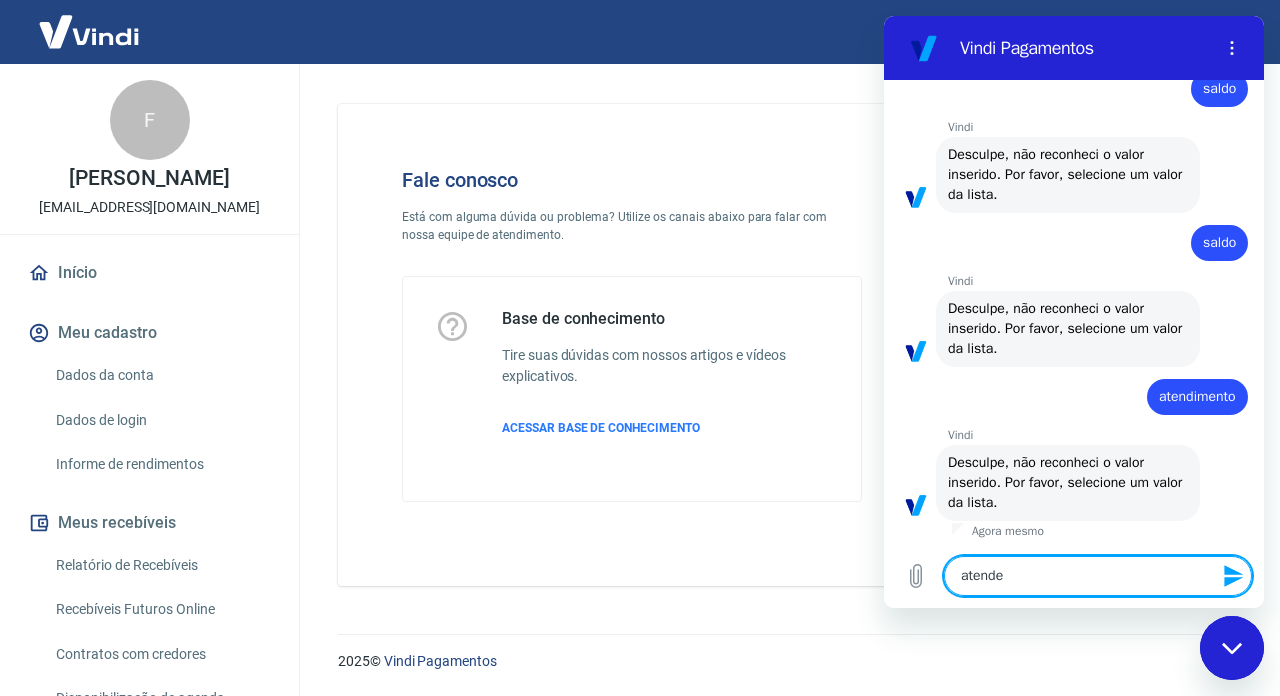 type on "atend" 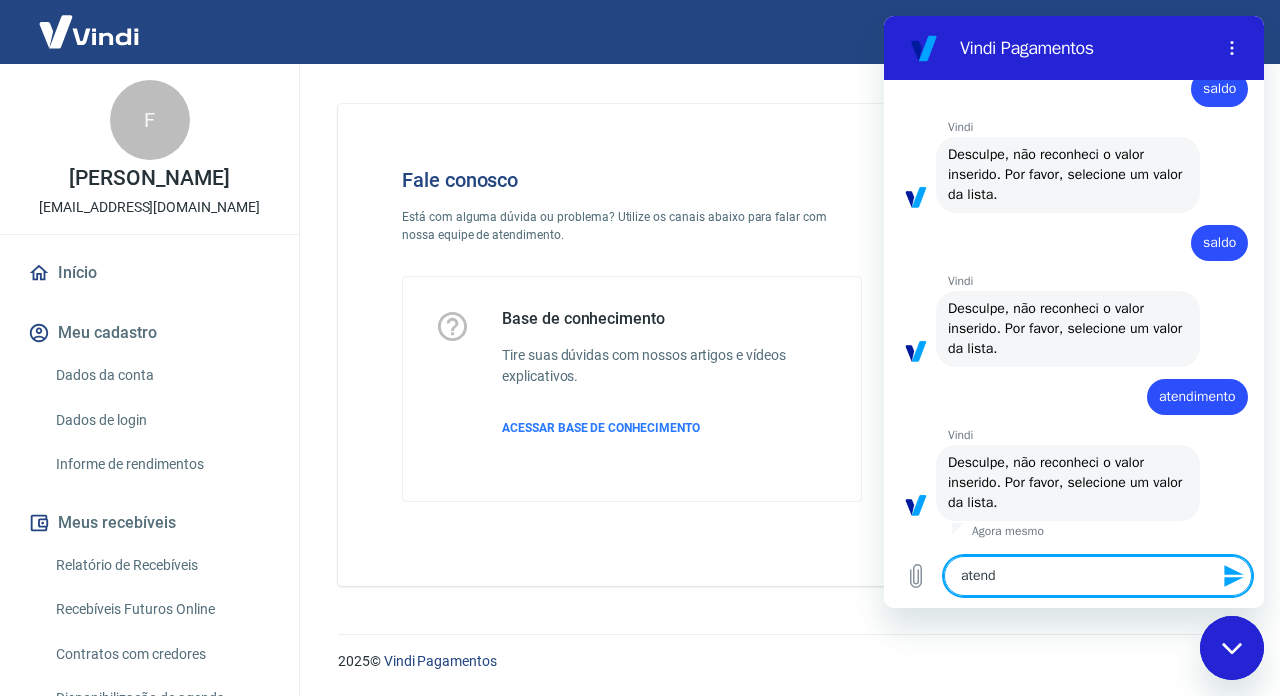type on "atendi" 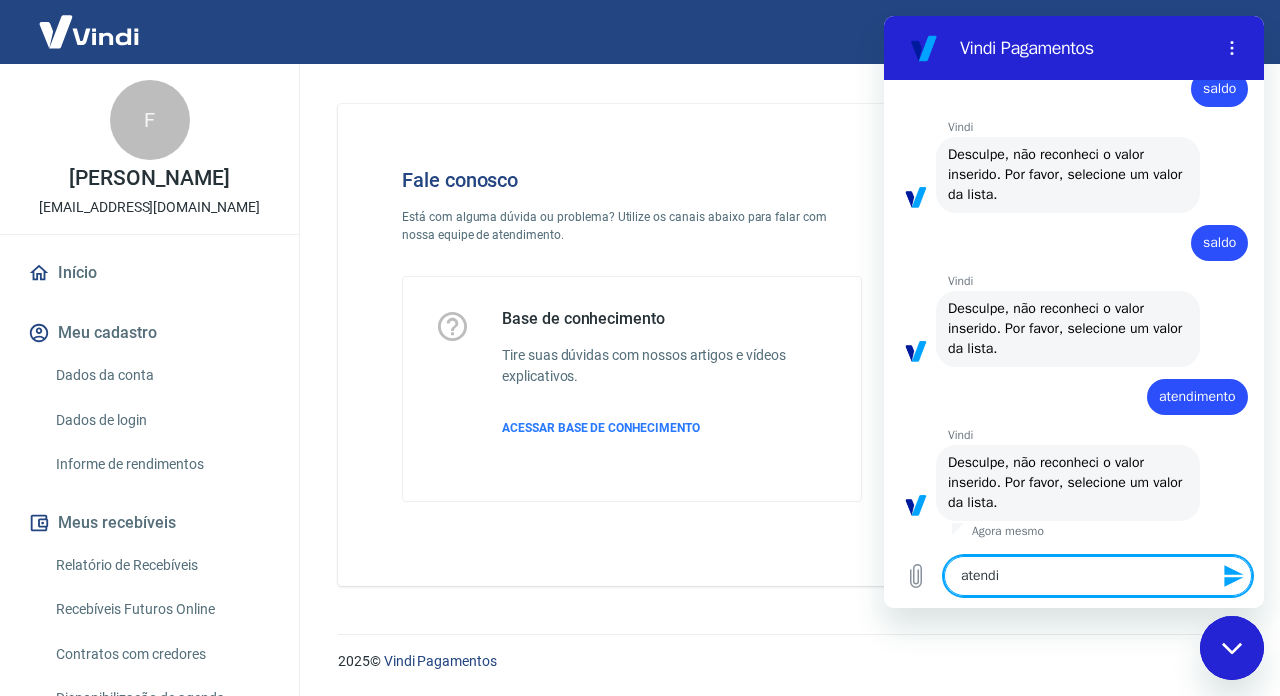 type on "atendim" 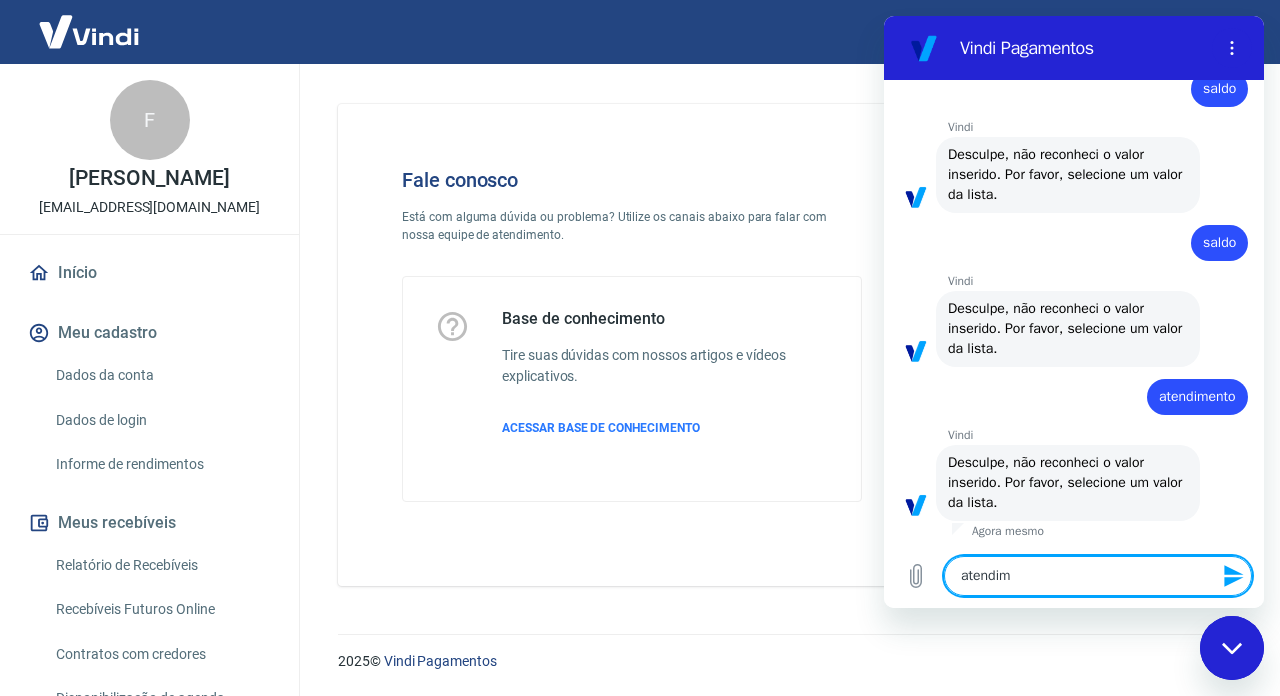 type on "atendime" 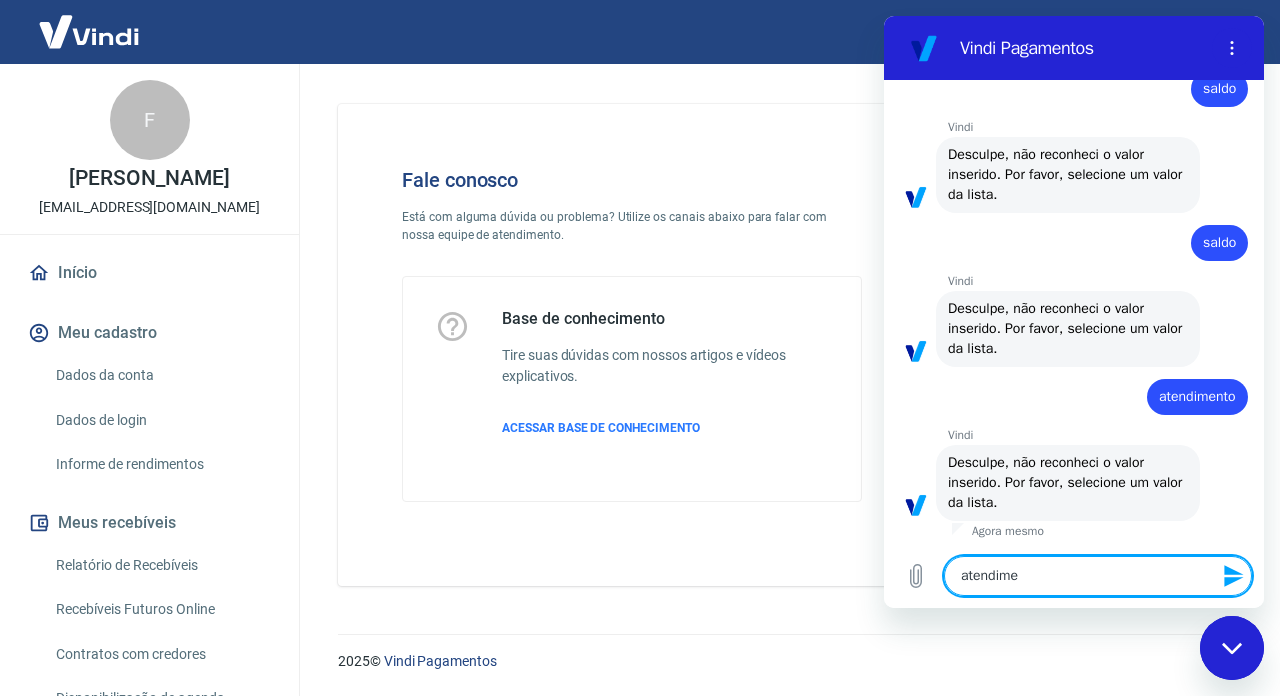 type on "atendimeb" 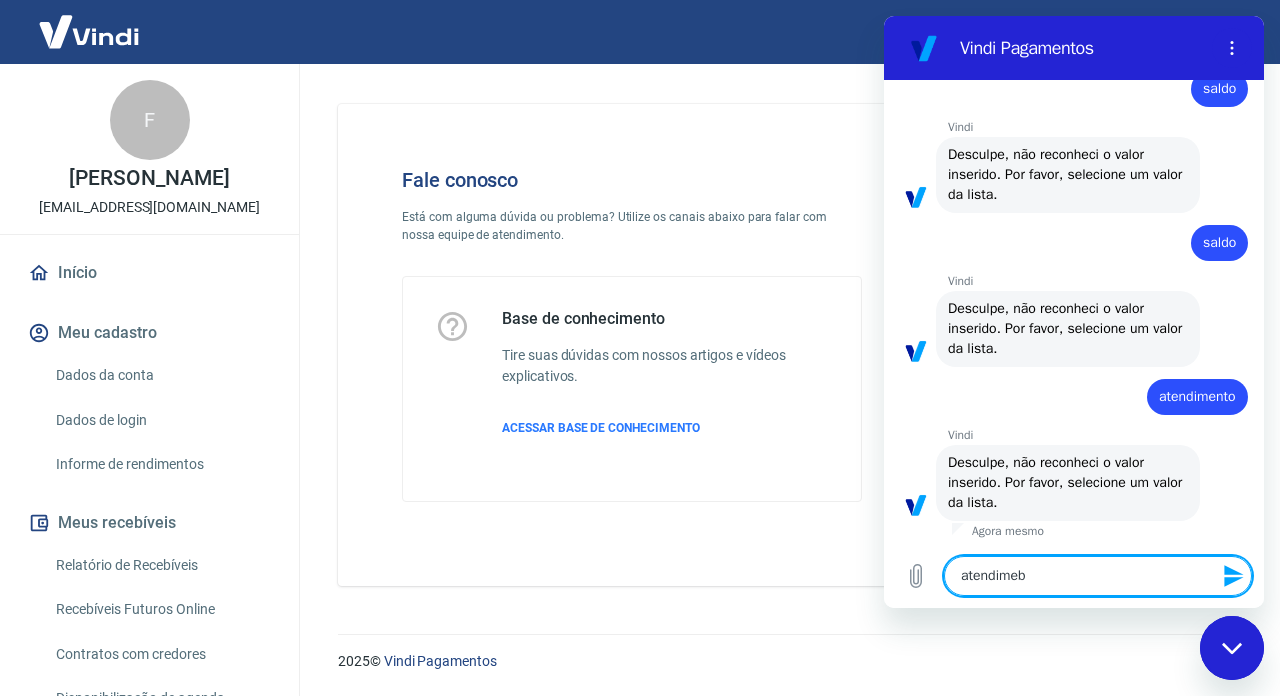 type on "atendimebt" 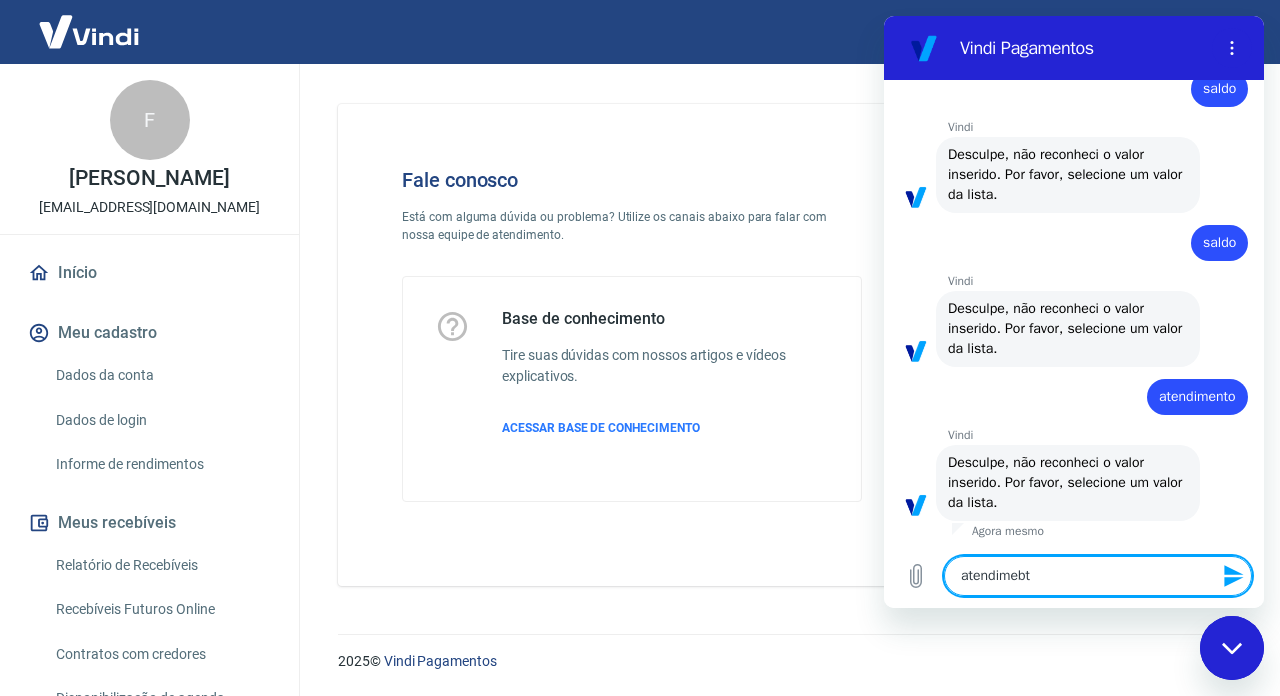 type on "atendimebto" 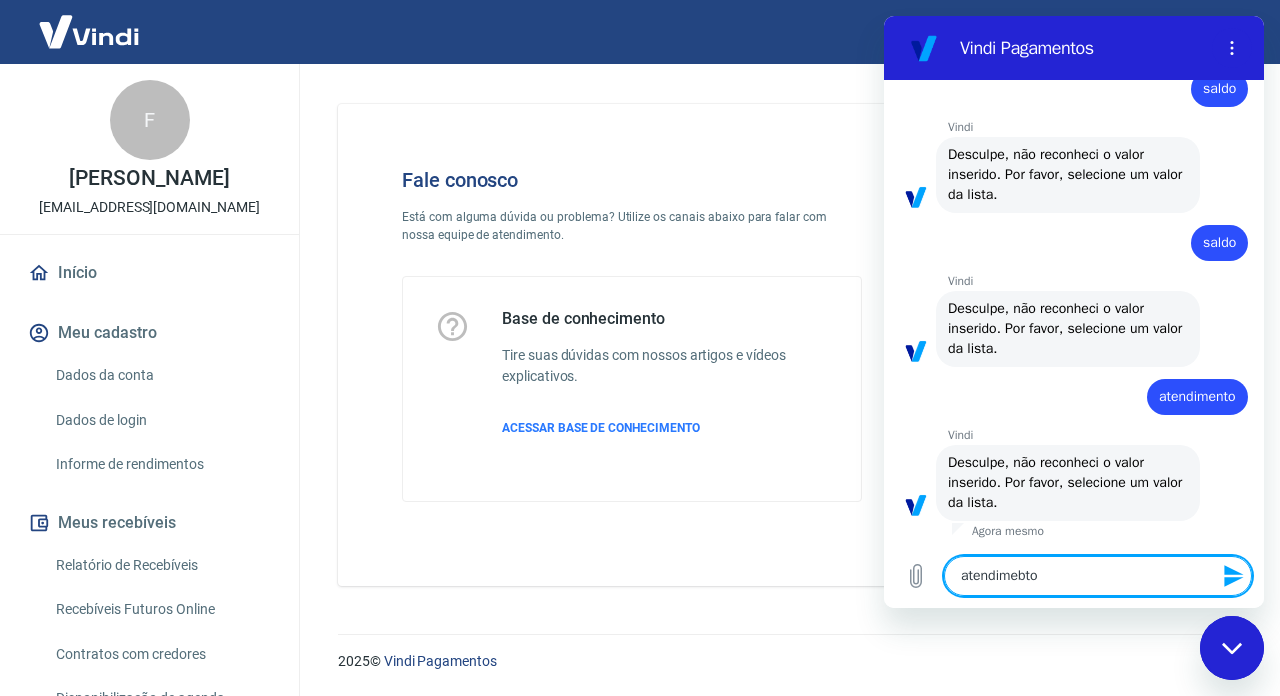 type 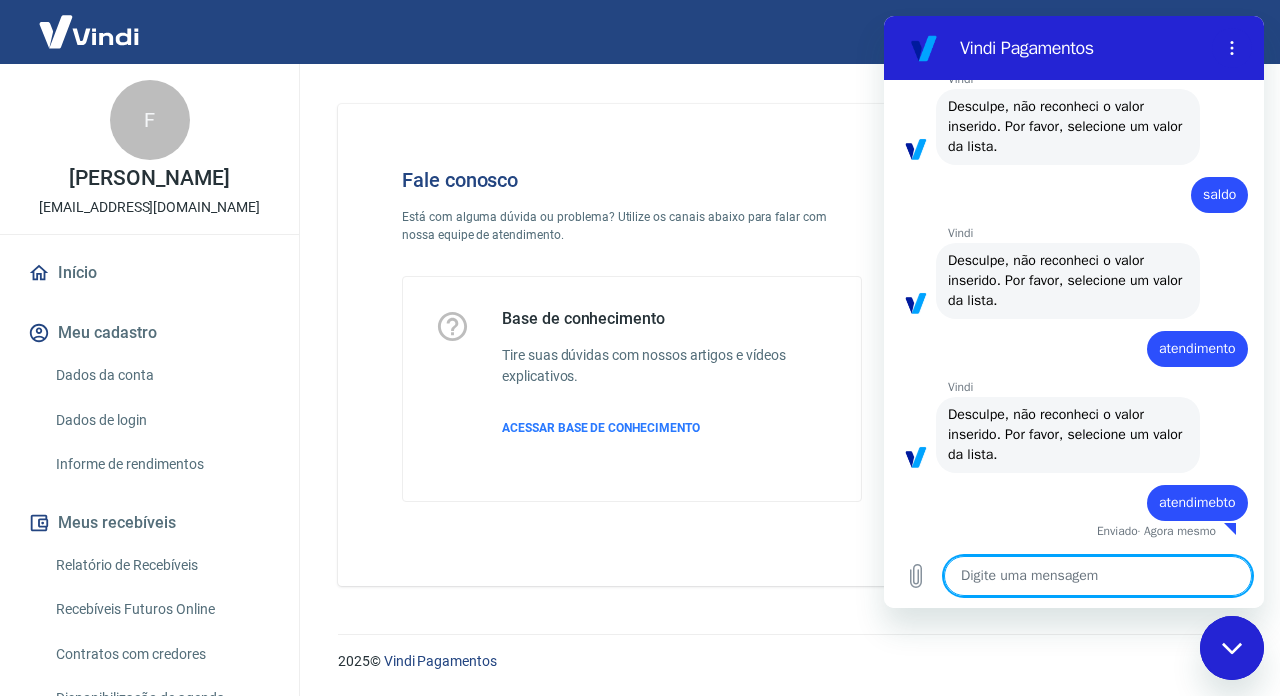 type on "x" 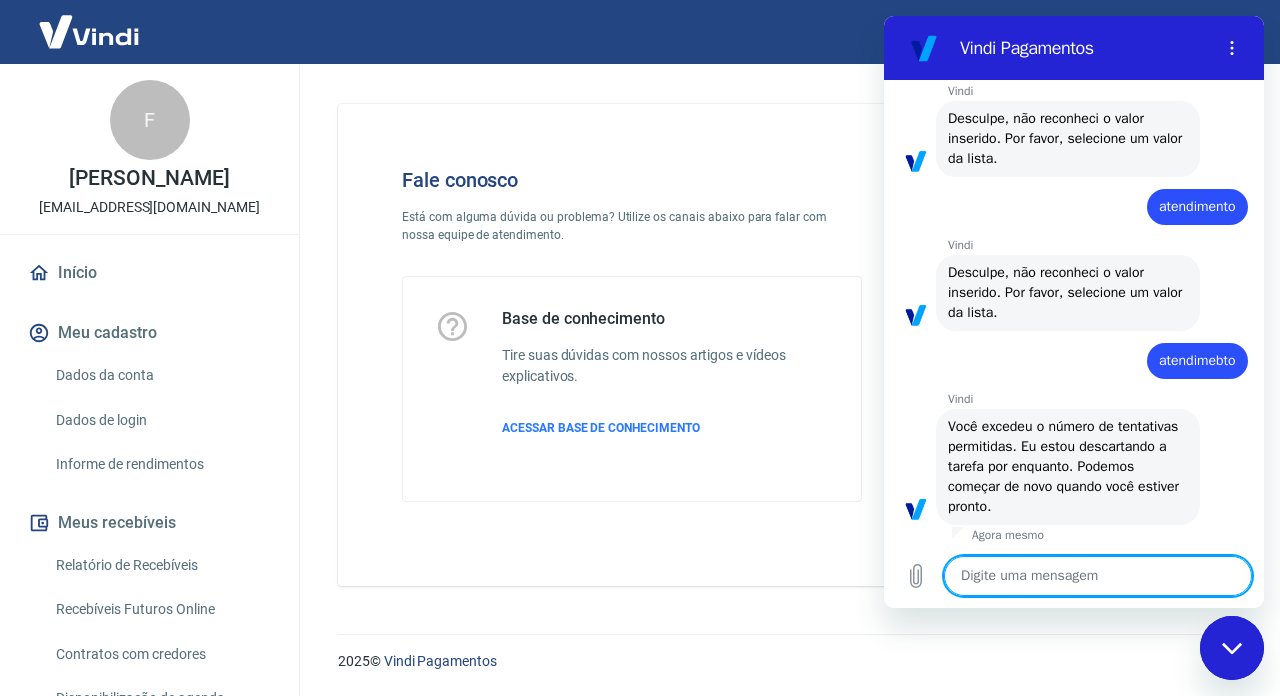 scroll, scrollTop: 7563, scrollLeft: 0, axis: vertical 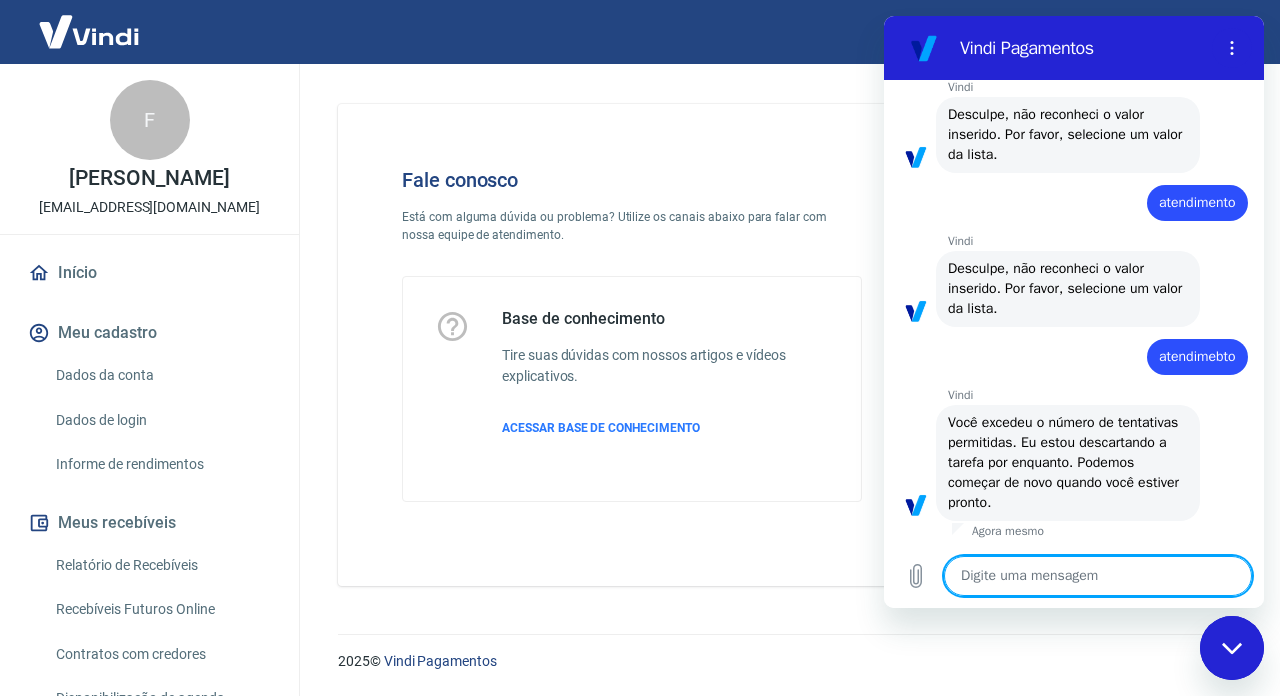 type on "b" 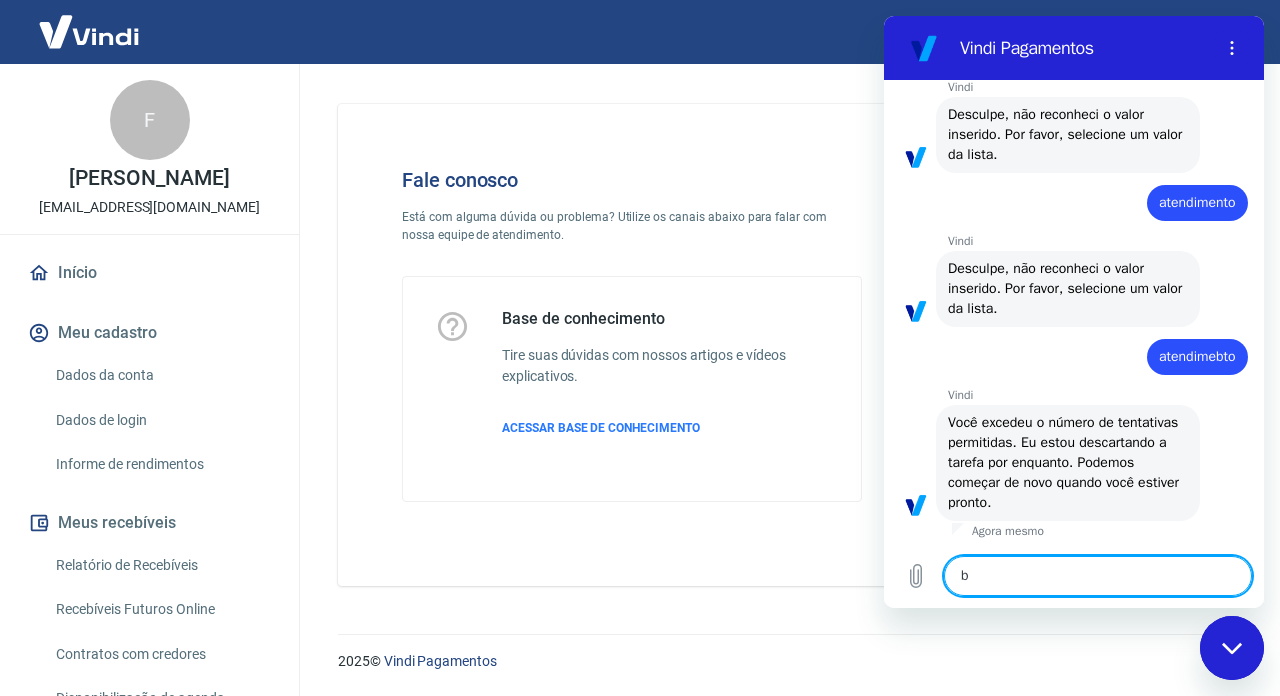 type on "bo" 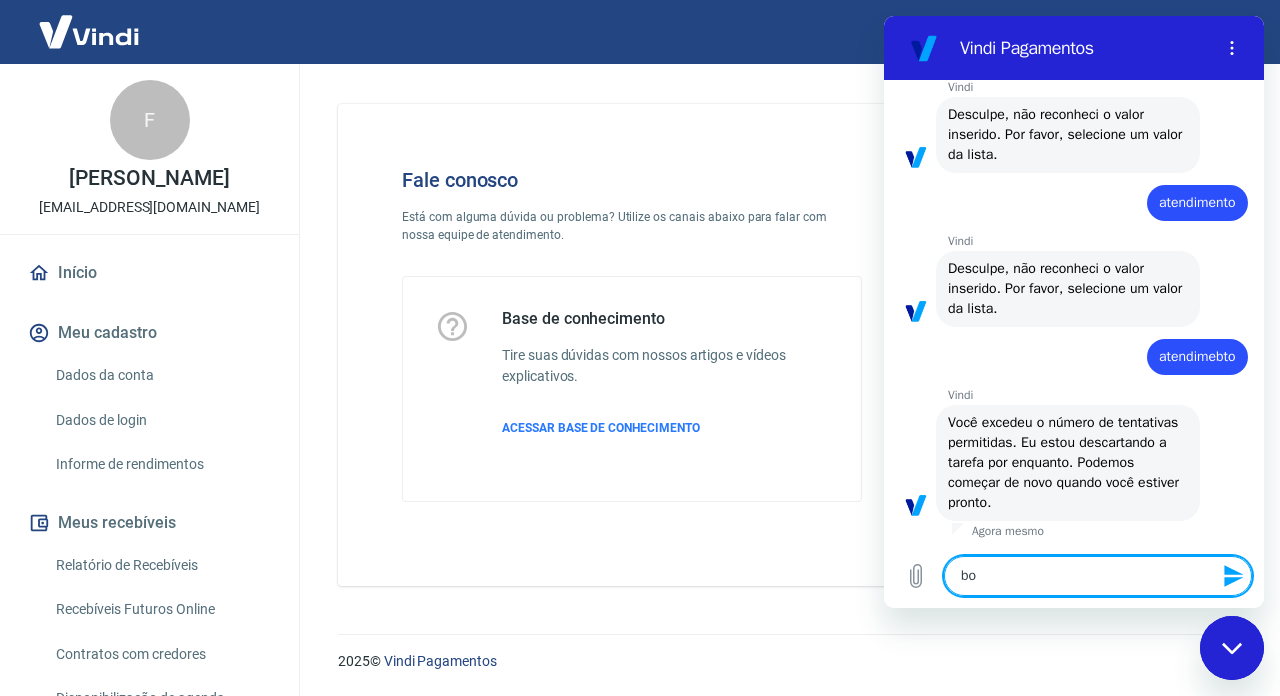 type on "boa" 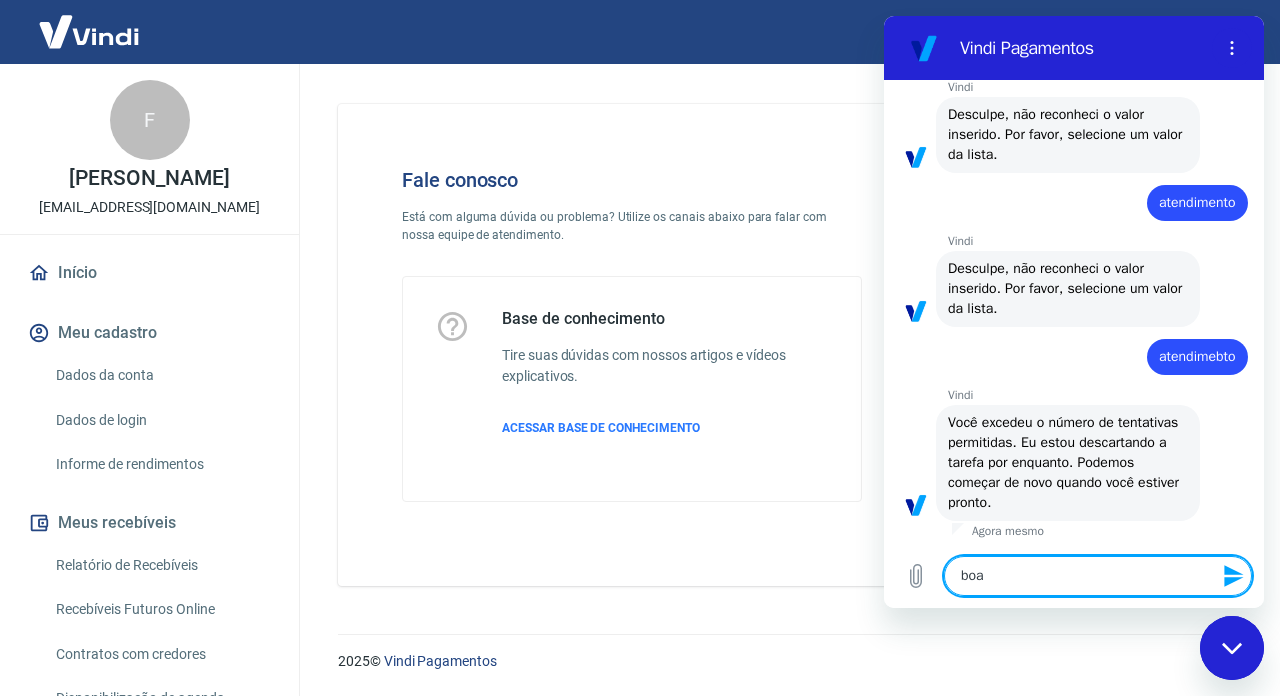 type on "boa" 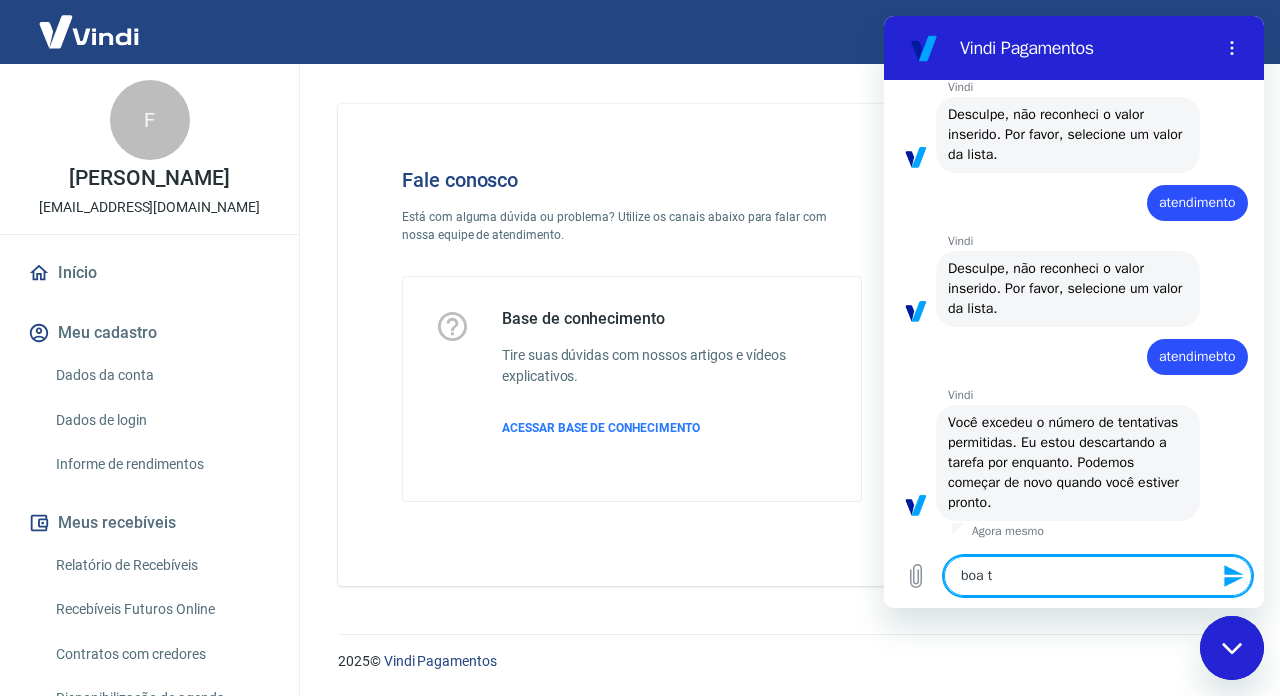 type on "boa ta" 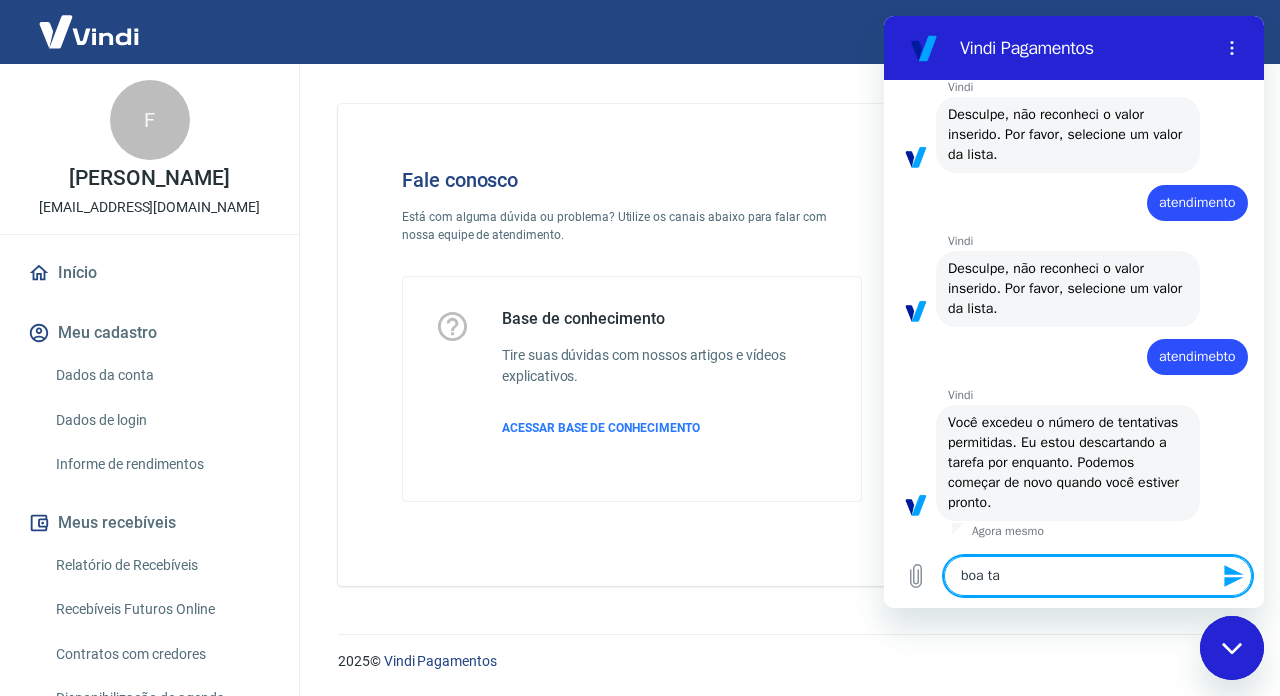 type on "boa tar" 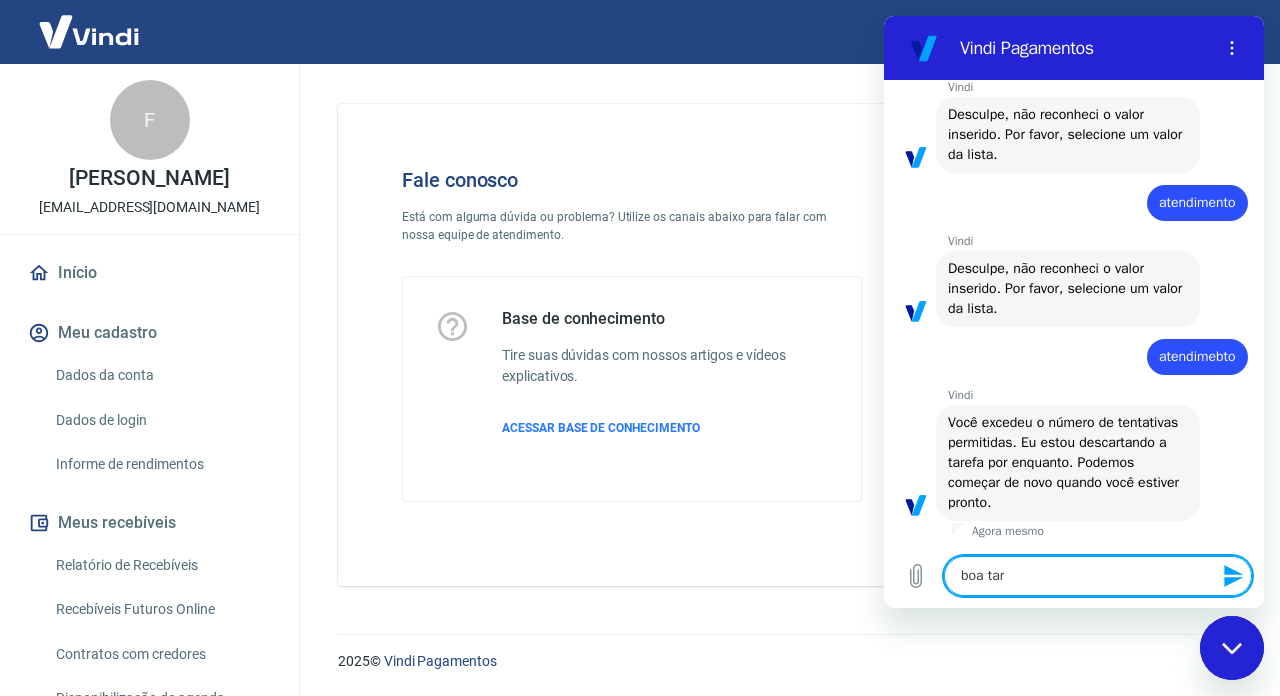 type on "boa tard" 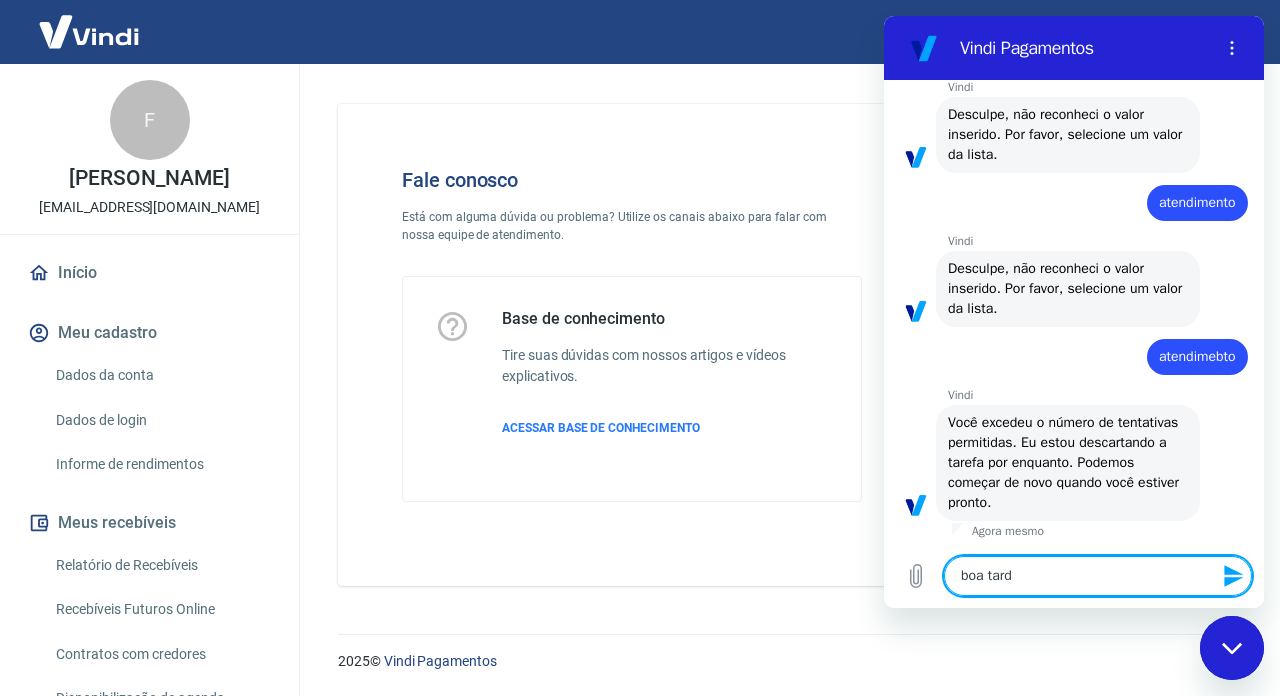 type on "boa tarde" 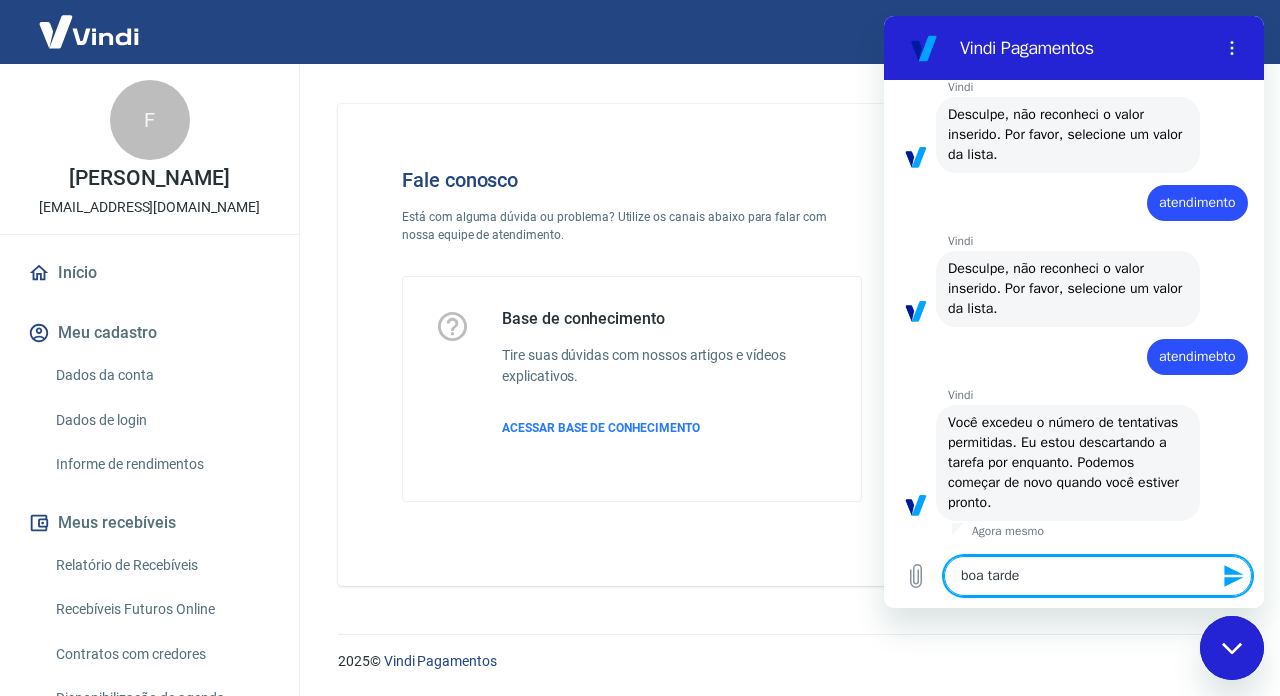 type 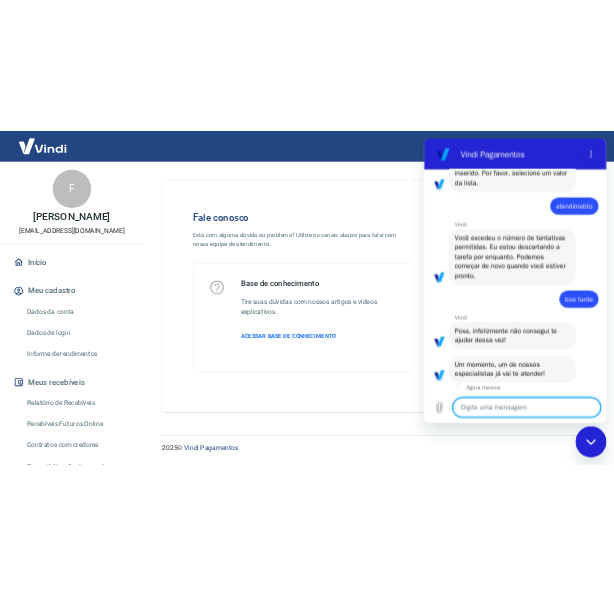 scroll, scrollTop: 7767, scrollLeft: 0, axis: vertical 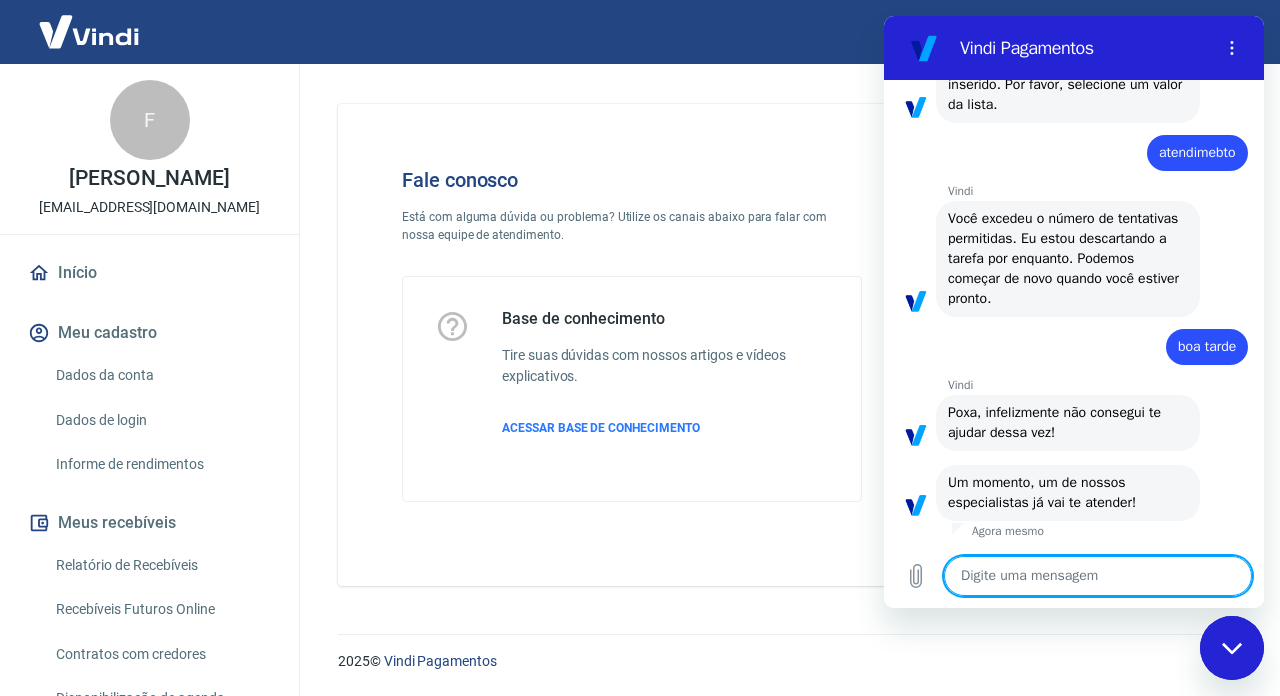 click at bounding box center (1098, 576) 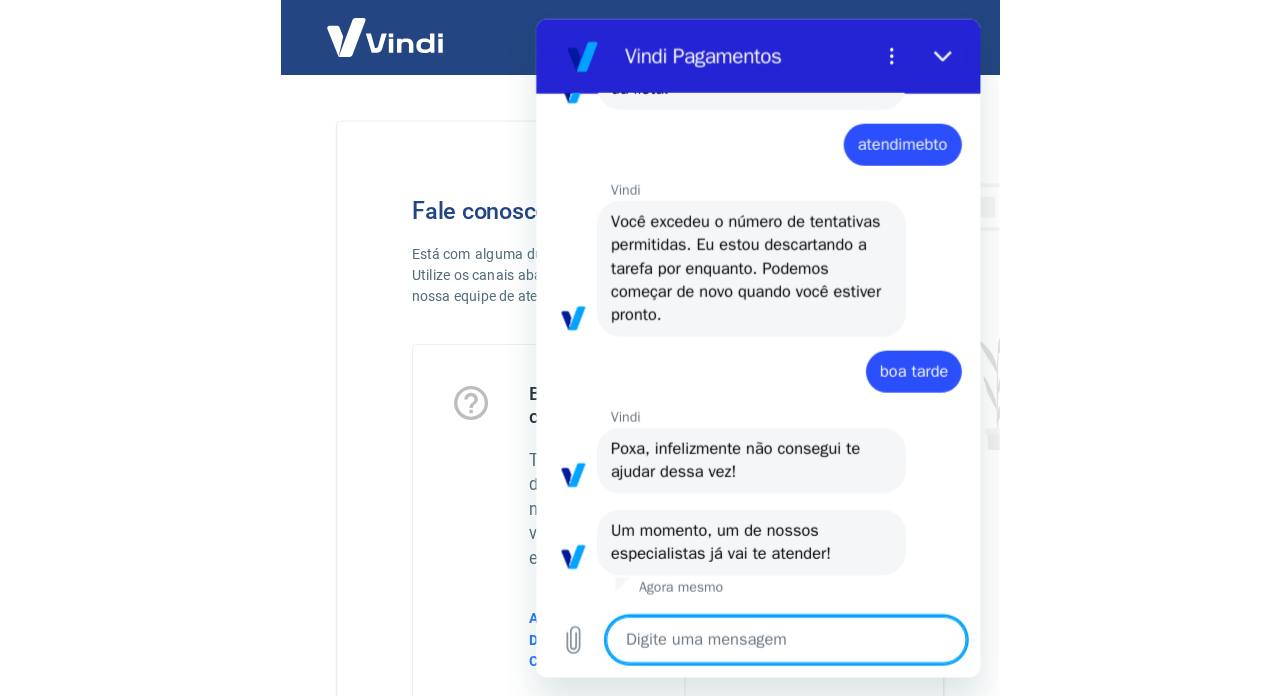 scroll, scrollTop: 7781, scrollLeft: 0, axis: vertical 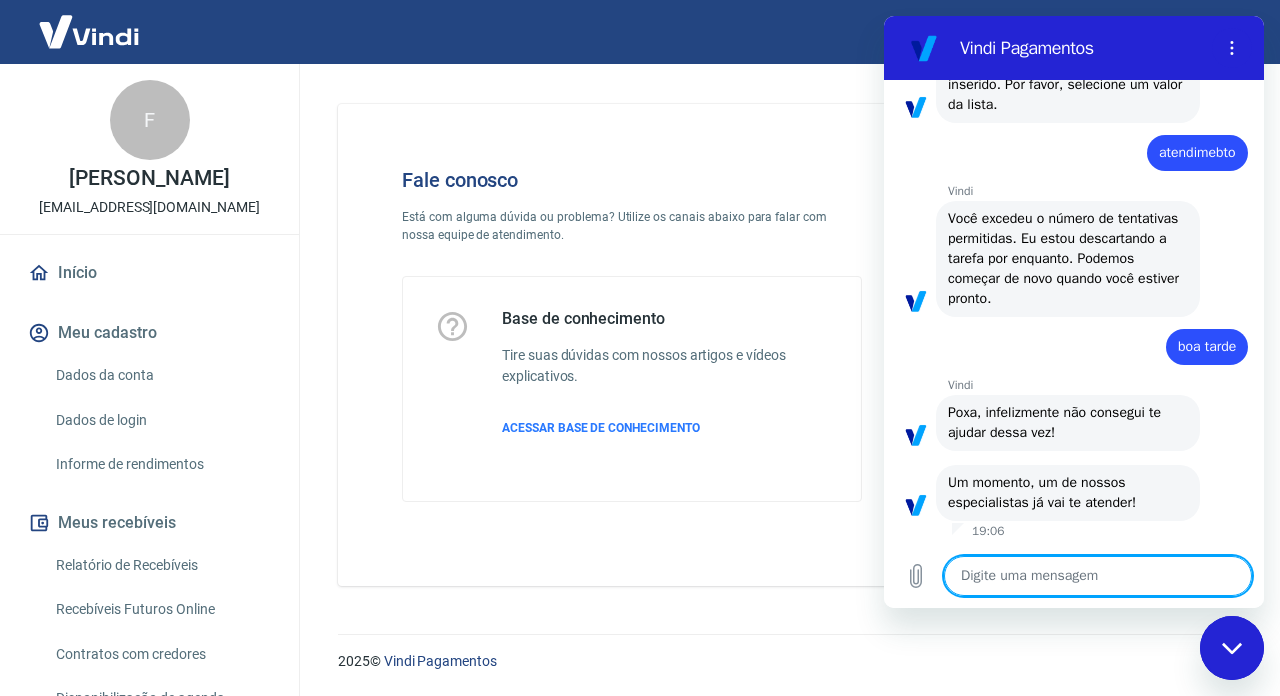 click at bounding box center [1098, 576] 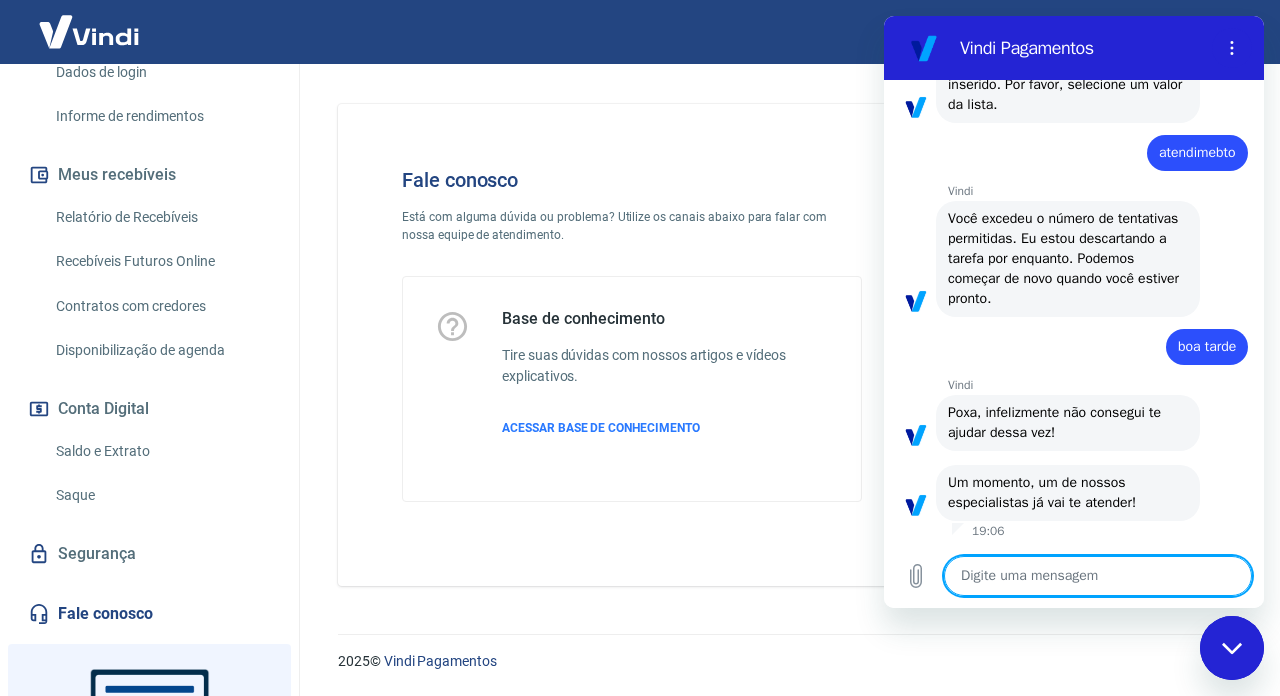 scroll, scrollTop: 349, scrollLeft: 0, axis: vertical 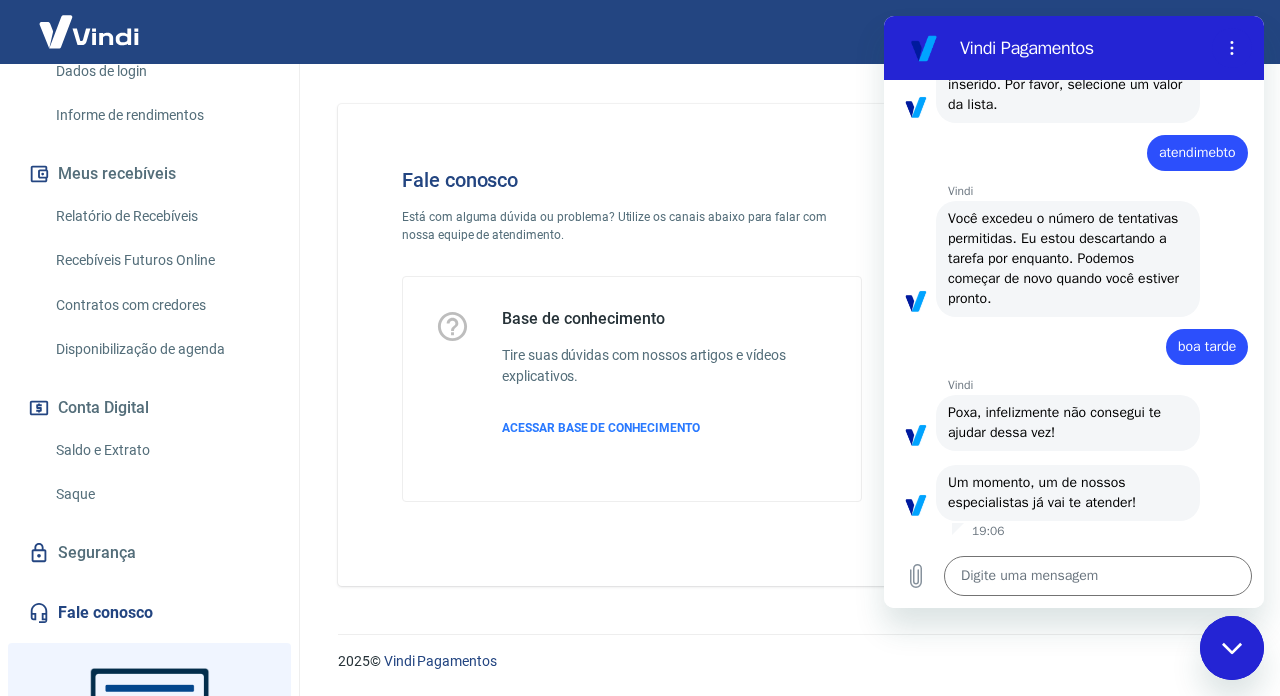 type on "x" 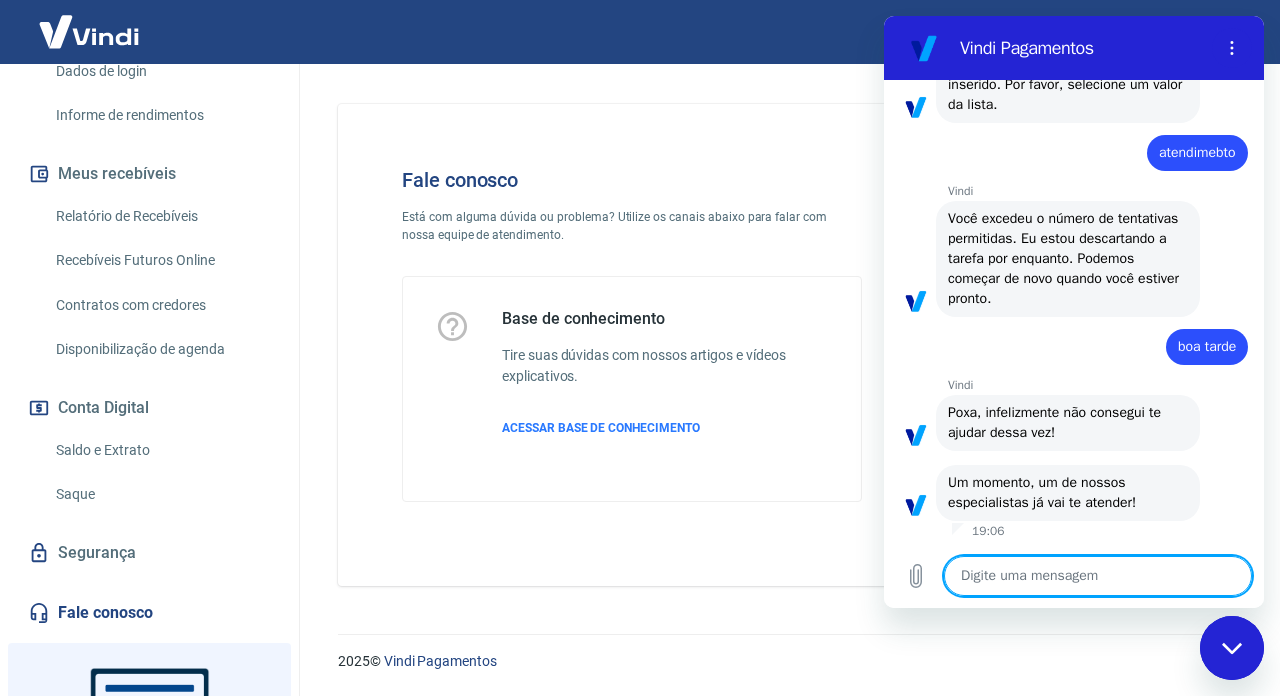 click at bounding box center [1098, 576] 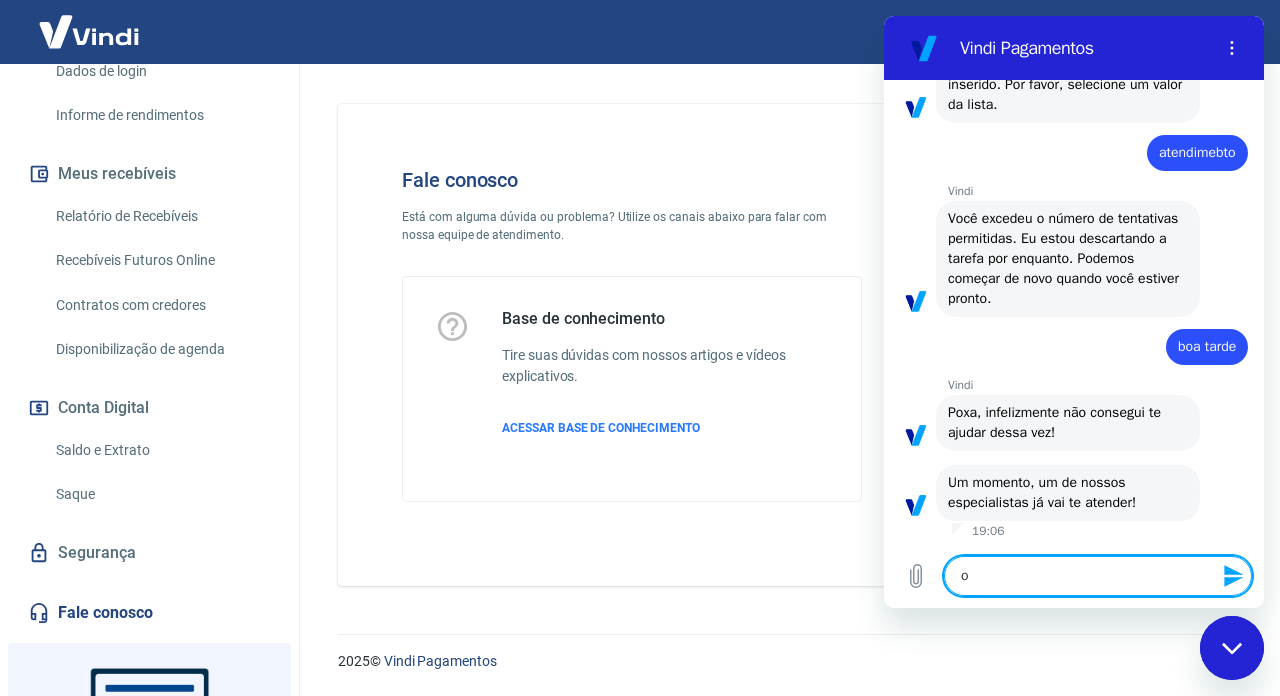 type on "ob" 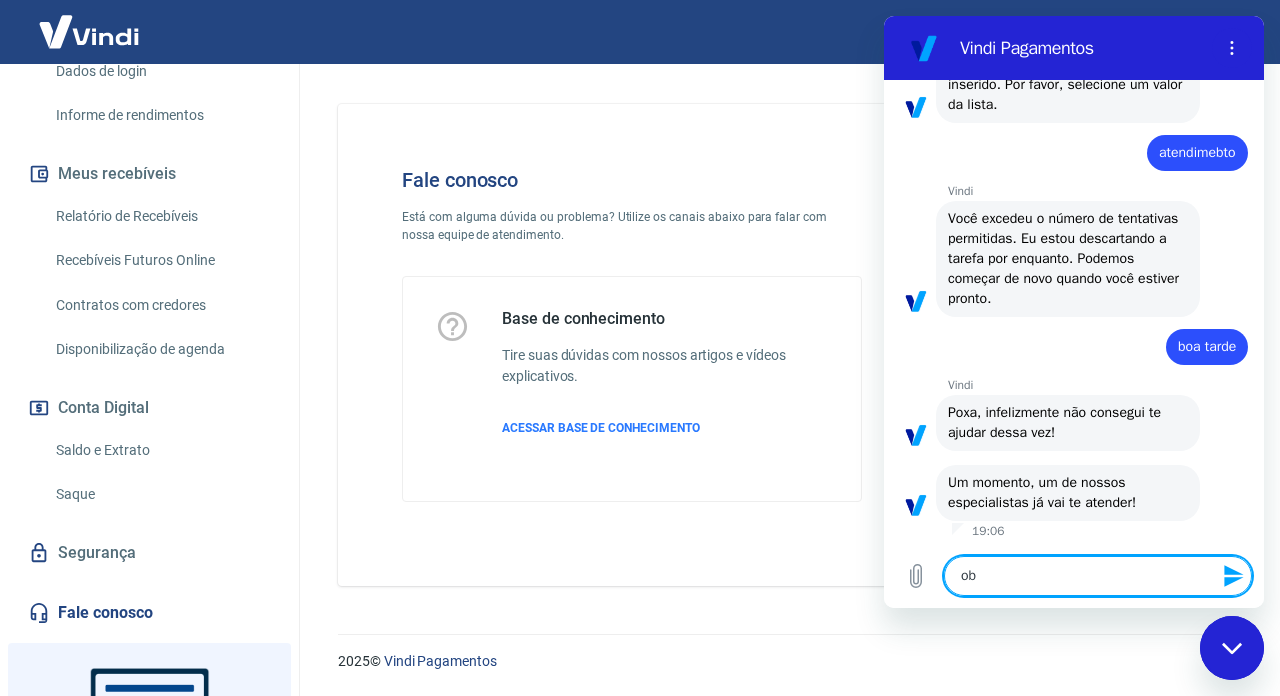 type on "obr" 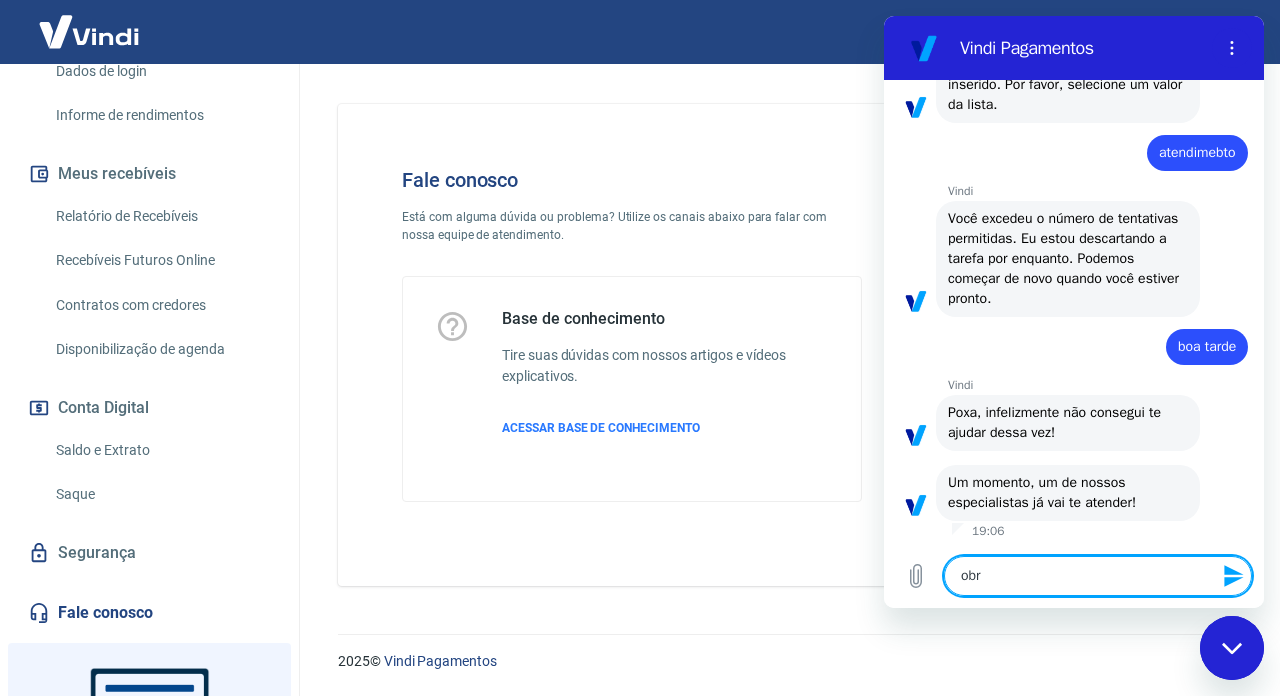 type on "obri" 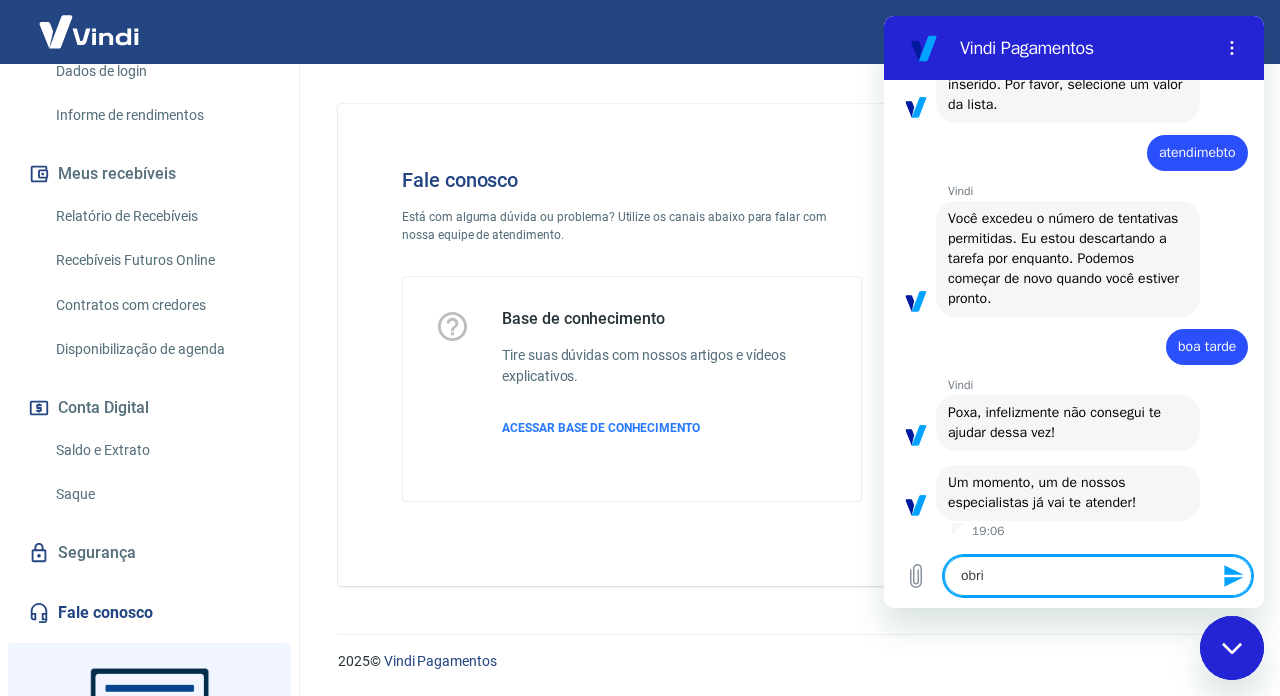 type on "obrig" 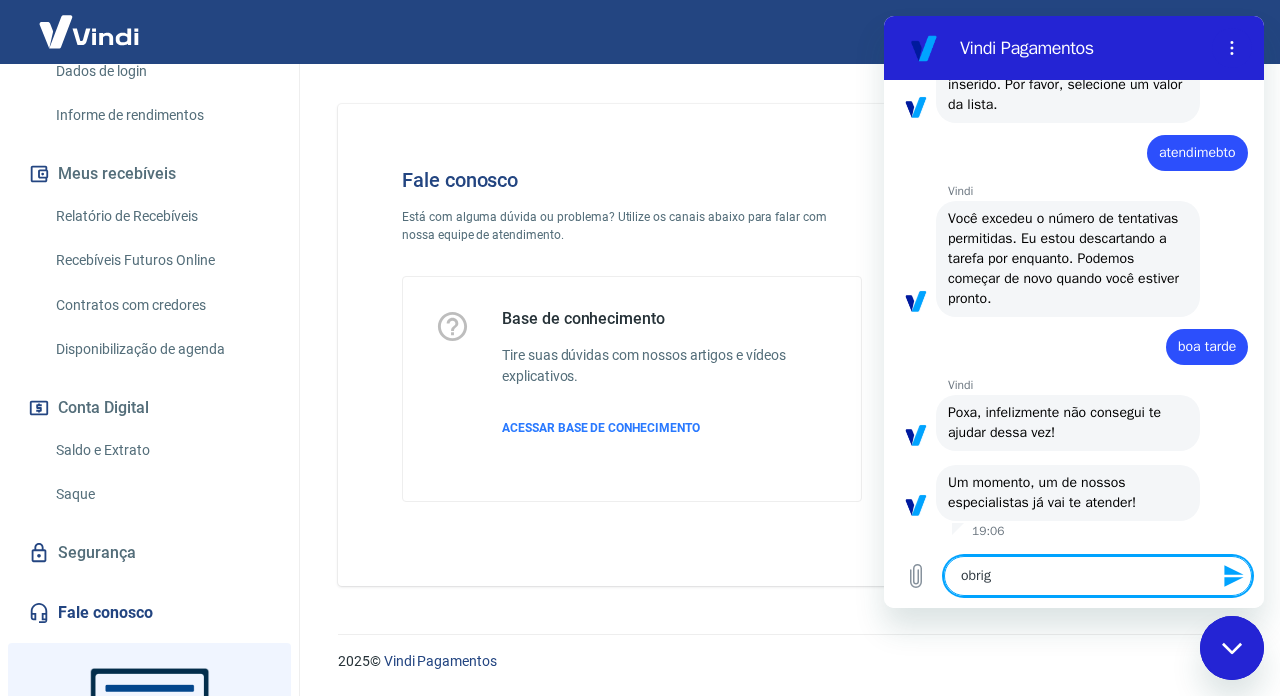 type on "obriga" 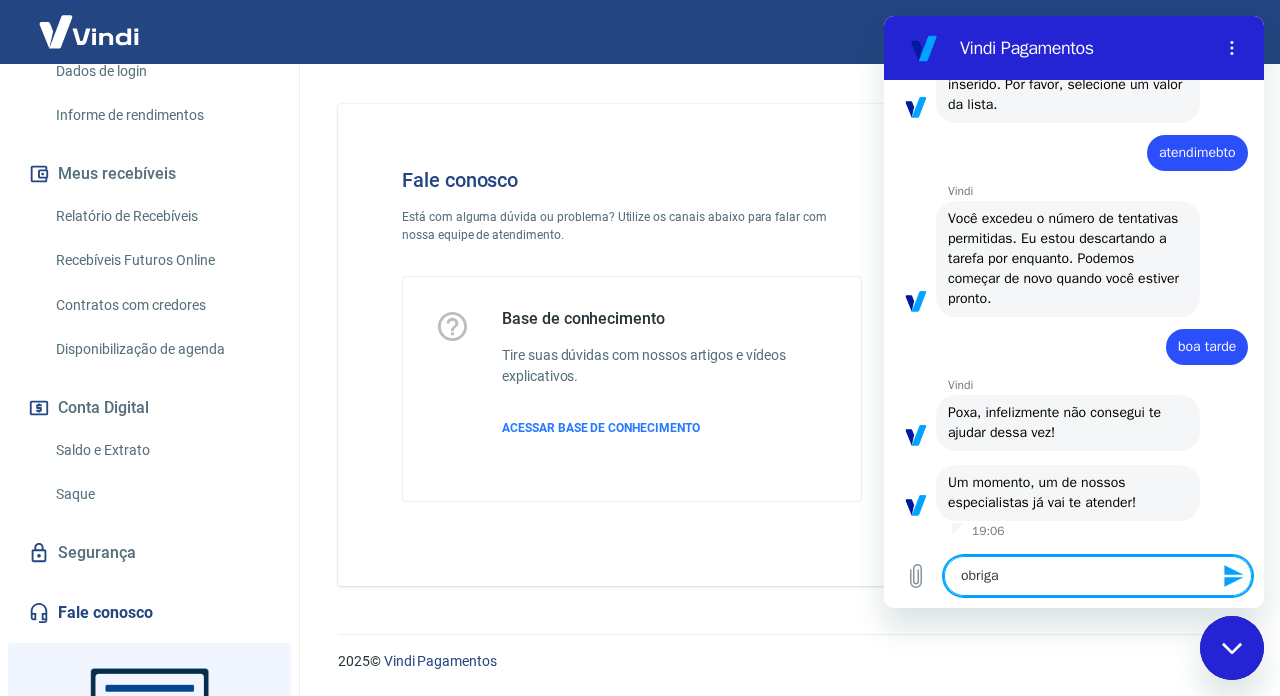 type on "obrigad" 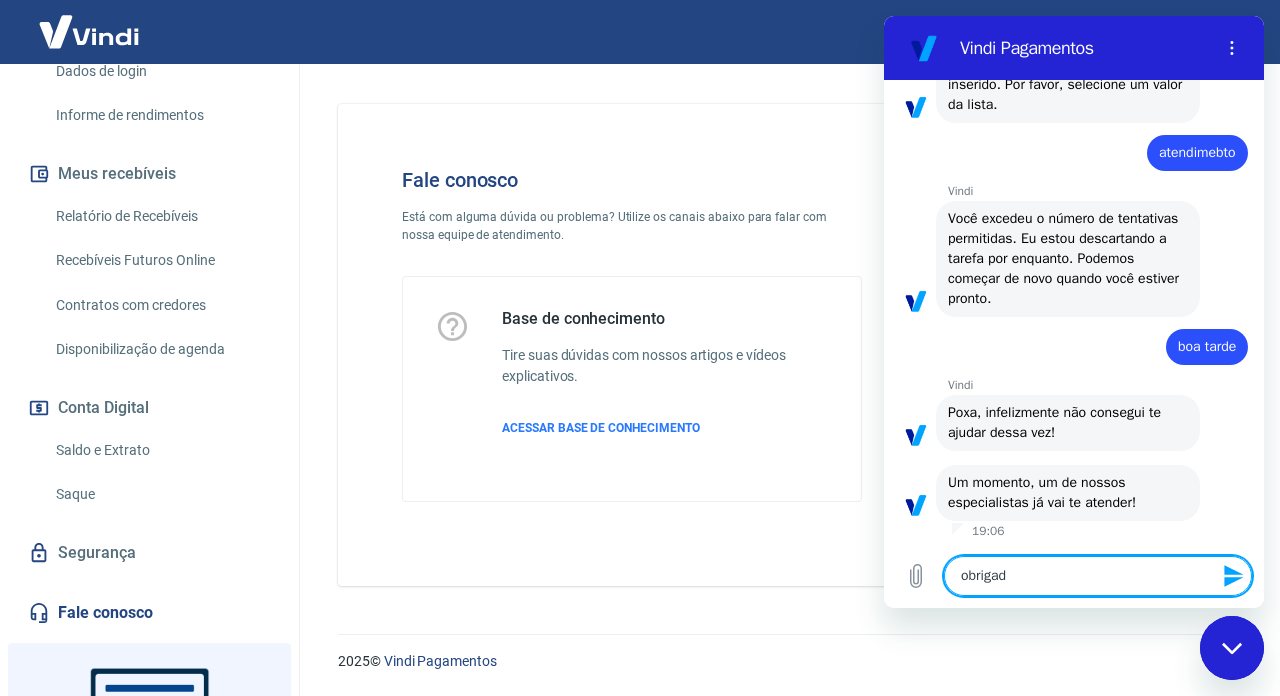 type on "obrigada" 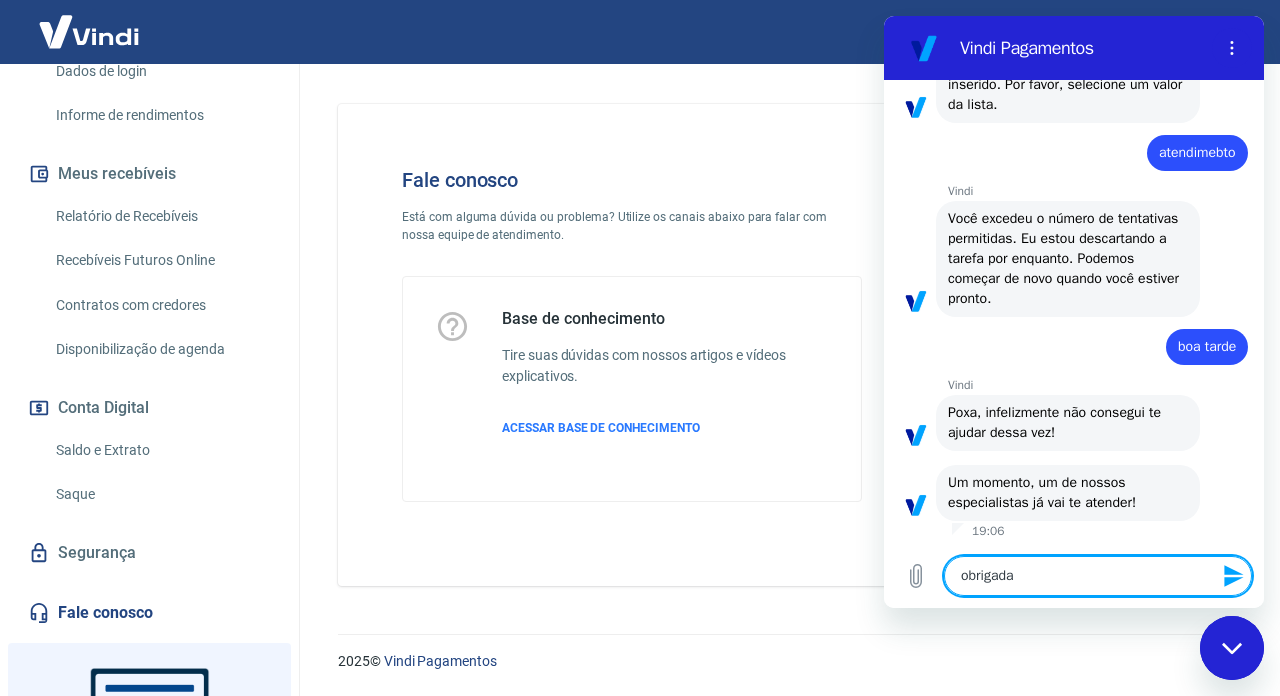 type 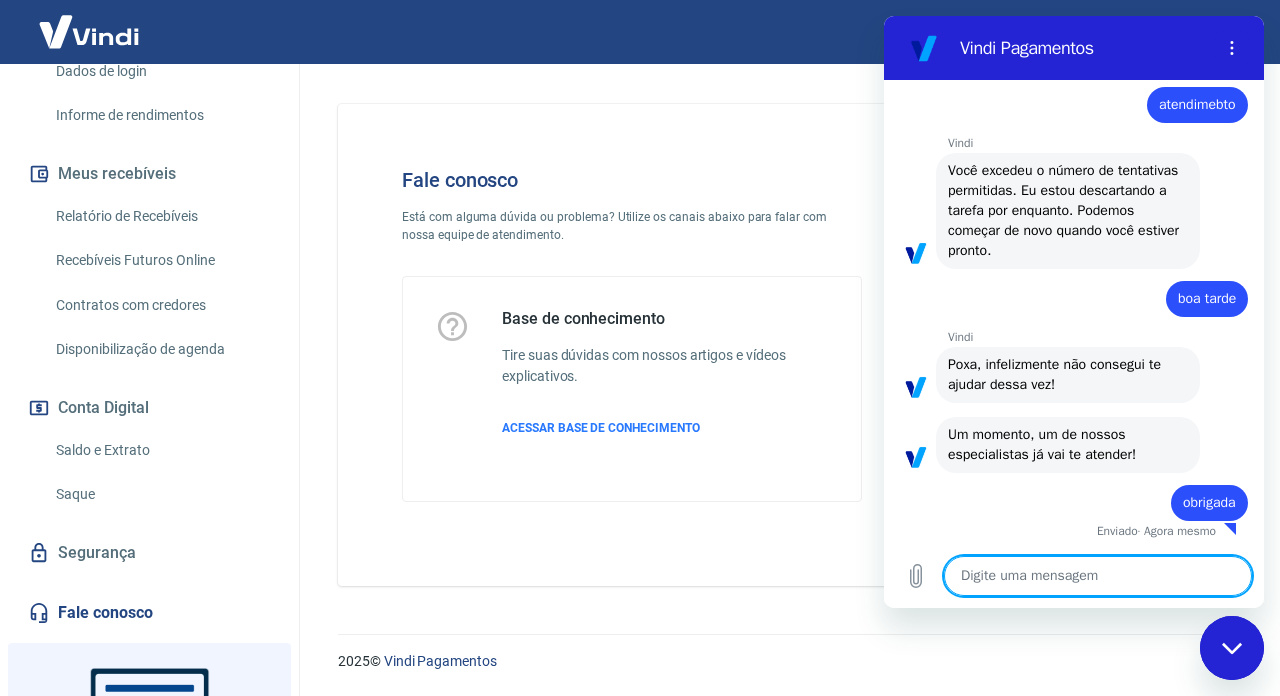 type on "x" 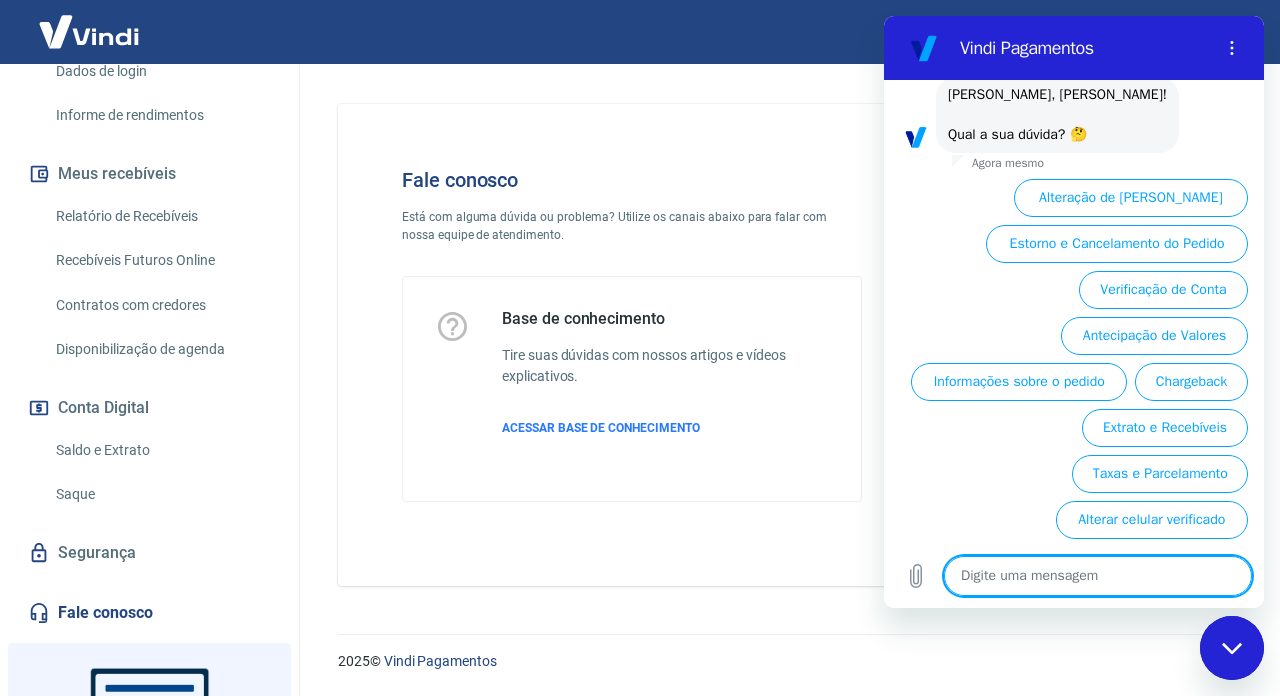 scroll, scrollTop: 8289, scrollLeft: 0, axis: vertical 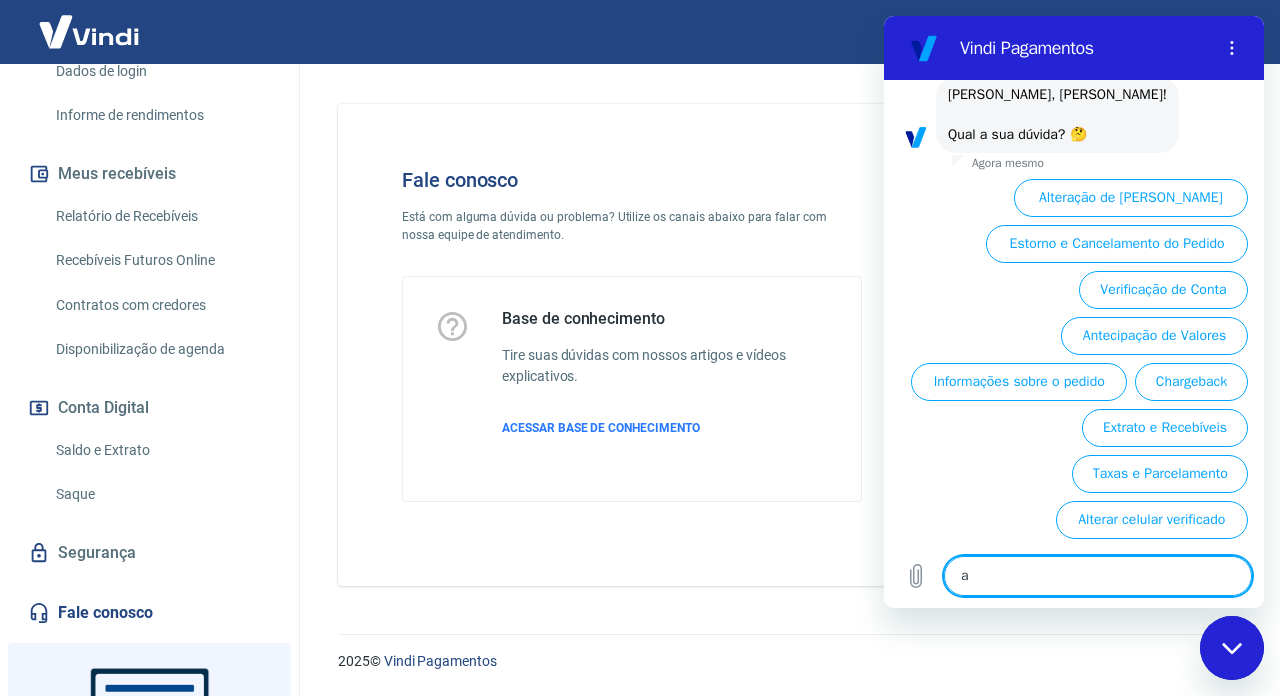 type on "x" 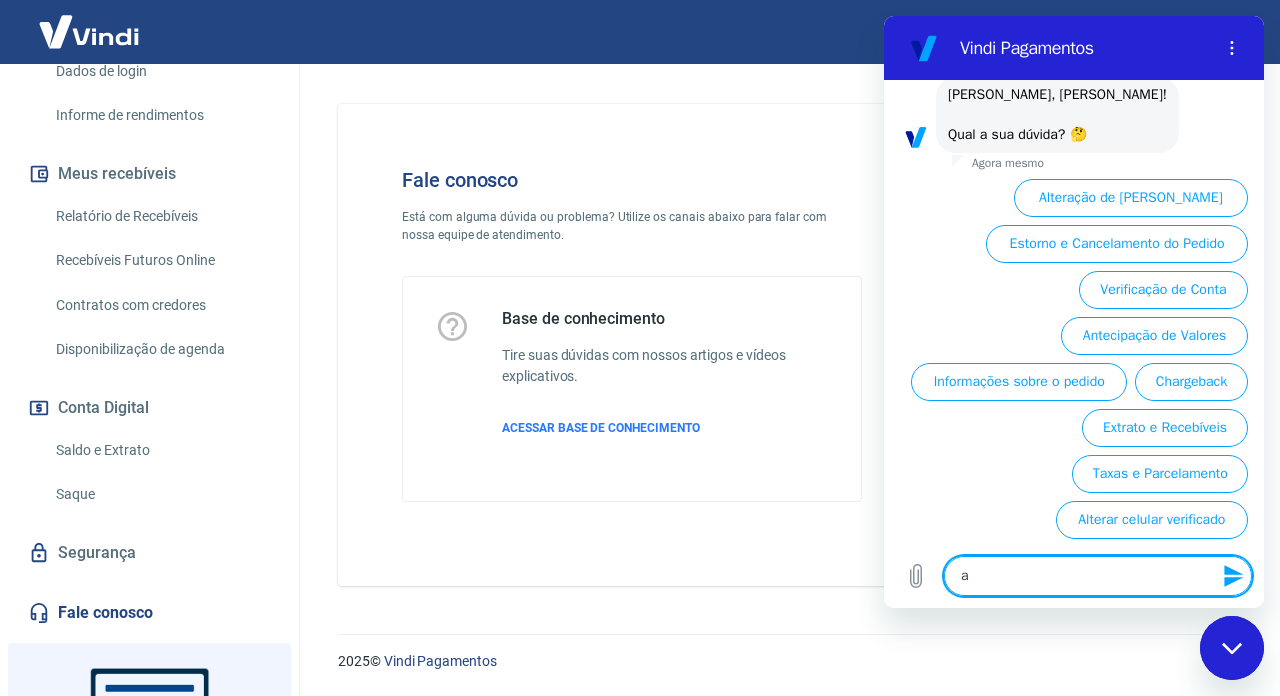 type on "at" 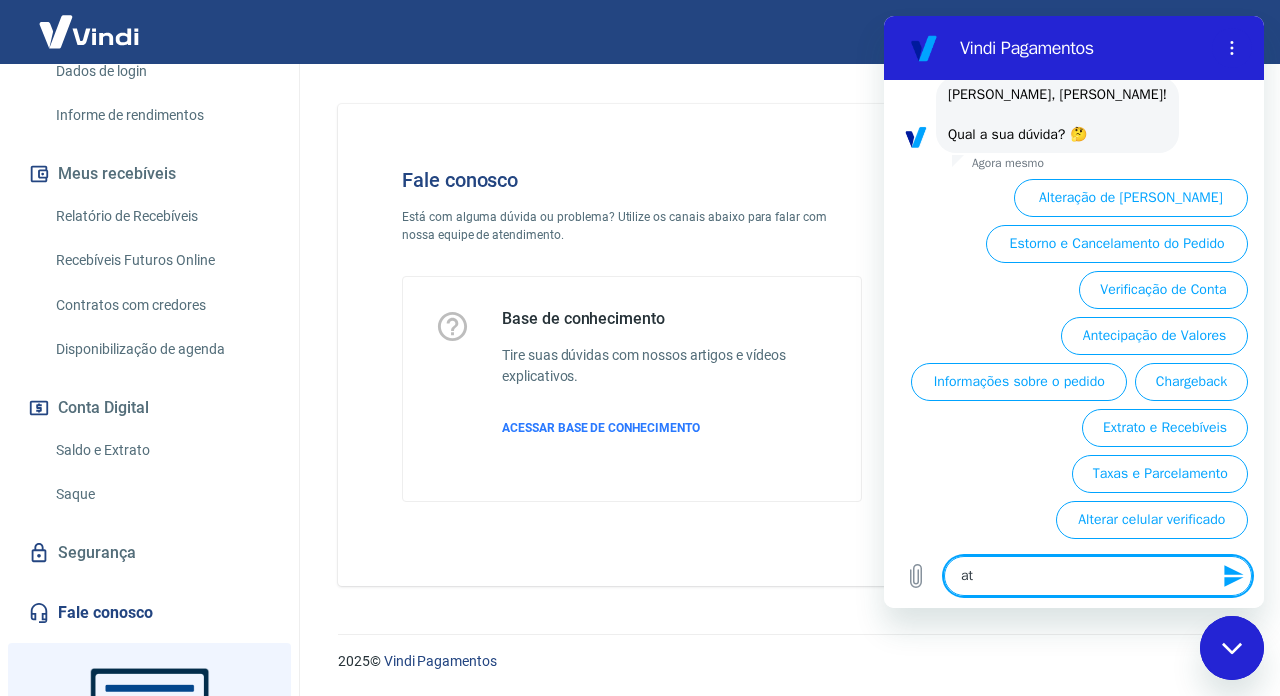type on "ate" 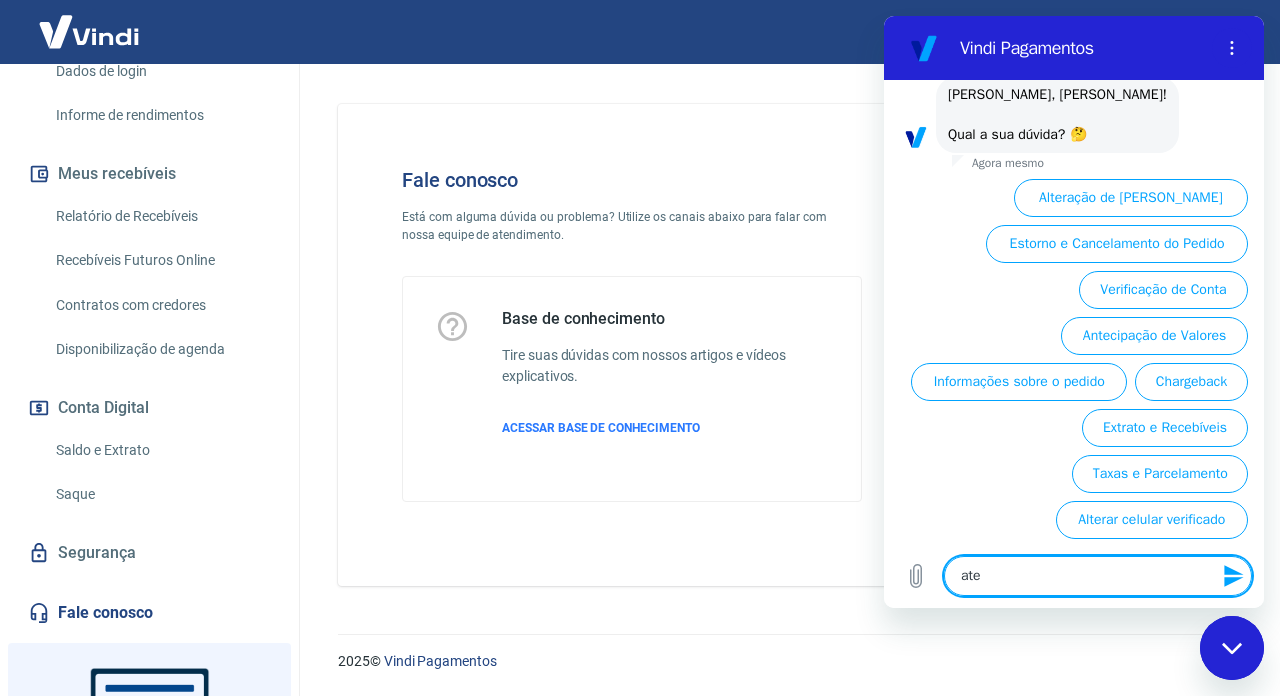 type on "aten" 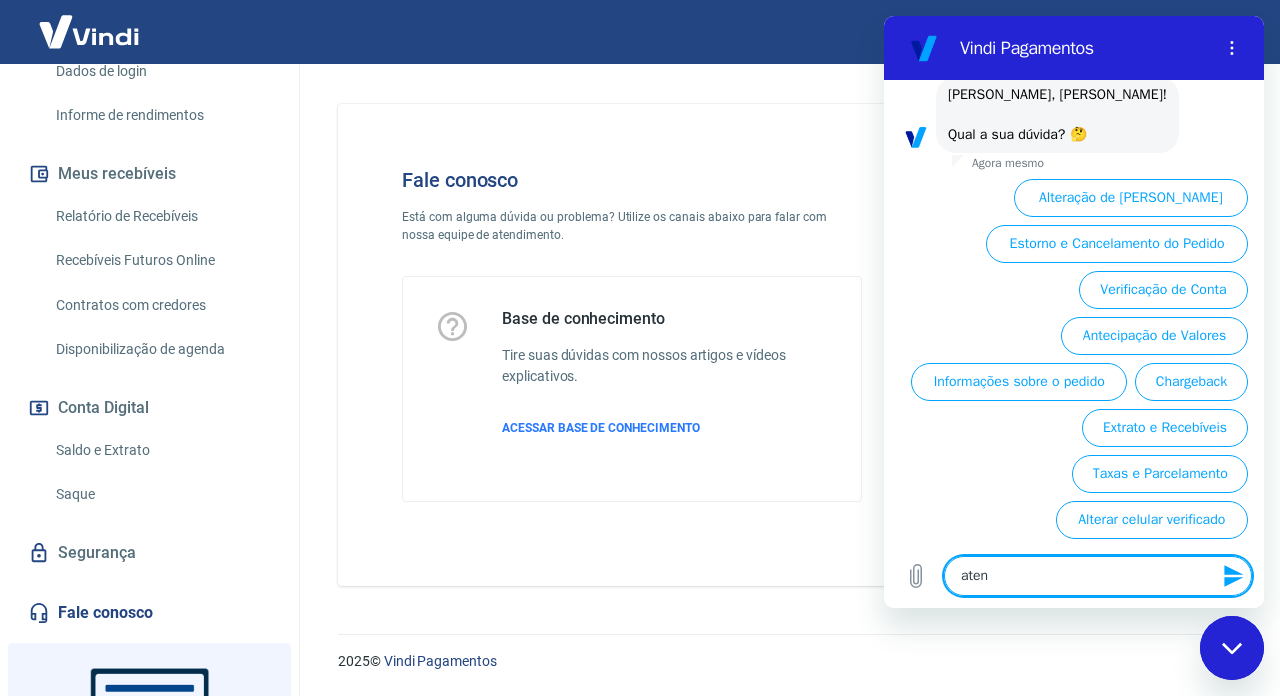 type on "atend" 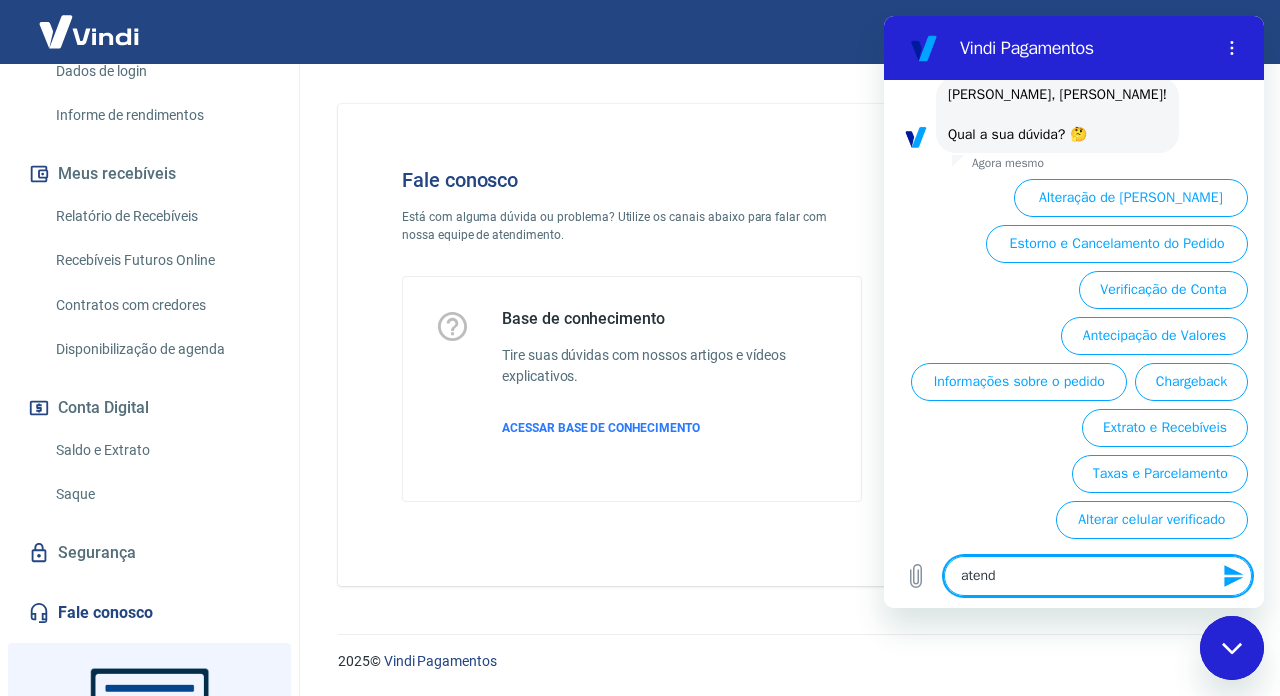 type on "atendi" 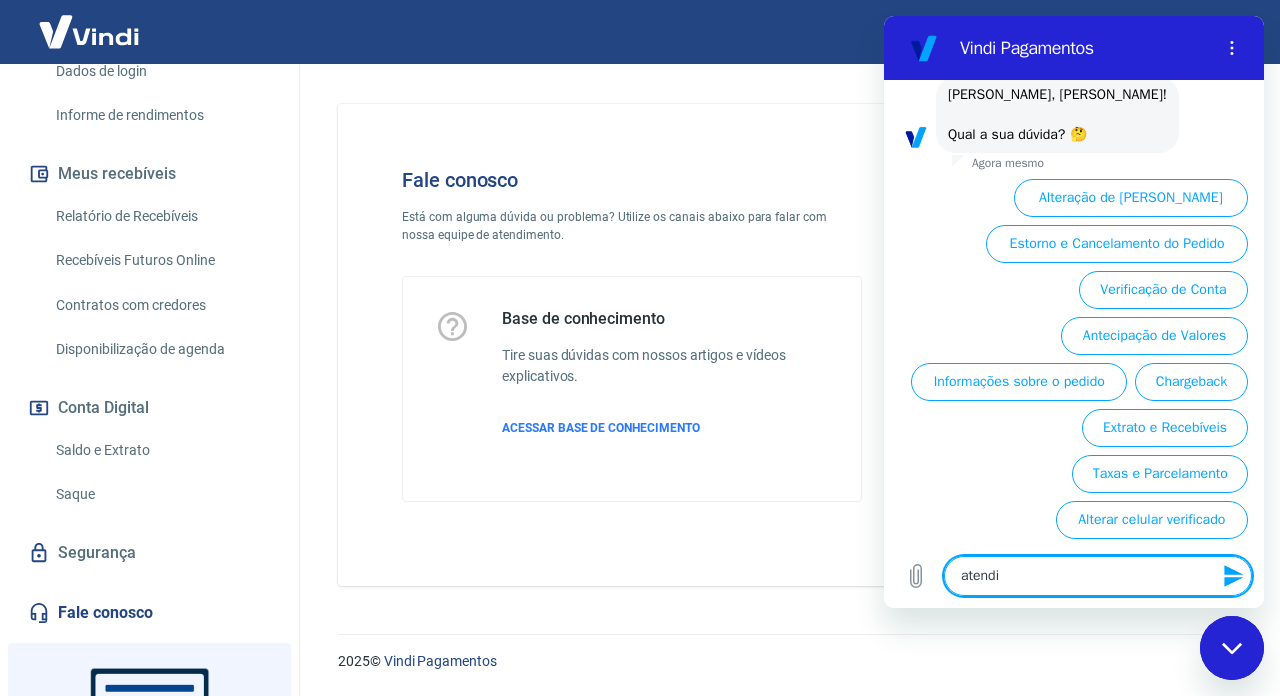 type on "atendim" 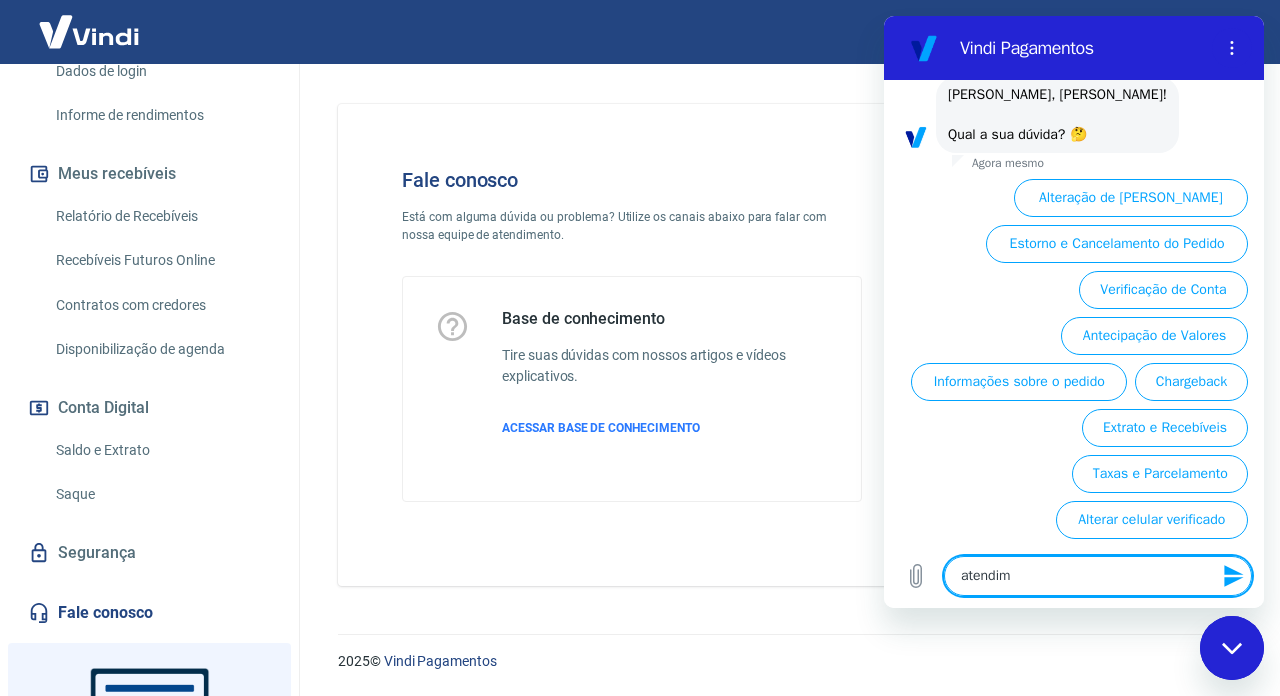 type on "atendime" 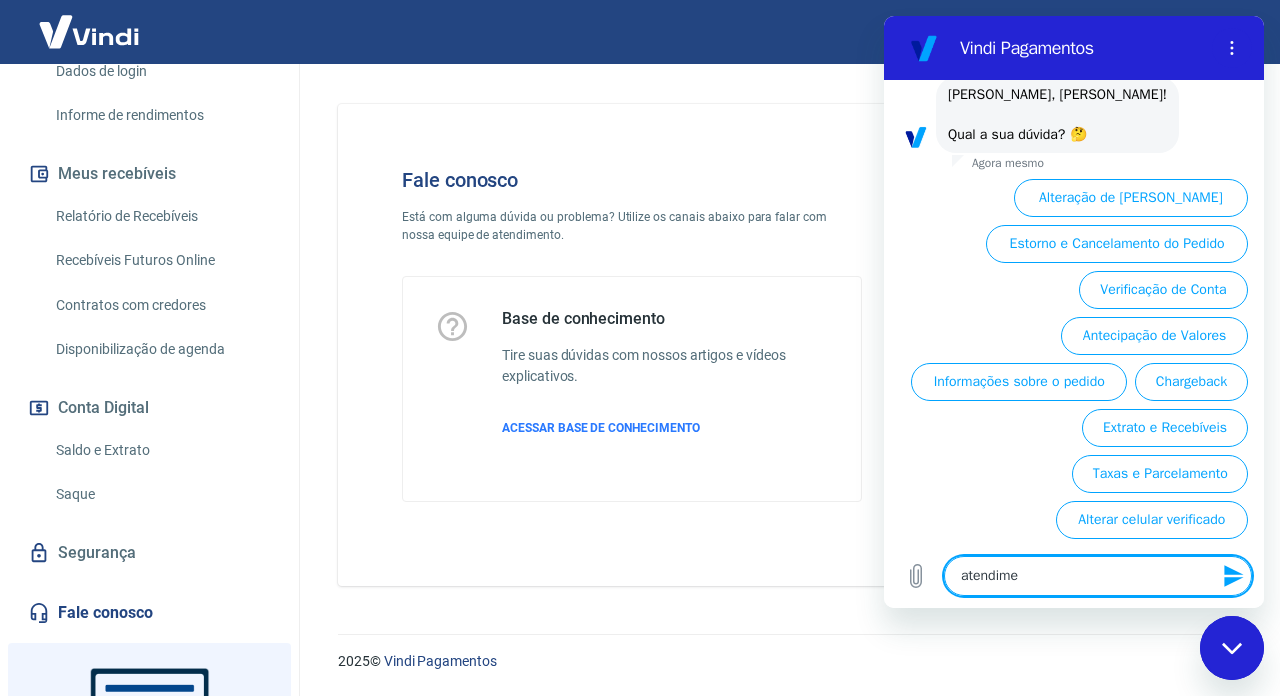 type on "atendimen" 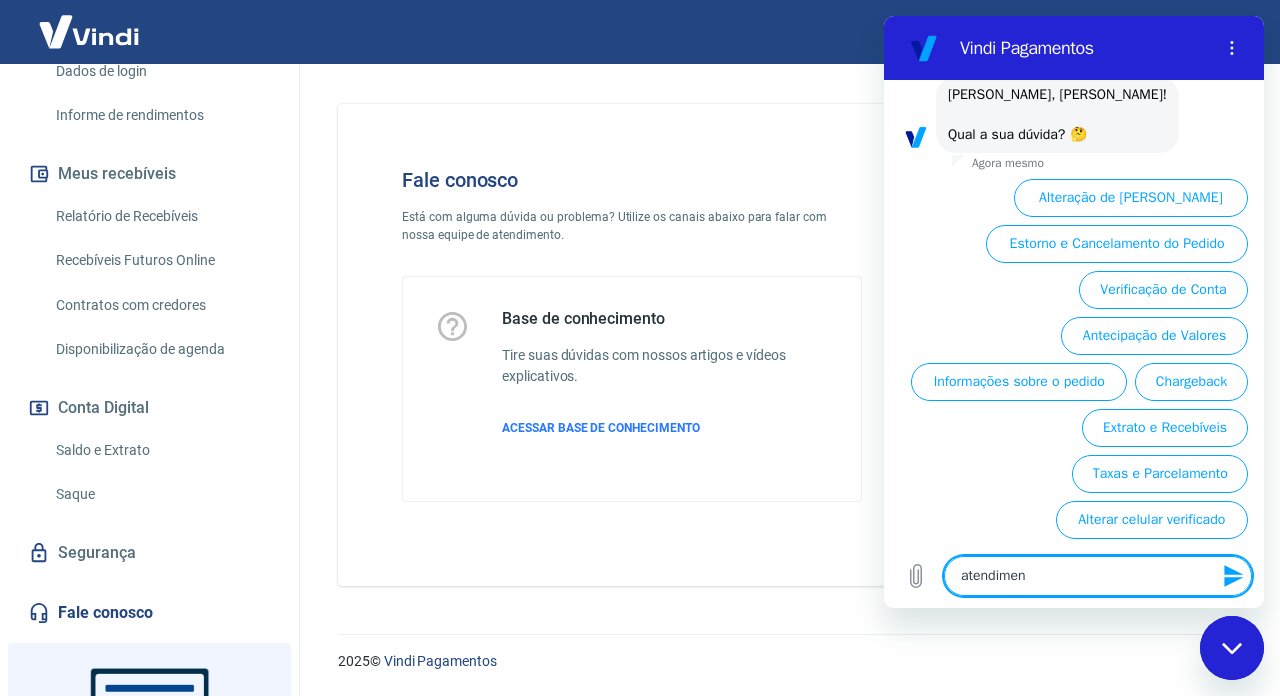 type on "atendiment" 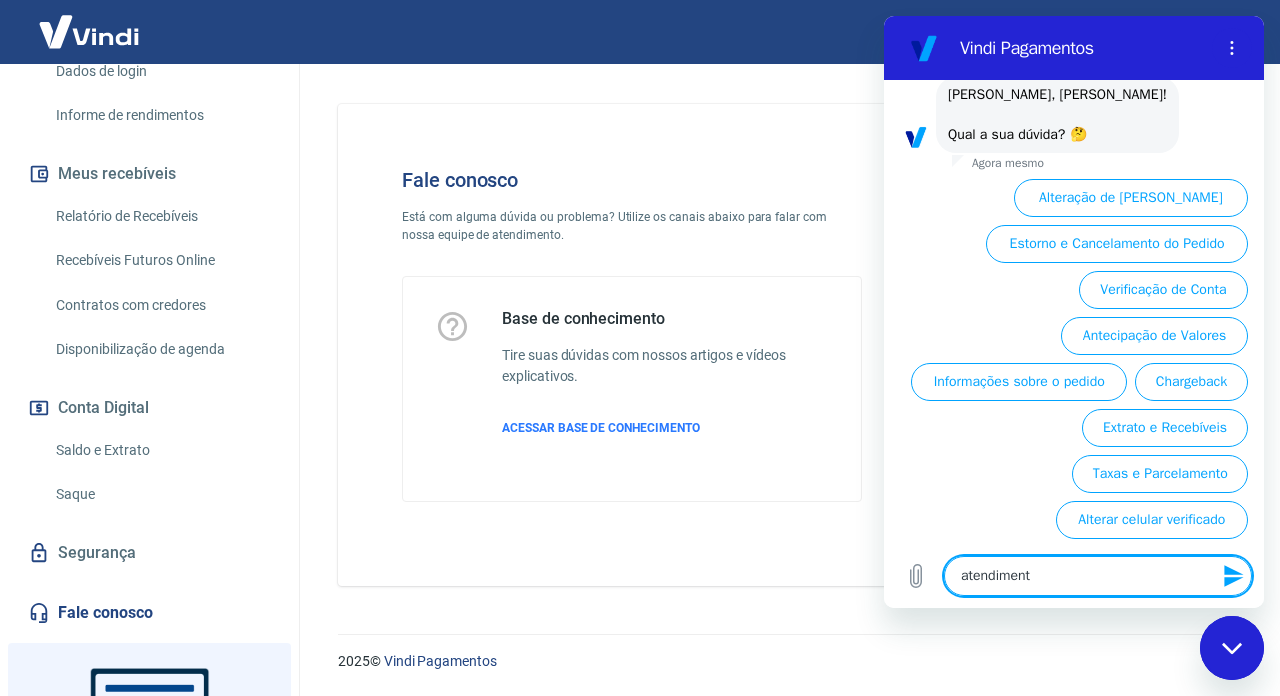 type on "atendimento" 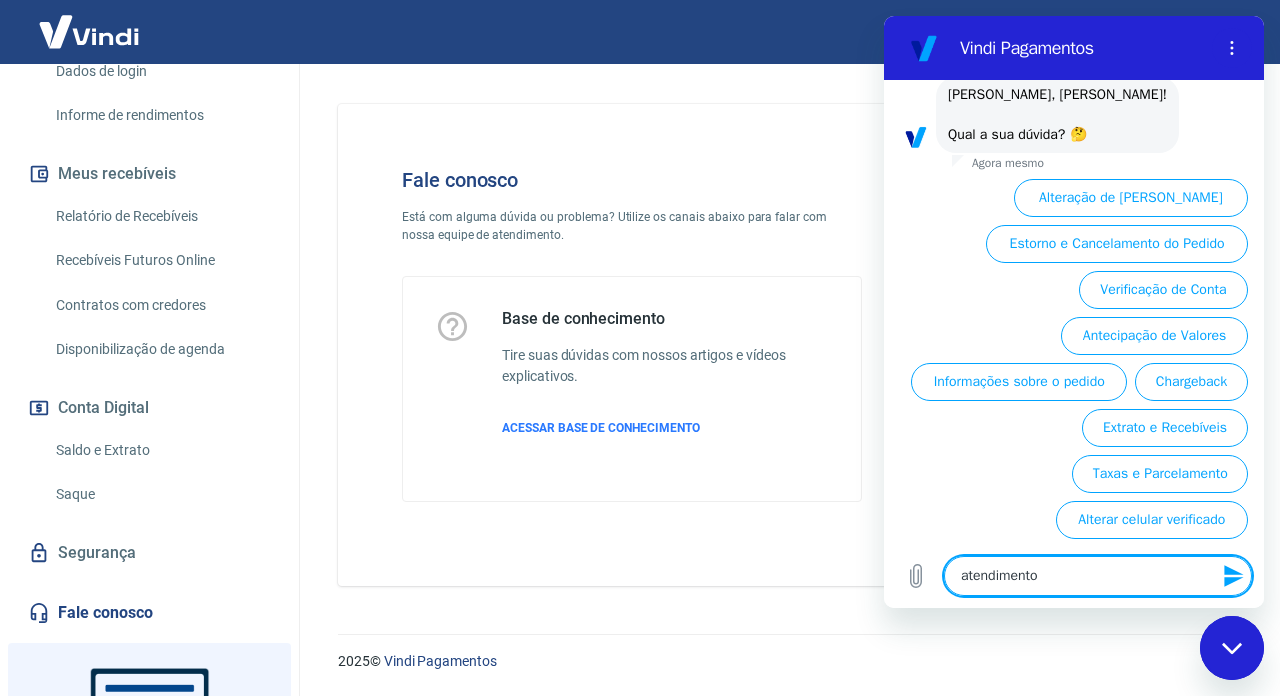 type 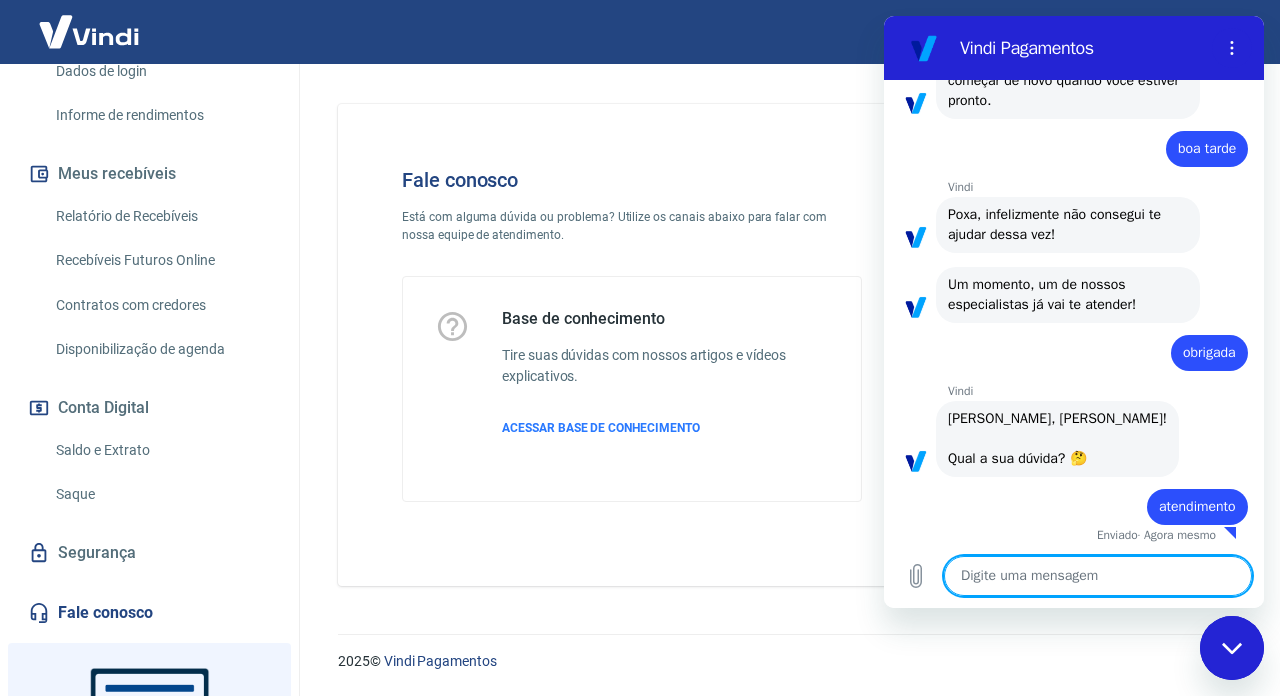 scroll, scrollTop: 7969, scrollLeft: 0, axis: vertical 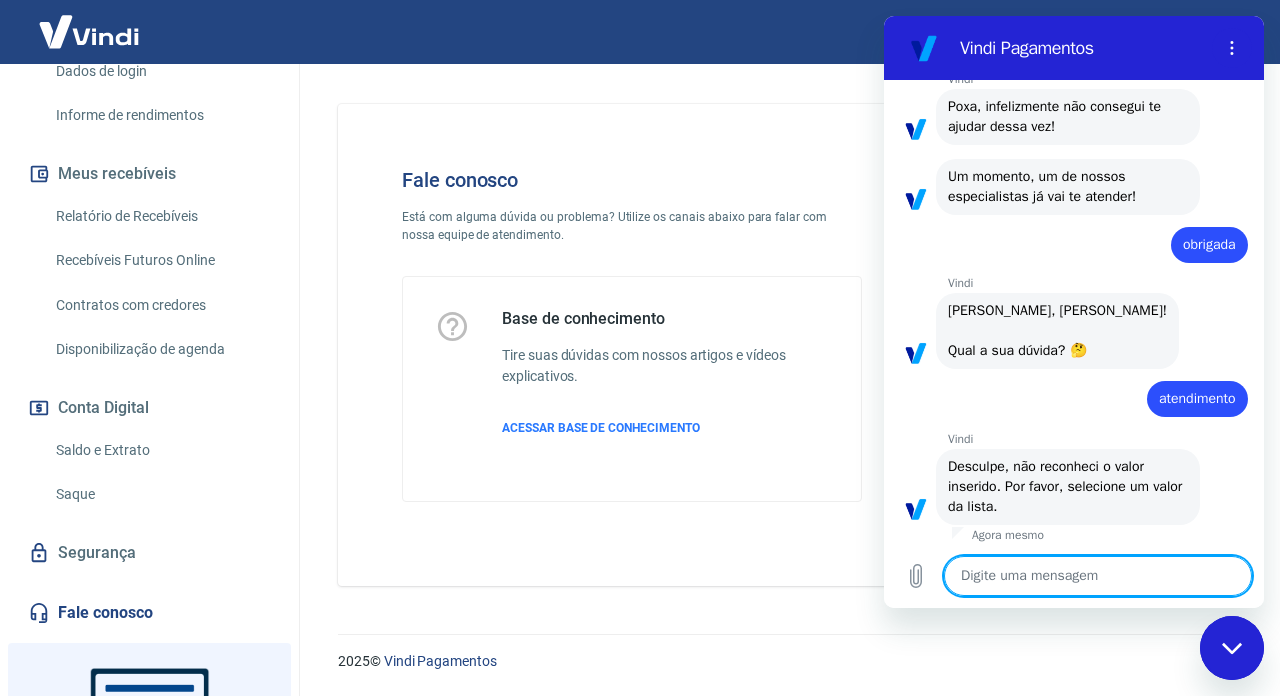 type on "x" 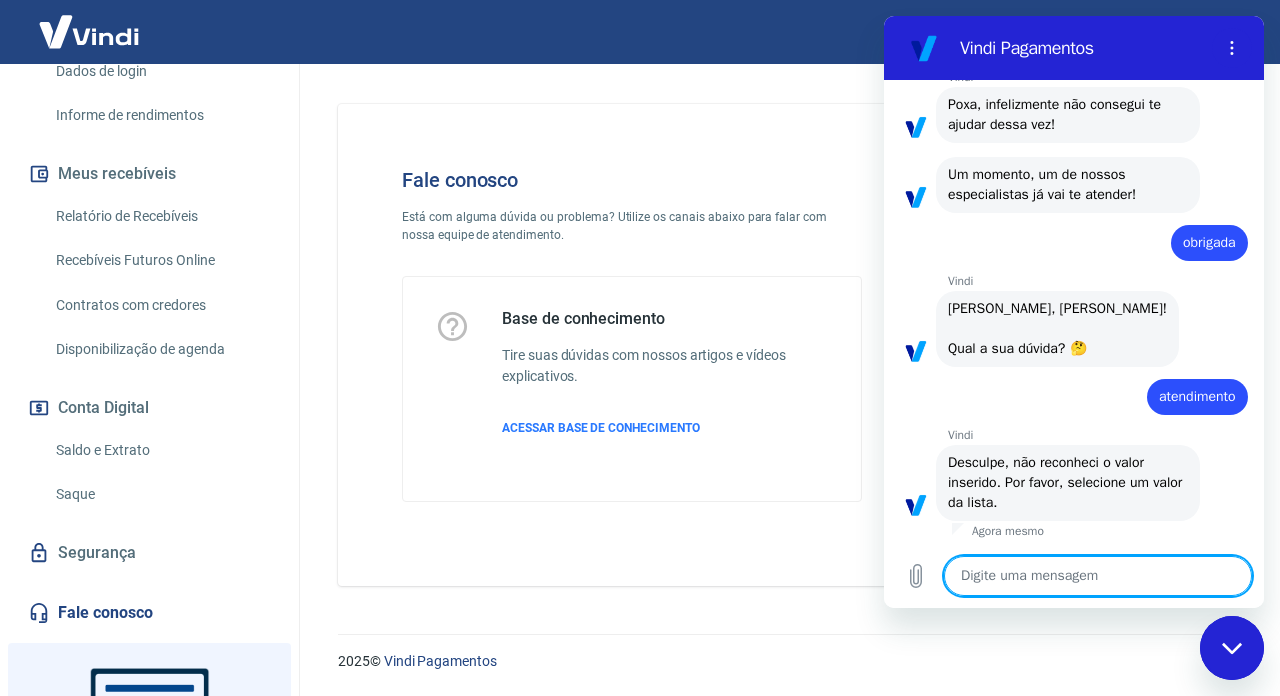 scroll, scrollTop: 8075, scrollLeft: 0, axis: vertical 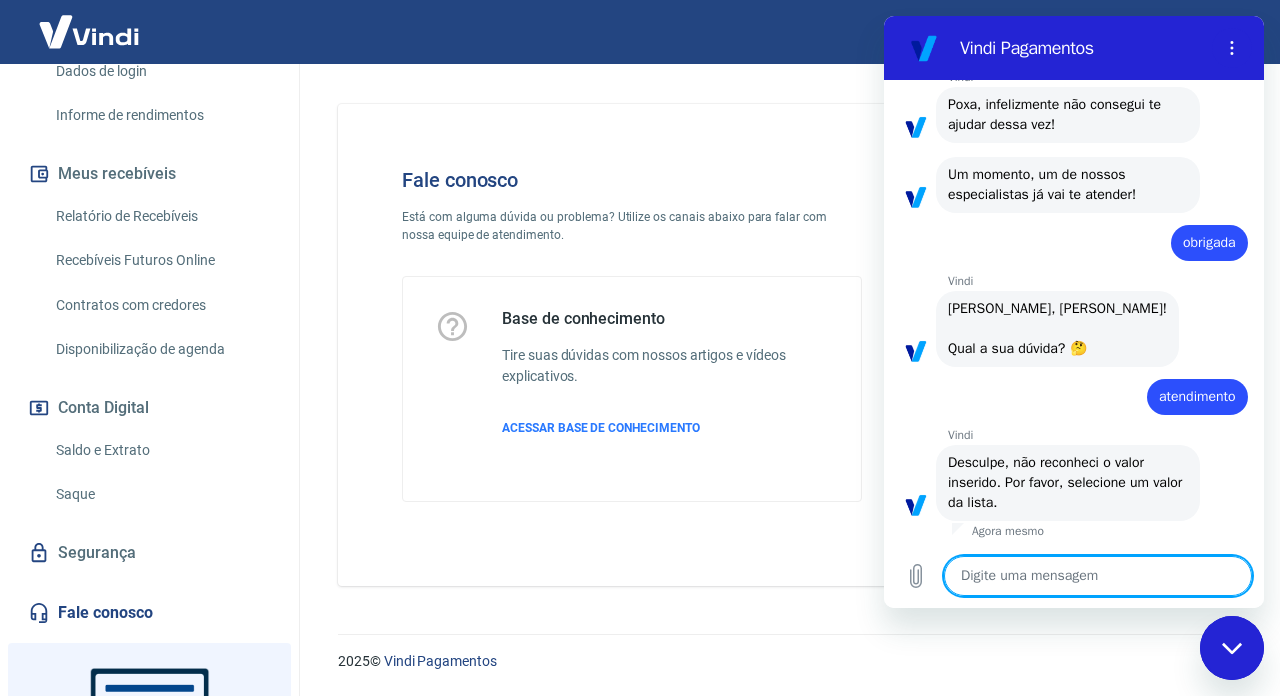 type on "a" 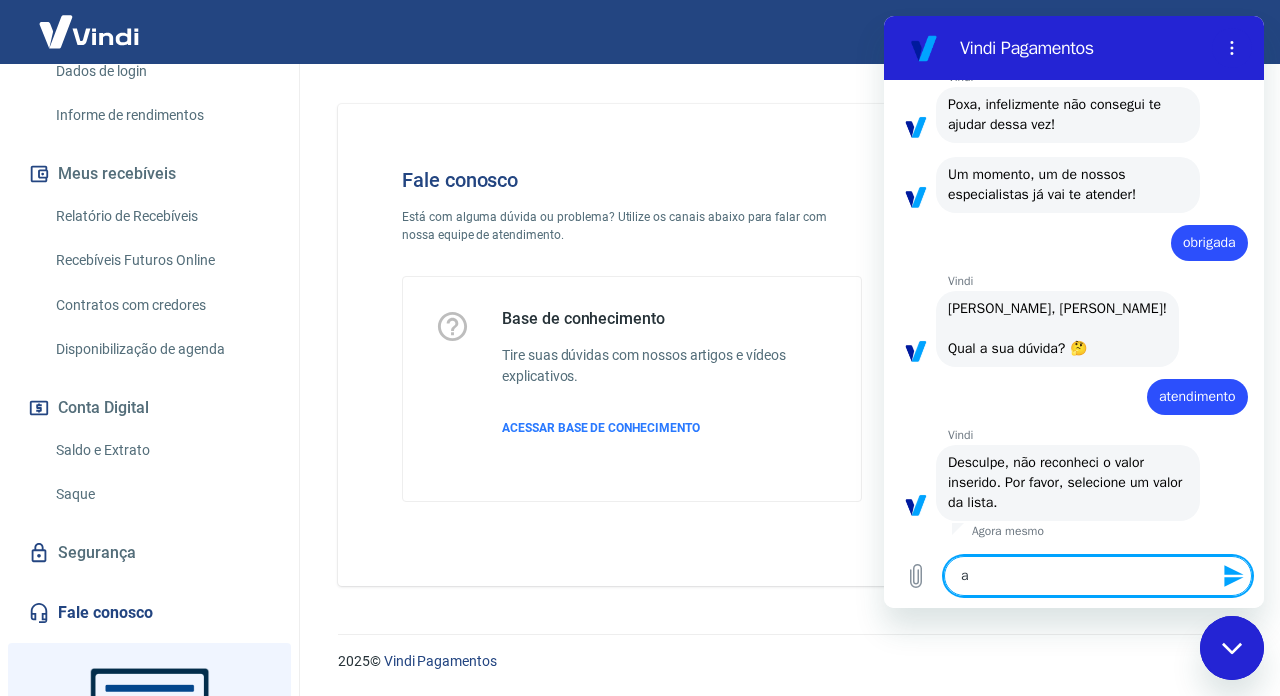 type on "at" 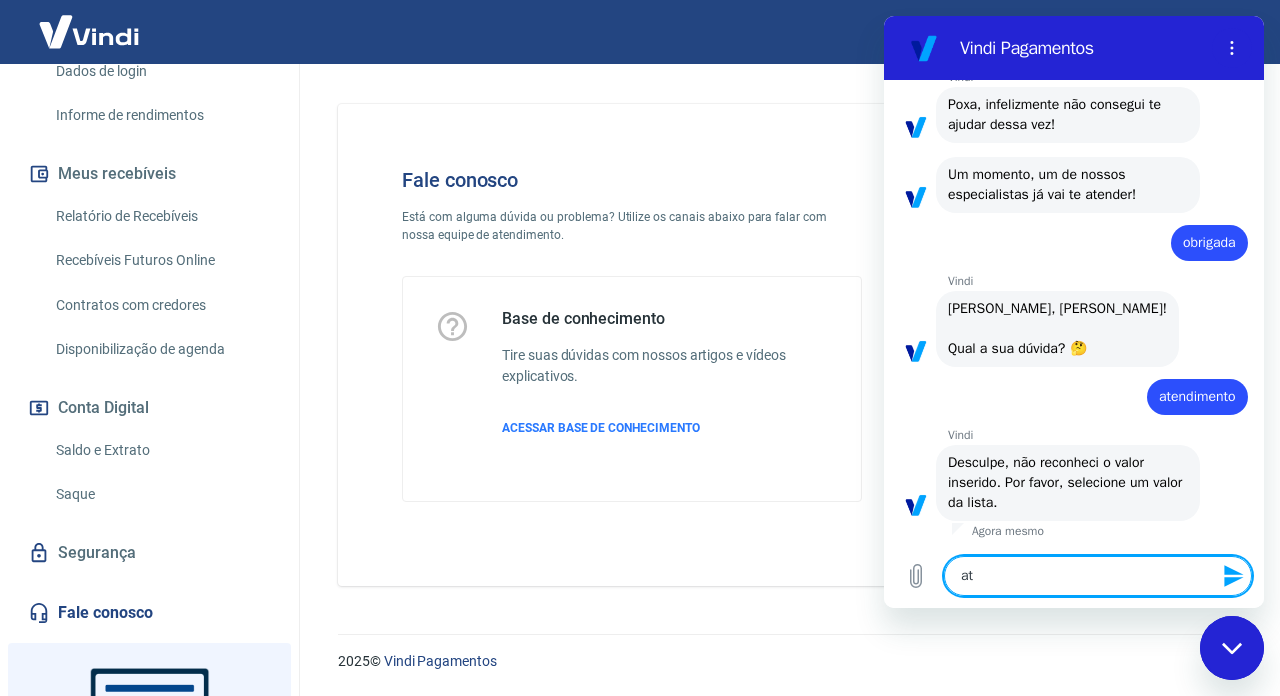 type on "ate" 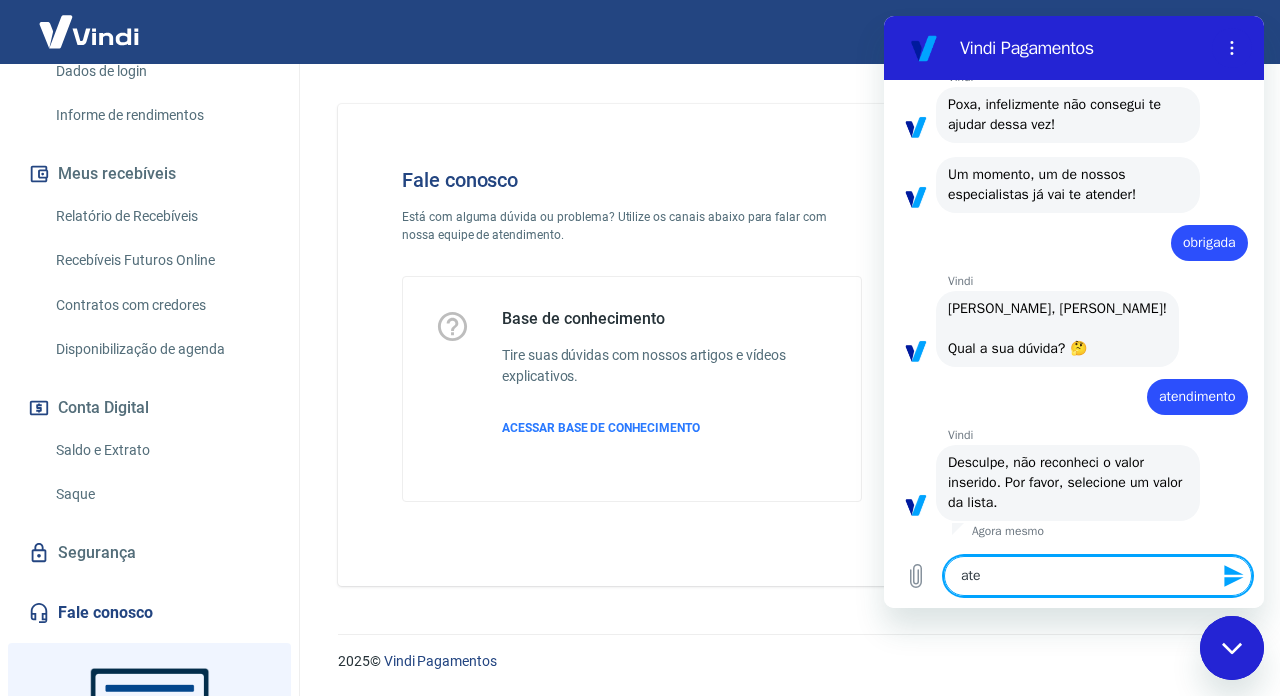 type on "aten" 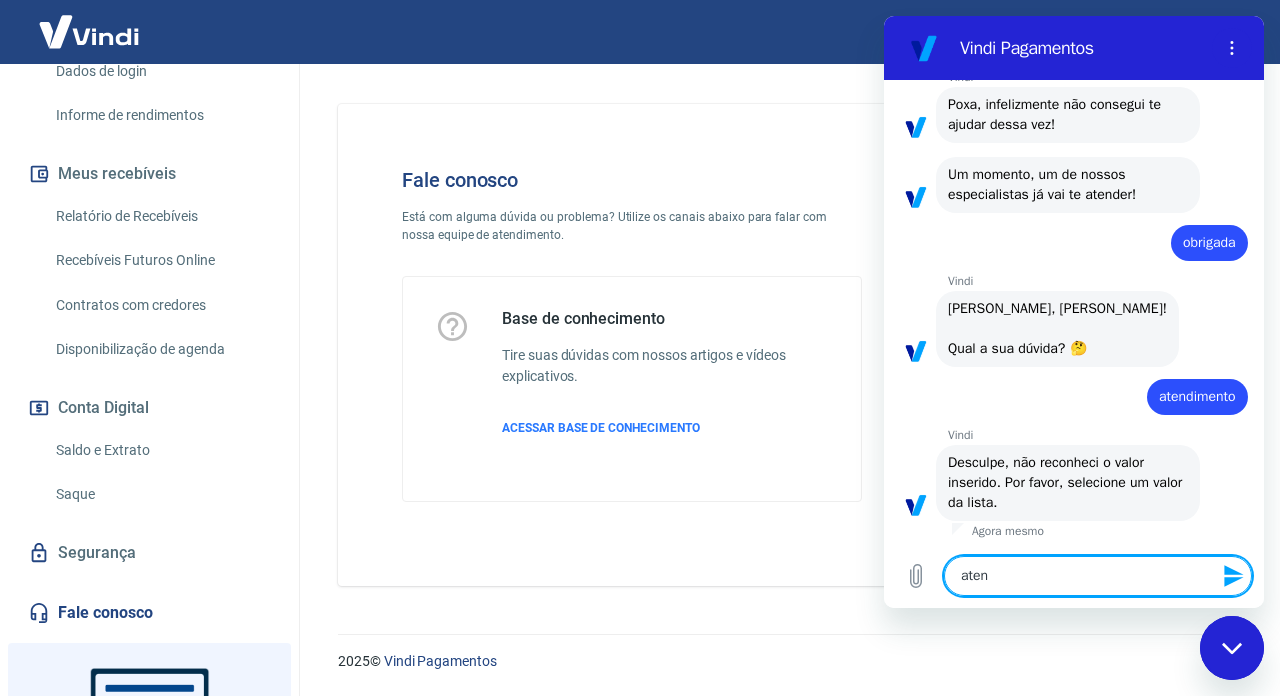 type on "atend" 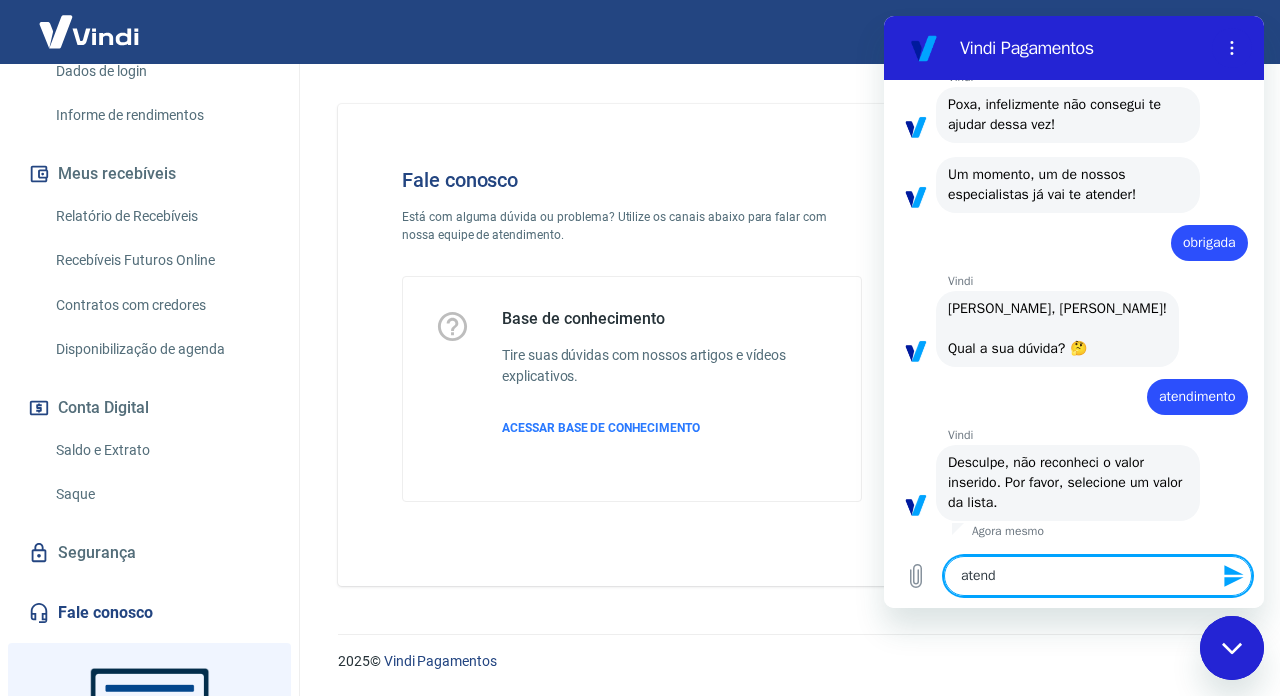 type on "atendi" 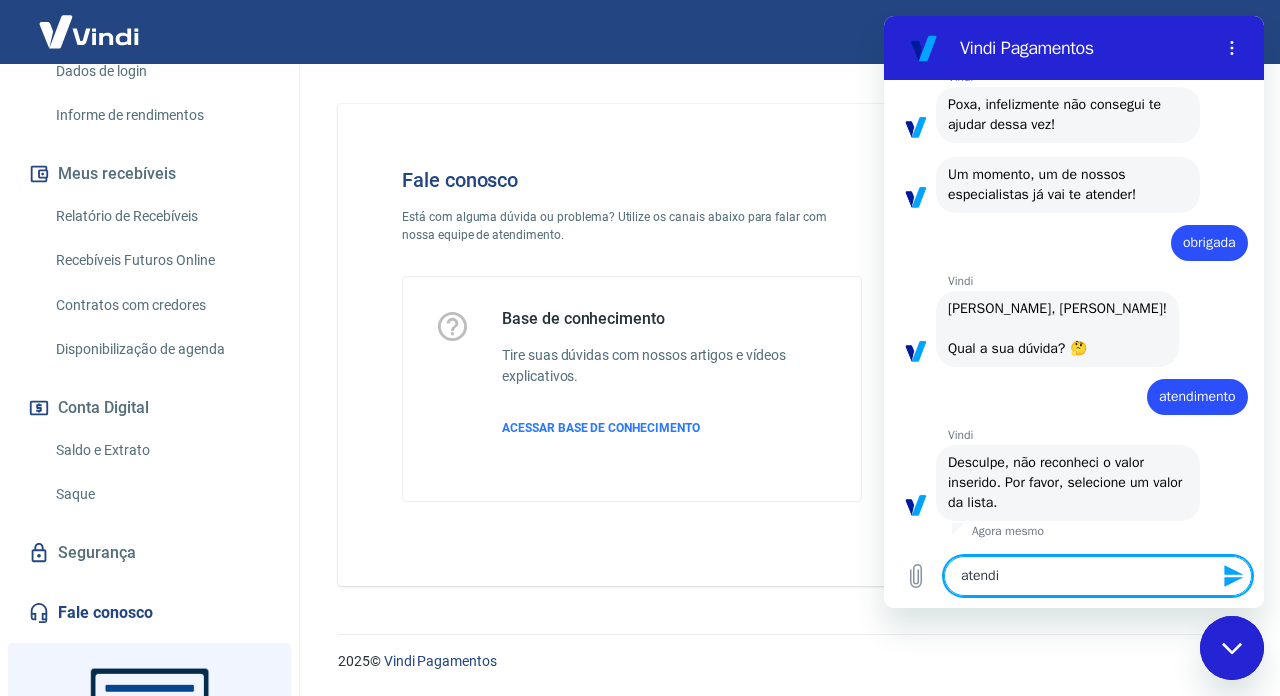 type on "atendie" 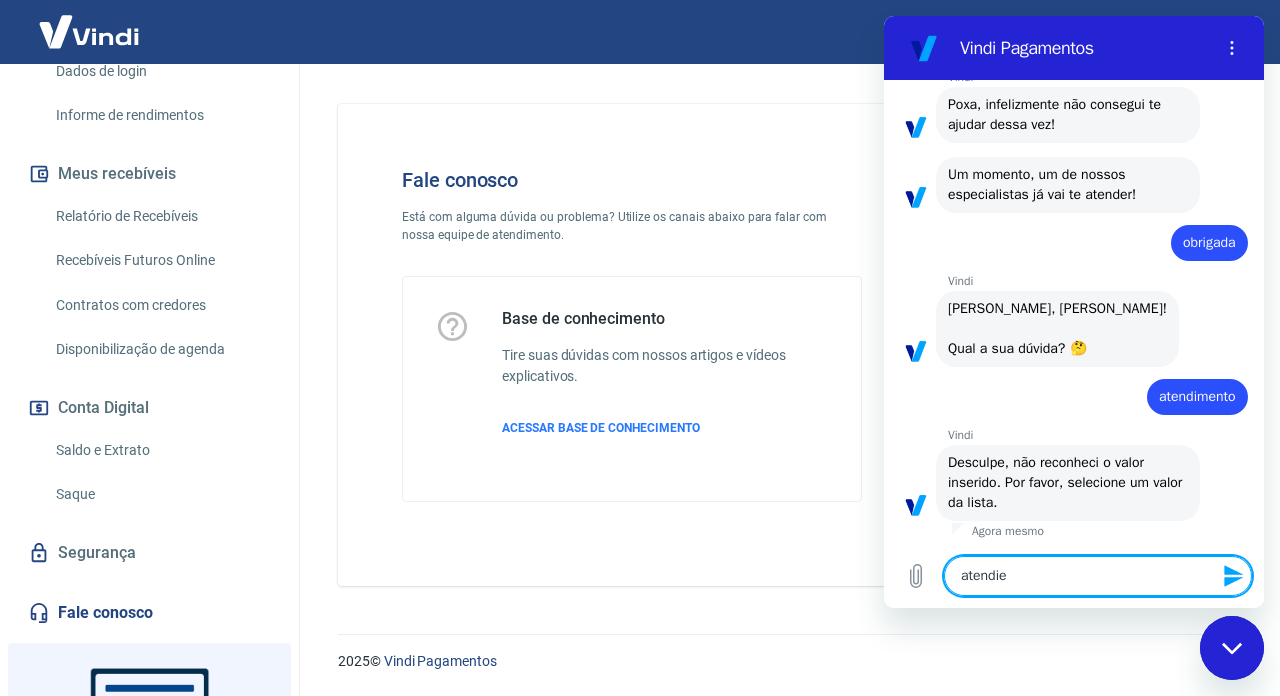 type on "atendi" 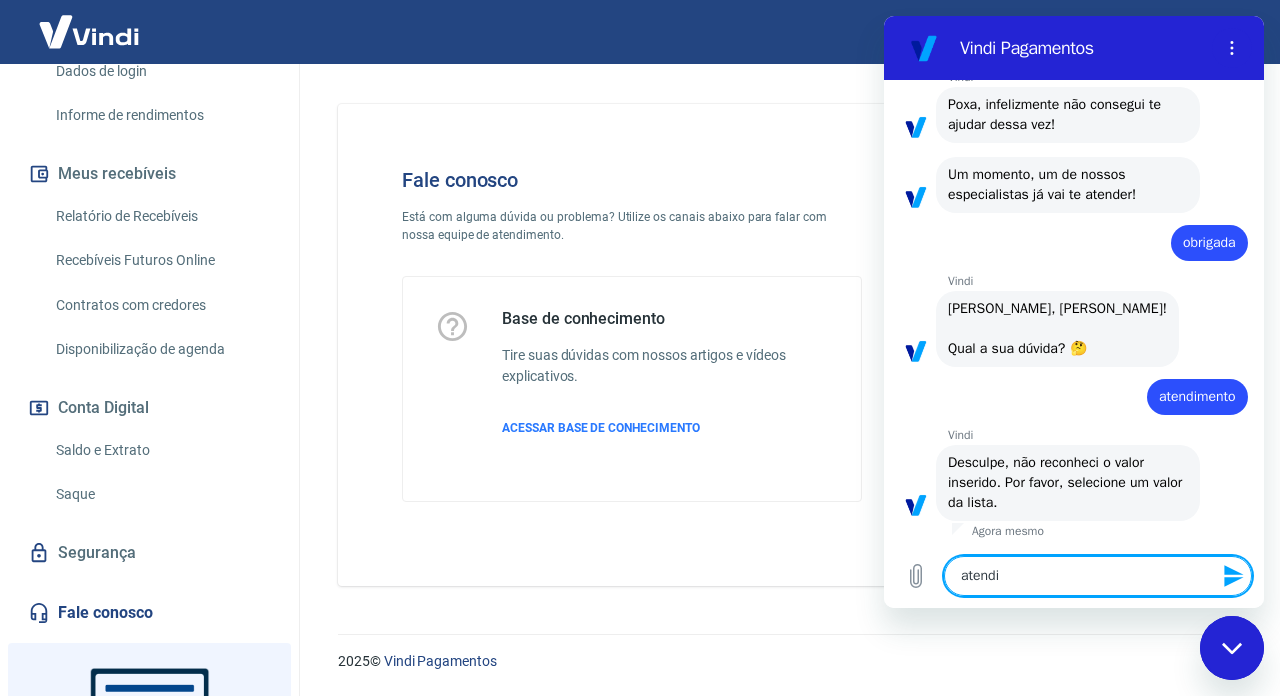 type on "atendim" 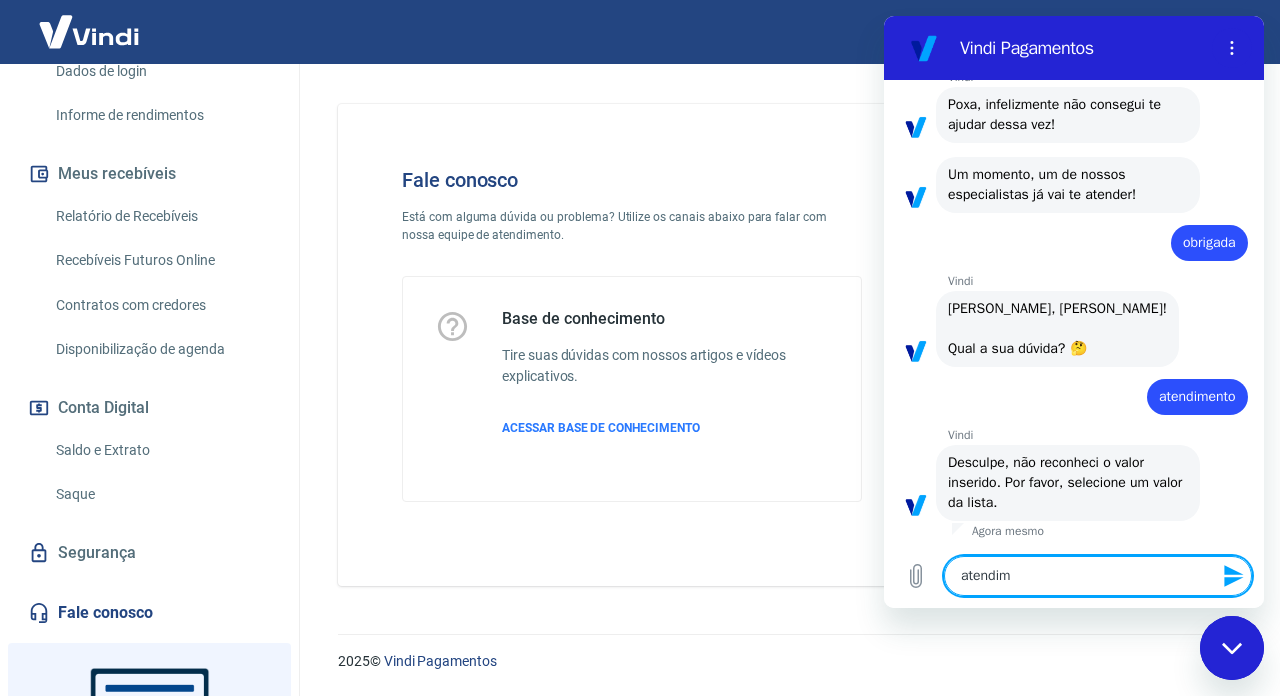 type on "atendime" 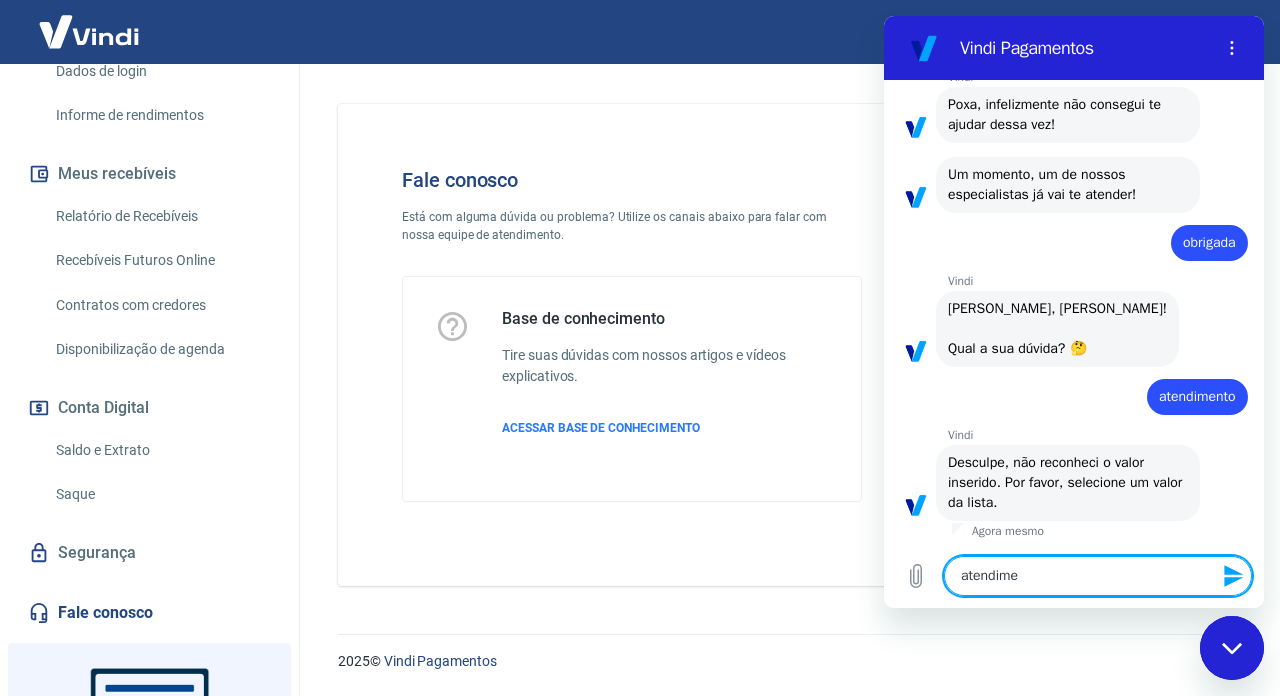 type on "atendimen" 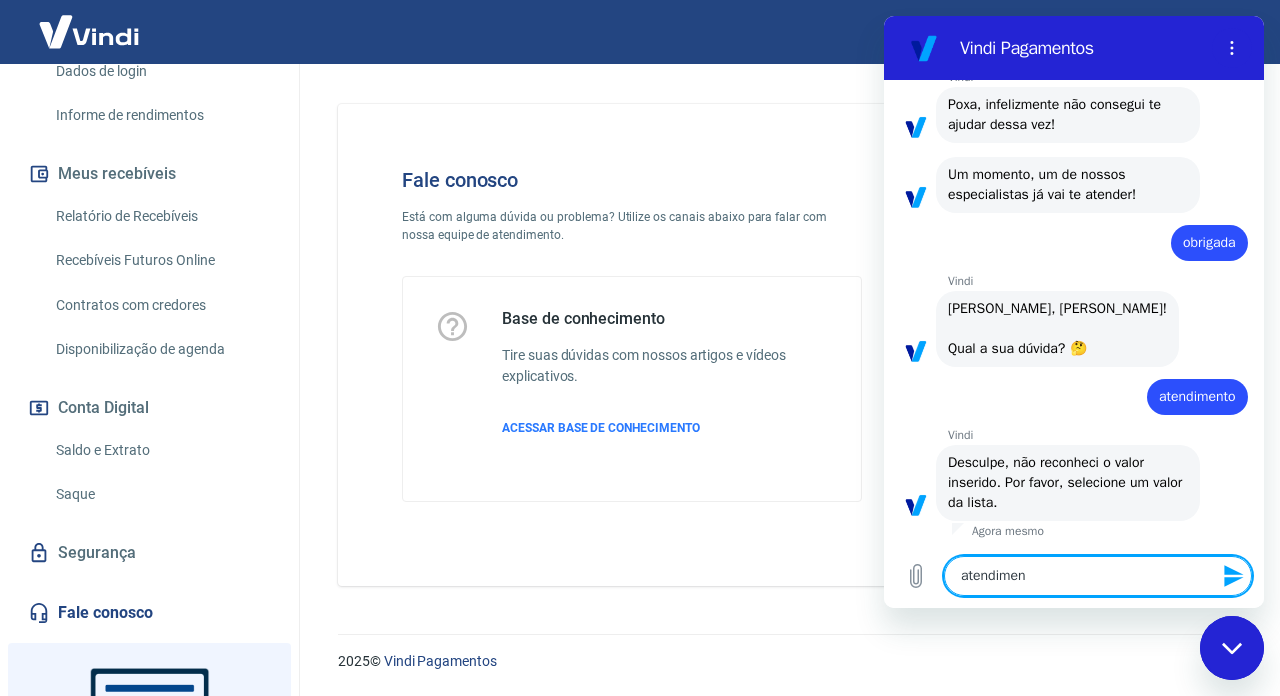 type on "atendiment" 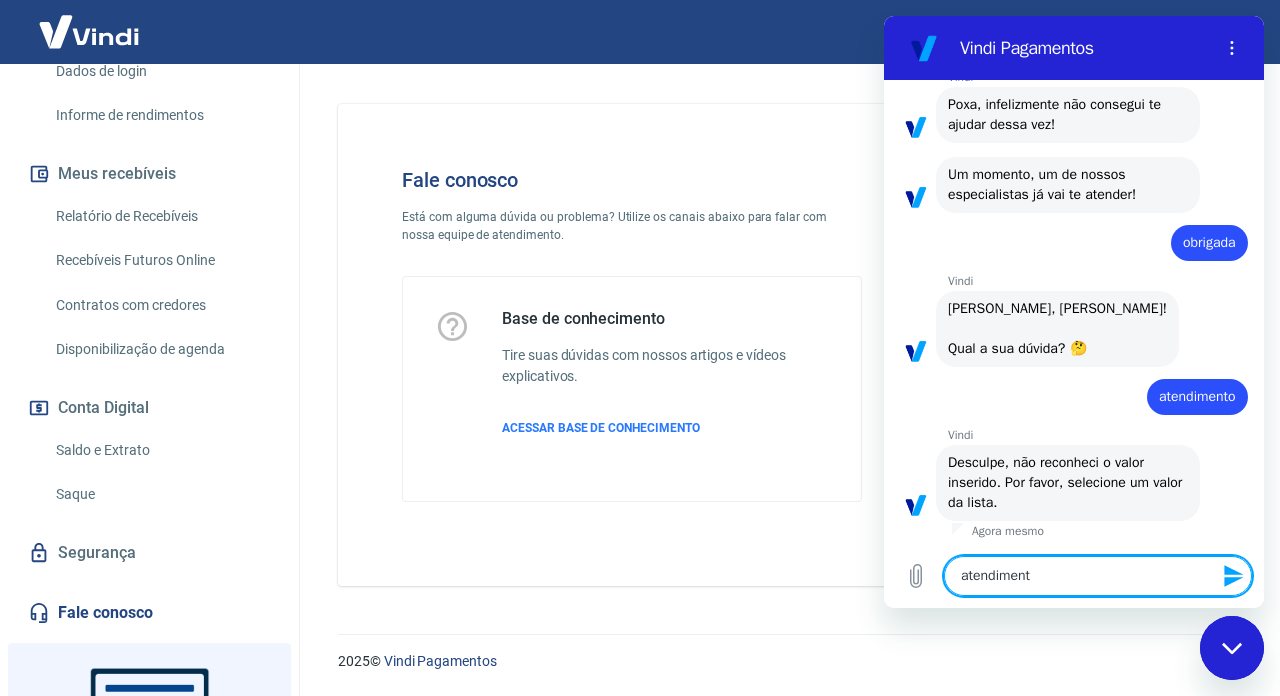 type on "atendimento" 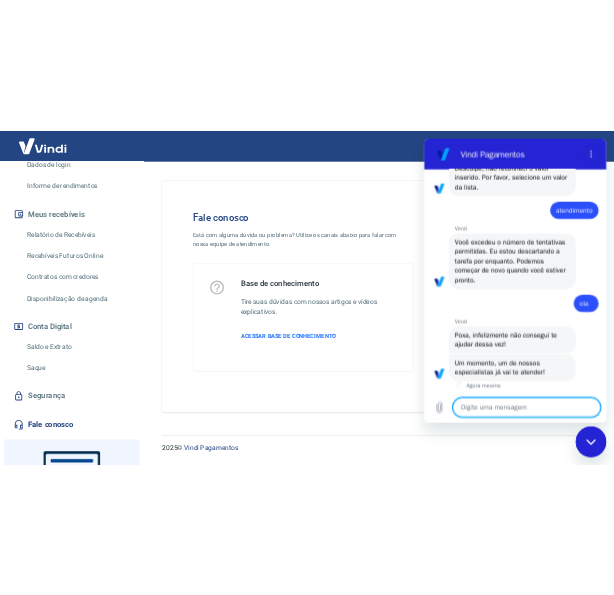 scroll, scrollTop: 8923, scrollLeft: 0, axis: vertical 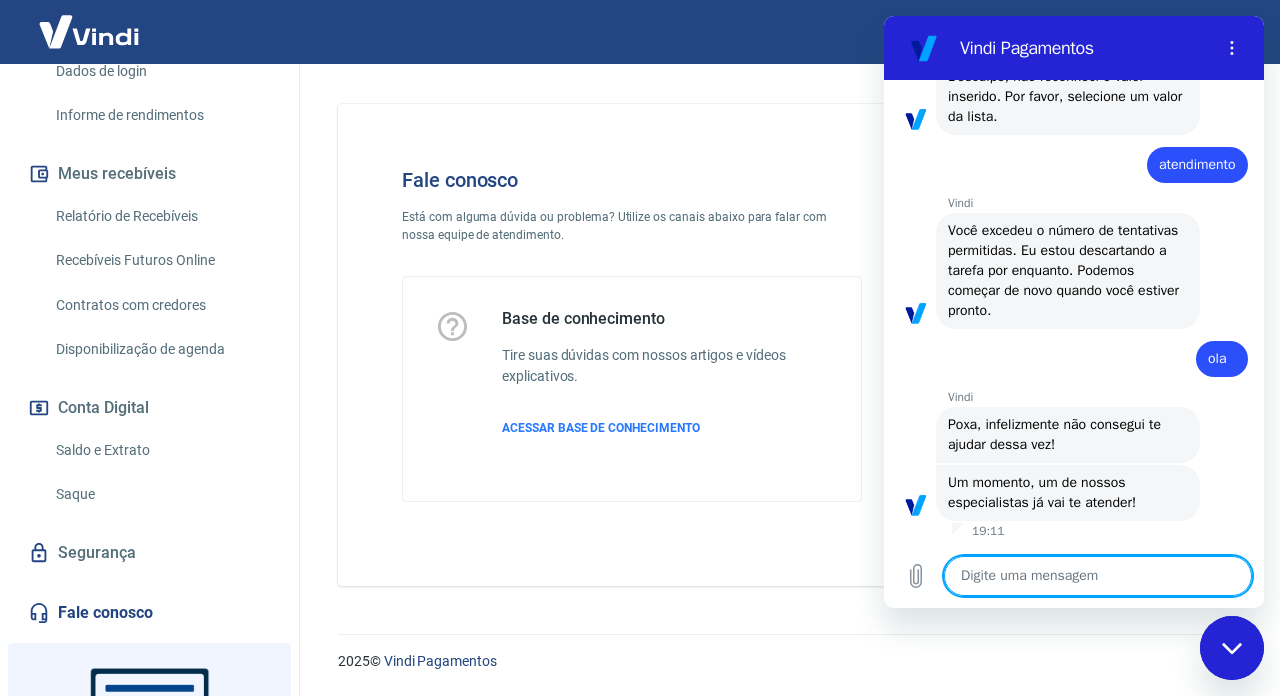 click at bounding box center (1098, 576) 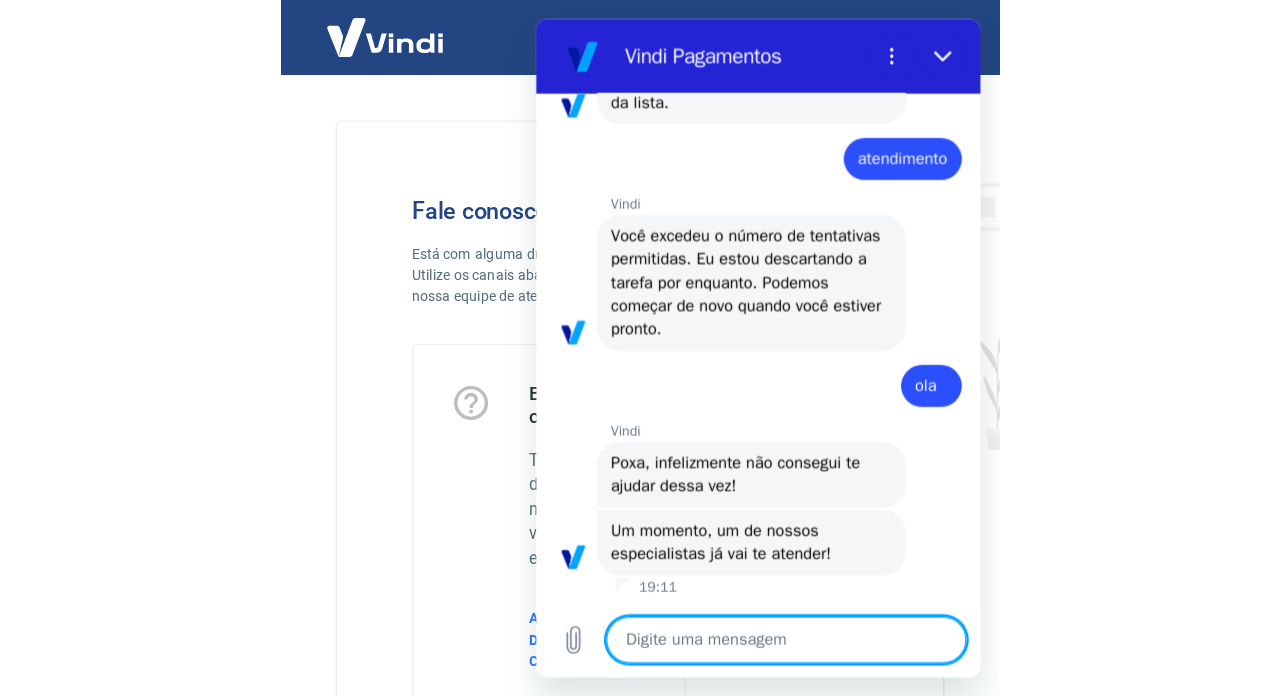 scroll, scrollTop: 8937, scrollLeft: 0, axis: vertical 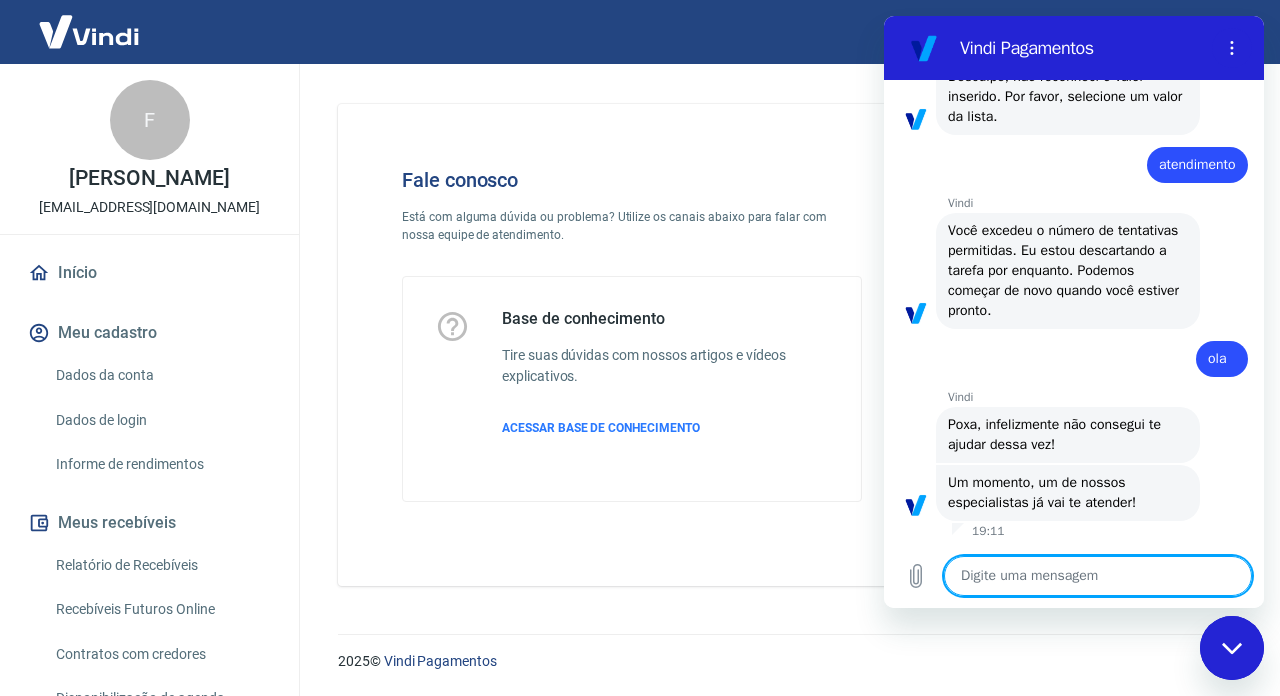 click at bounding box center (1098, 576) 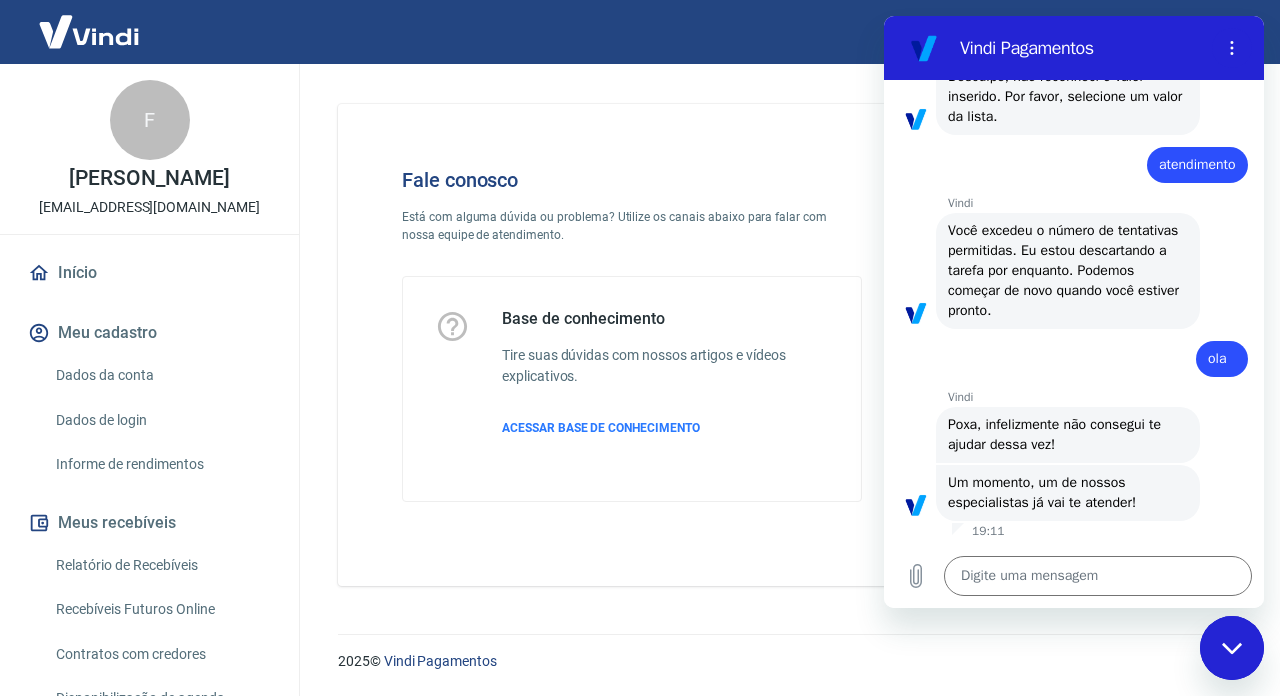 click on "Vindi diz:  Um momento, um de nossos especialistas já vai te atender!" 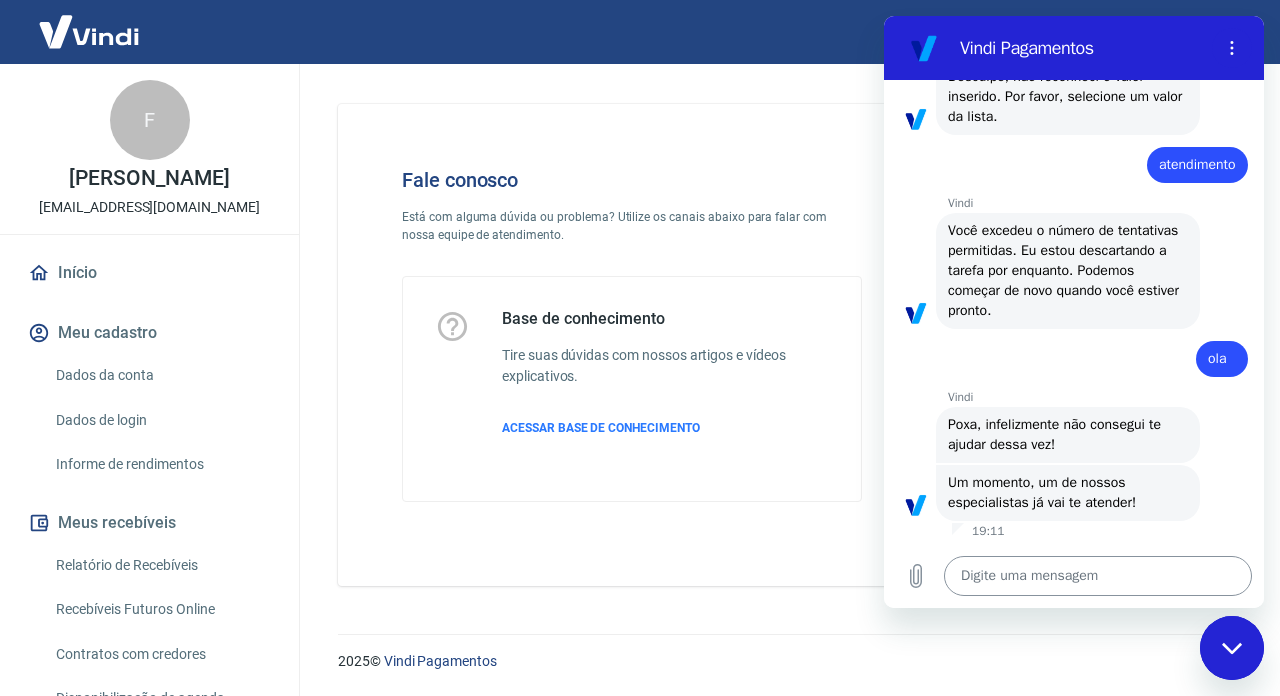 click at bounding box center (1098, 576) 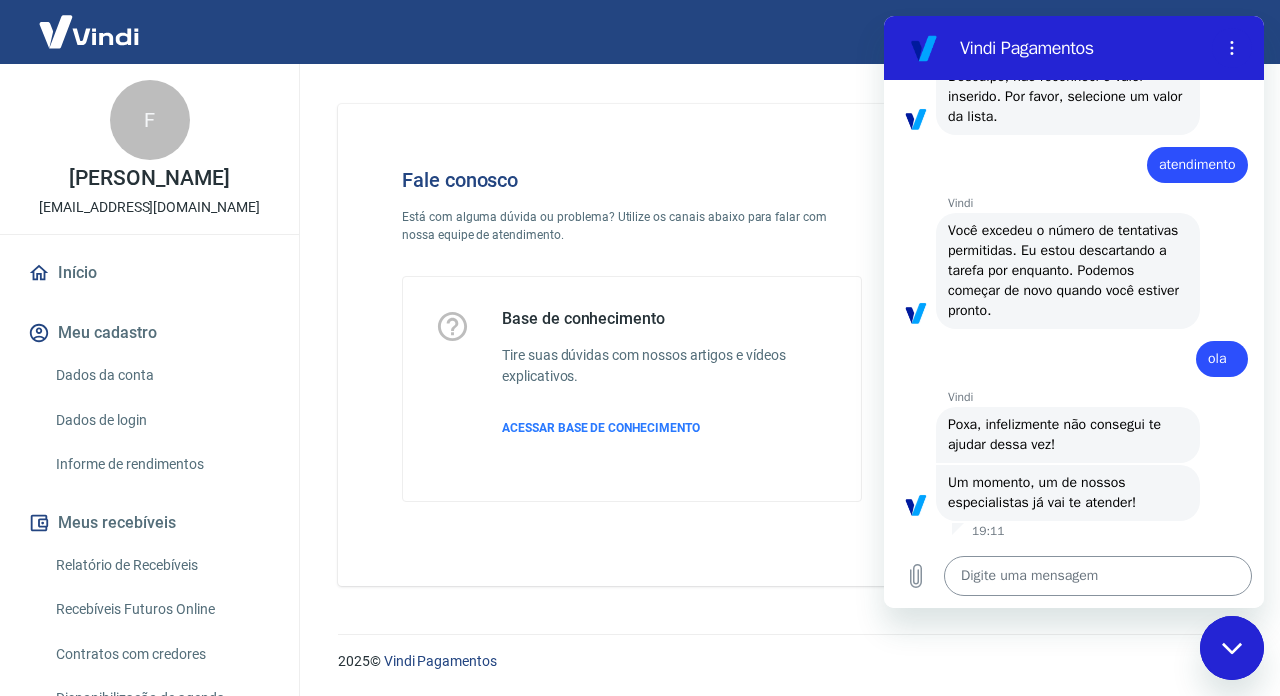 click at bounding box center (1098, 576) 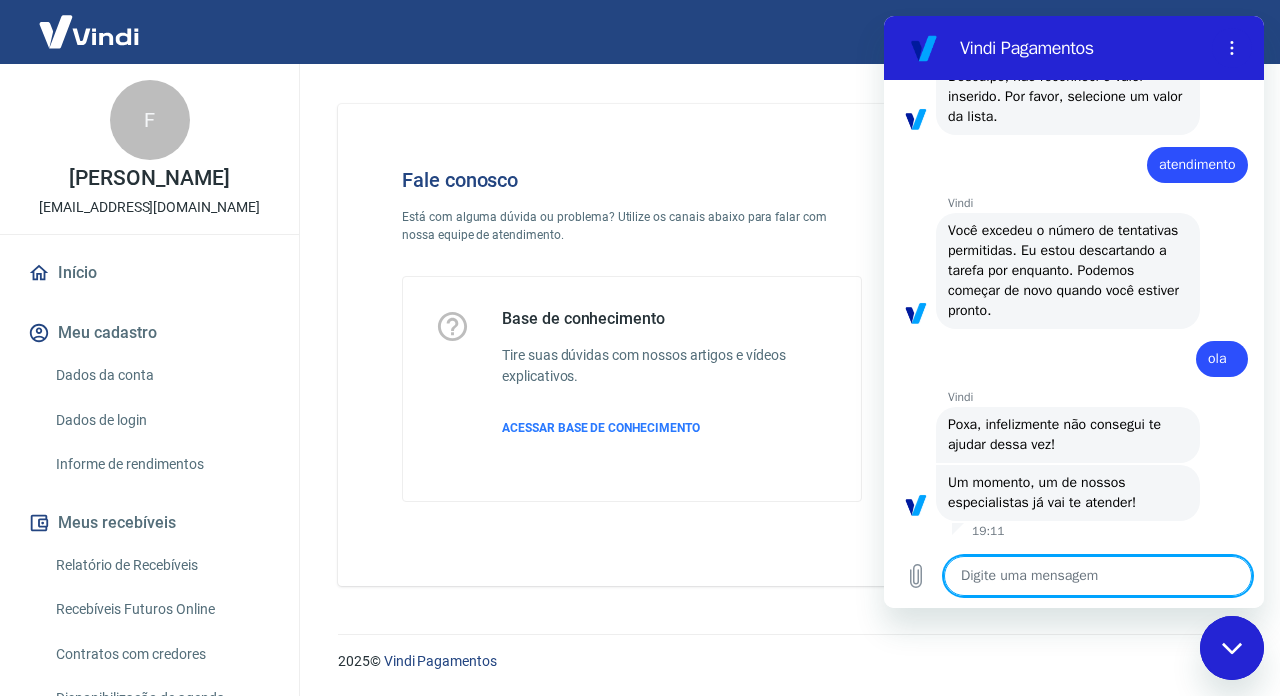 click at bounding box center (1098, 576) 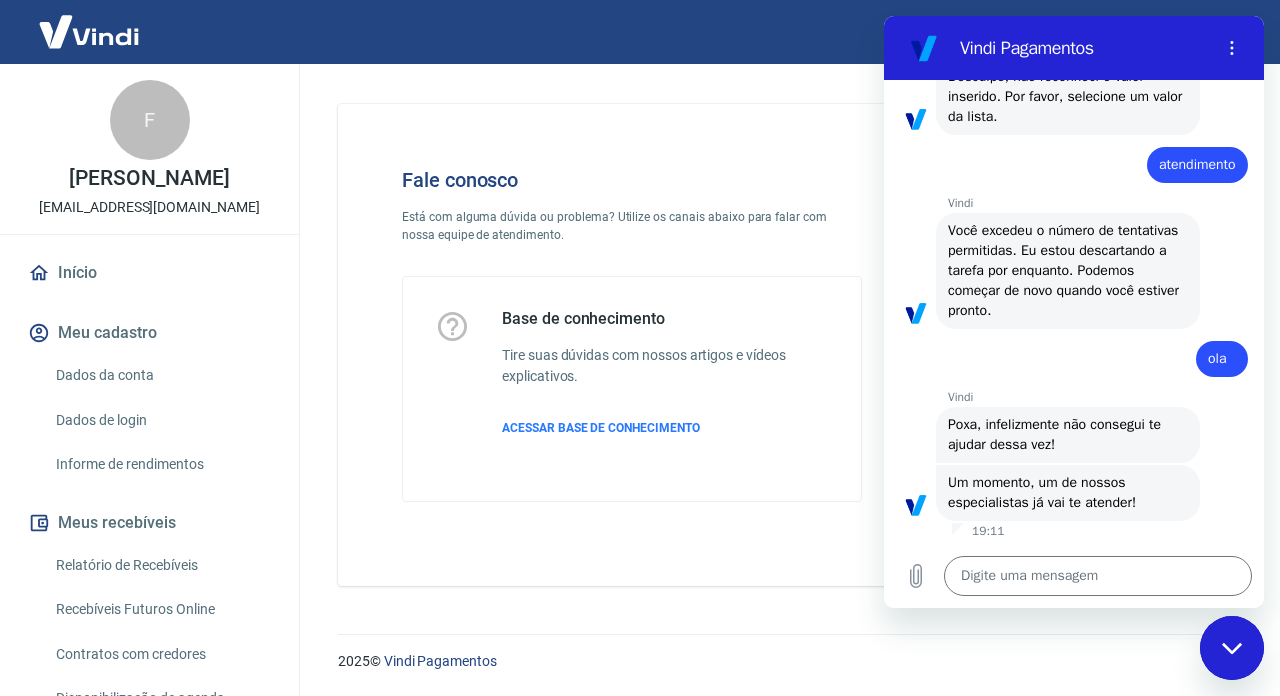 click on "2025  ©   Vindi Pagamentos" at bounding box center (785, 653) 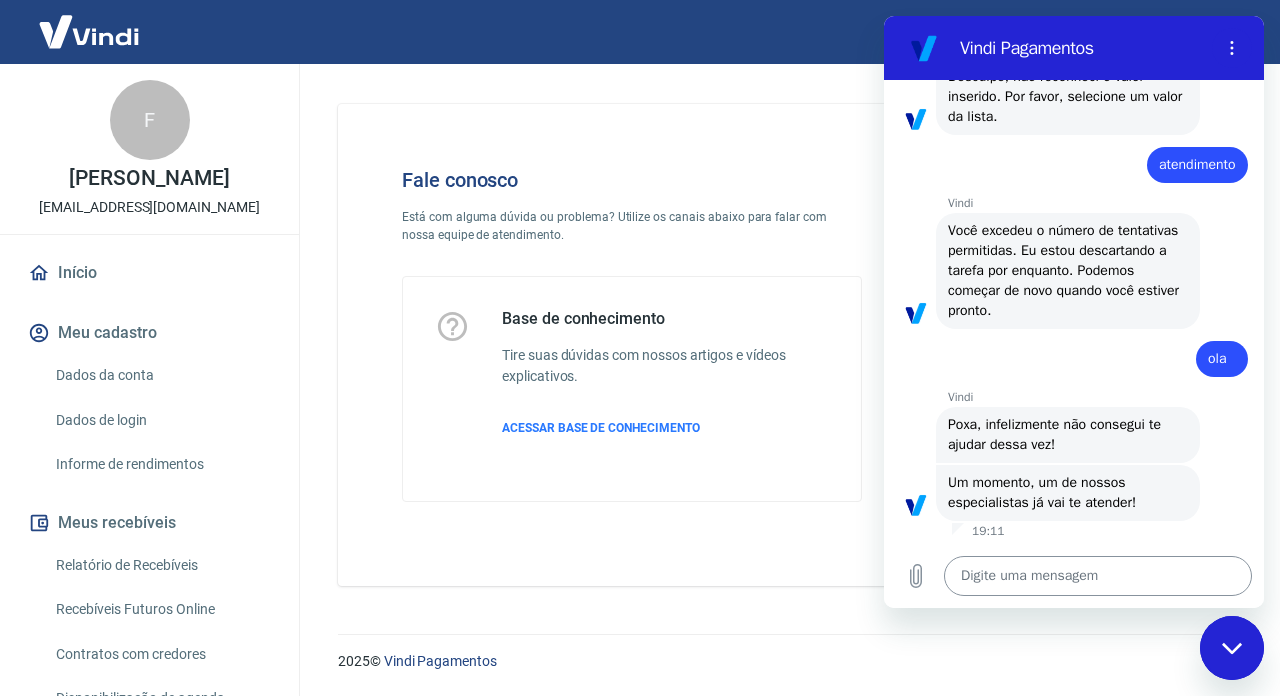 click at bounding box center [1098, 576] 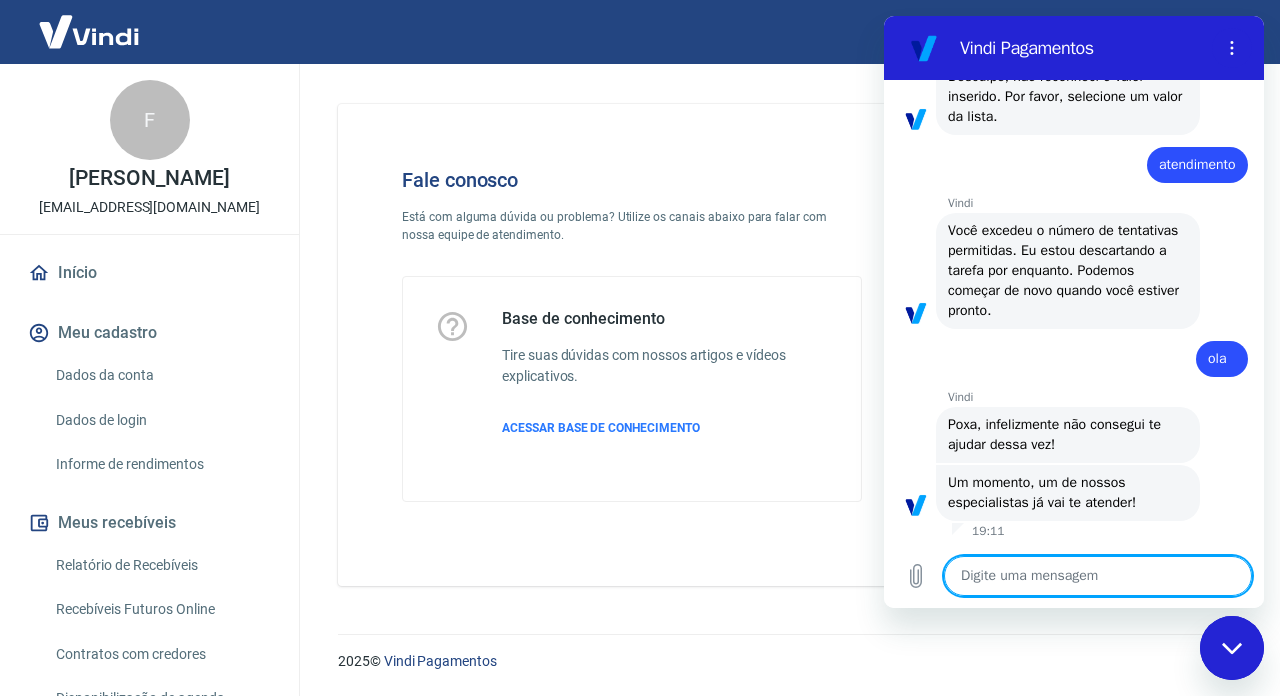 click at bounding box center (1098, 576) 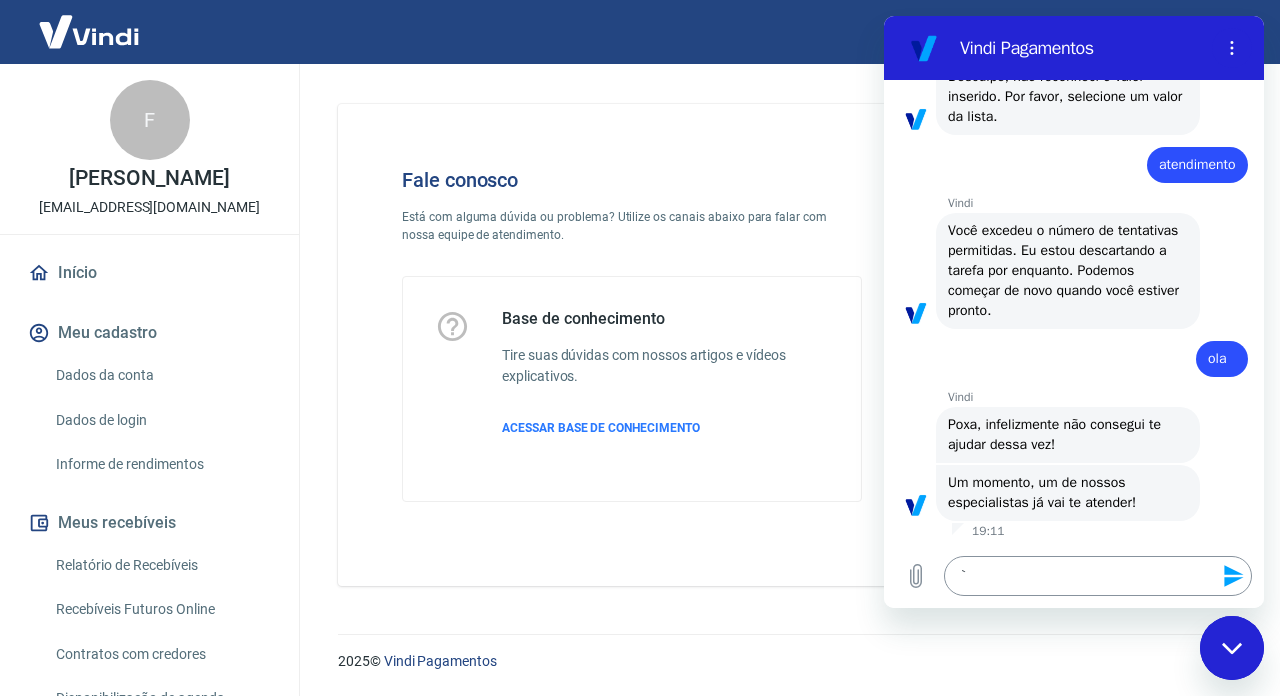 click on "`" at bounding box center (1098, 576) 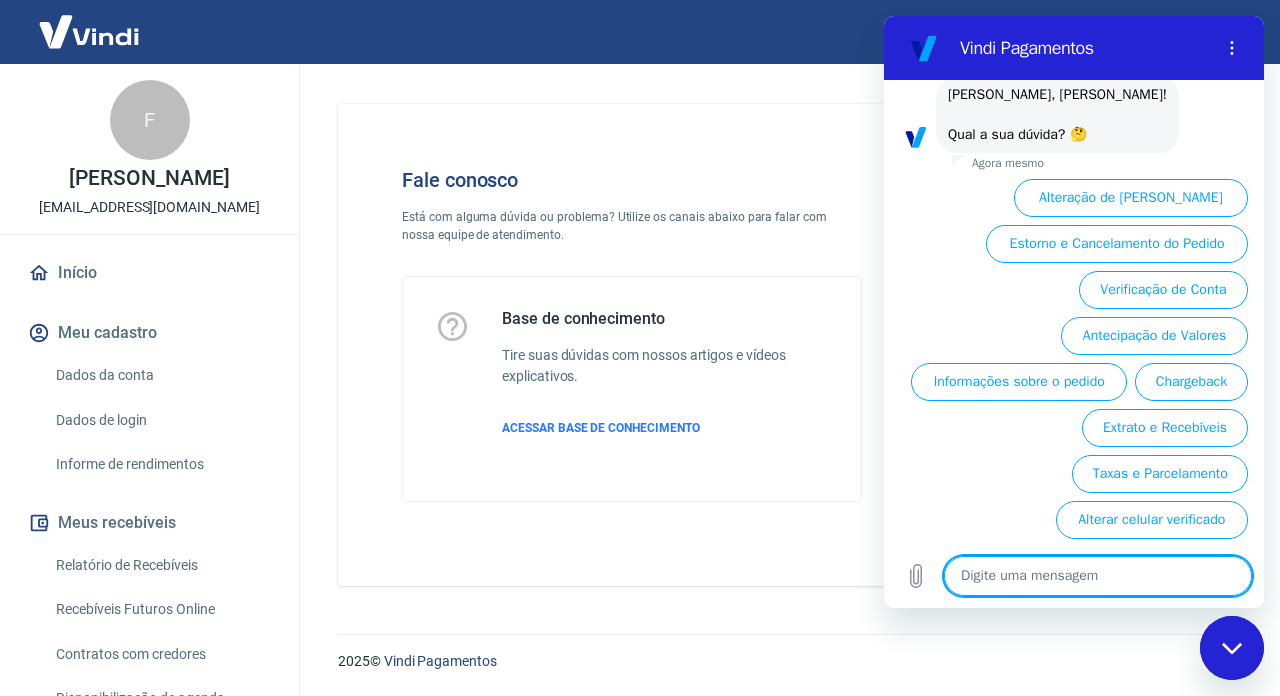 scroll, scrollTop: 9473, scrollLeft: 0, axis: vertical 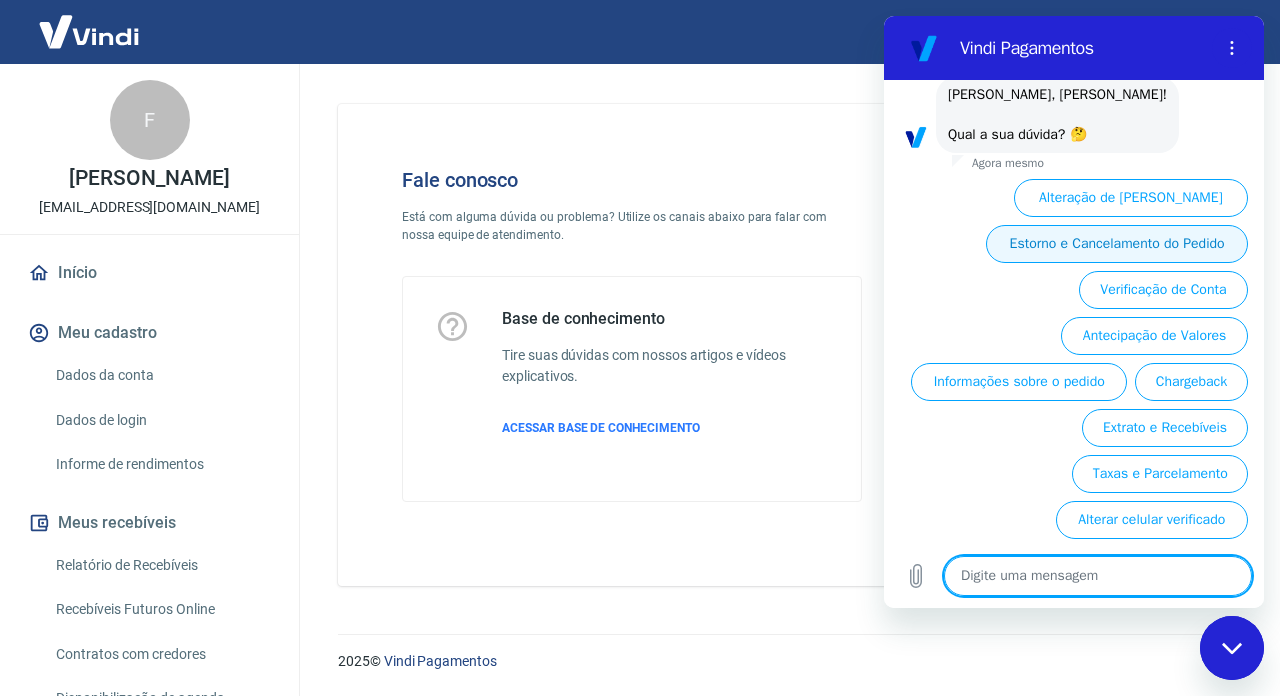 click on "Estorno e Cancelamento do Pedido" at bounding box center (1117, 244) 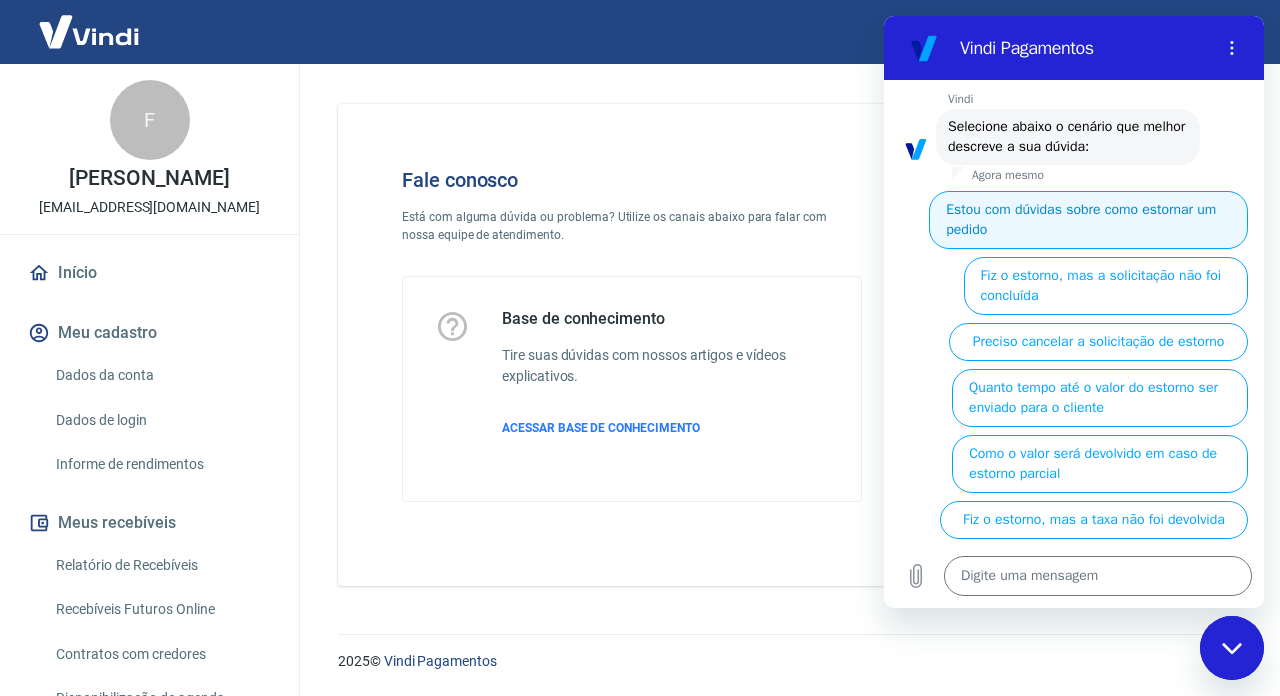 scroll, scrollTop: 9595, scrollLeft: 0, axis: vertical 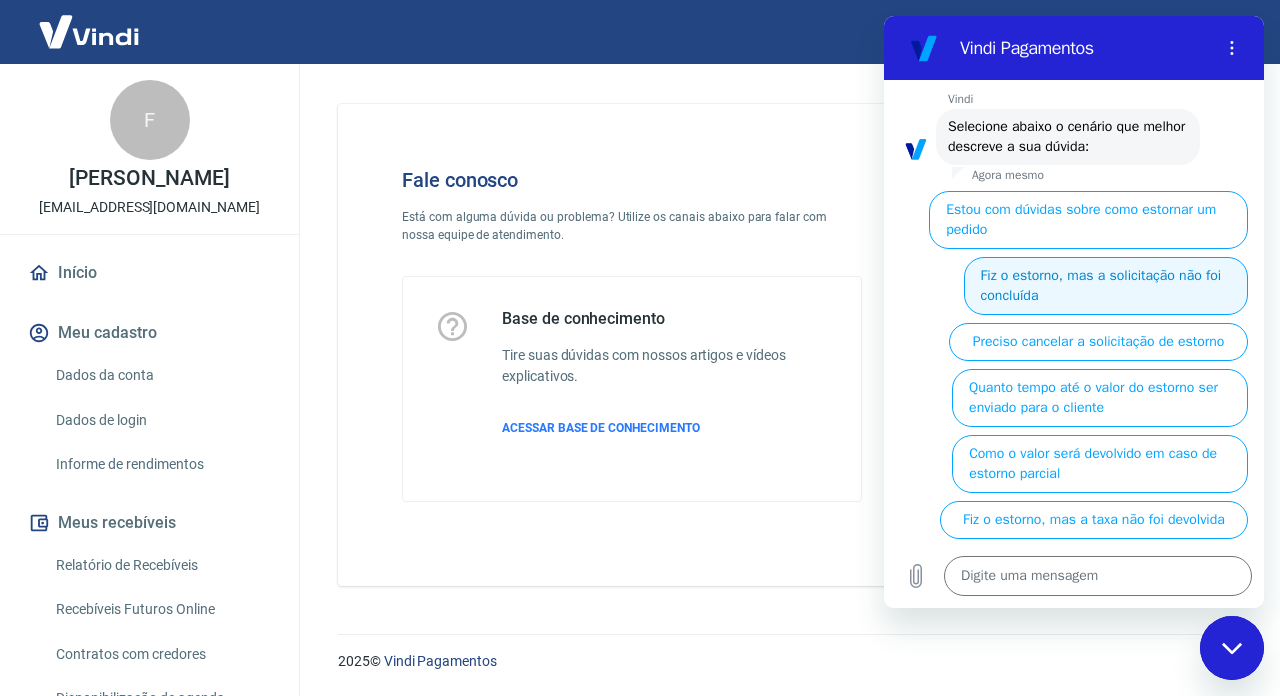 click on "Fiz o estorno, mas a solicitação não foi concluída" at bounding box center [1106, 286] 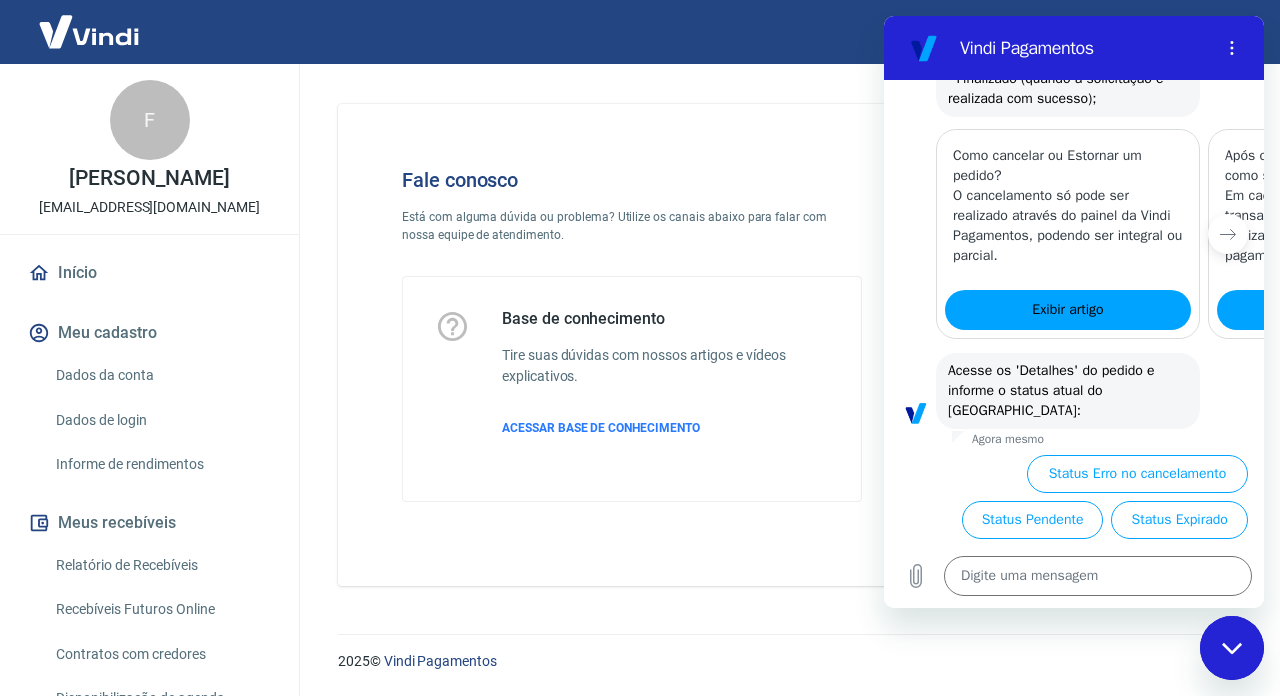 scroll, scrollTop: 10297, scrollLeft: 0, axis: vertical 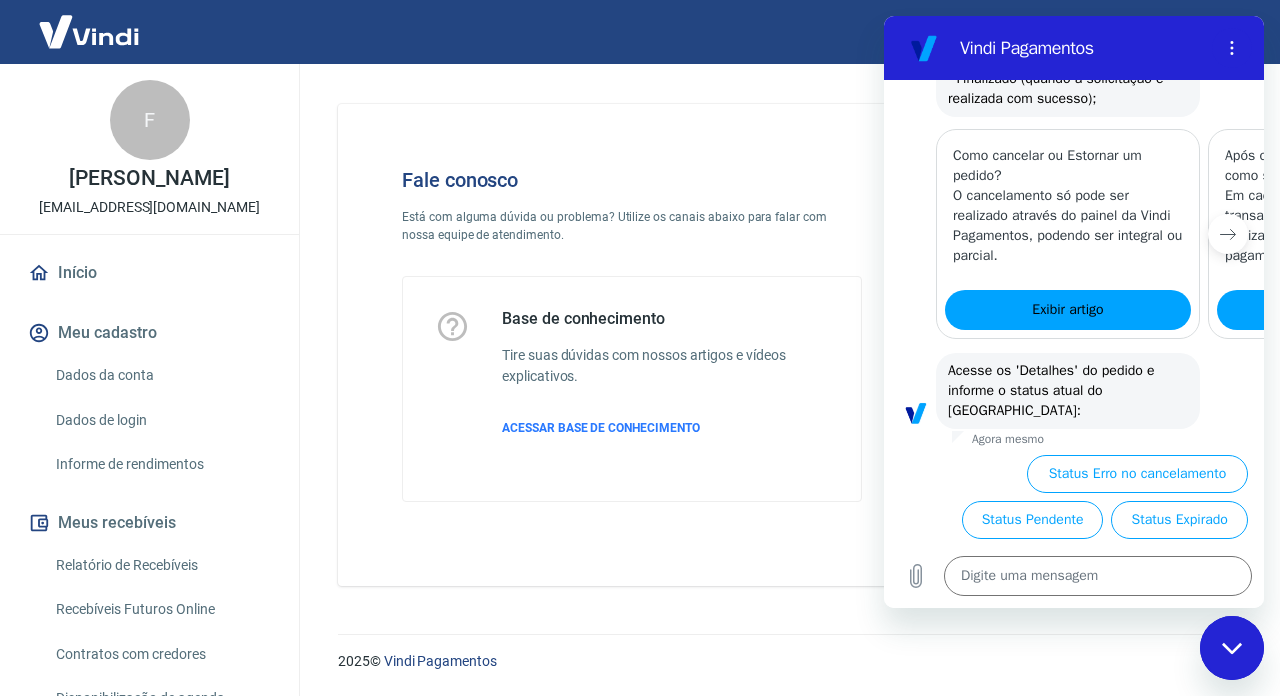 click 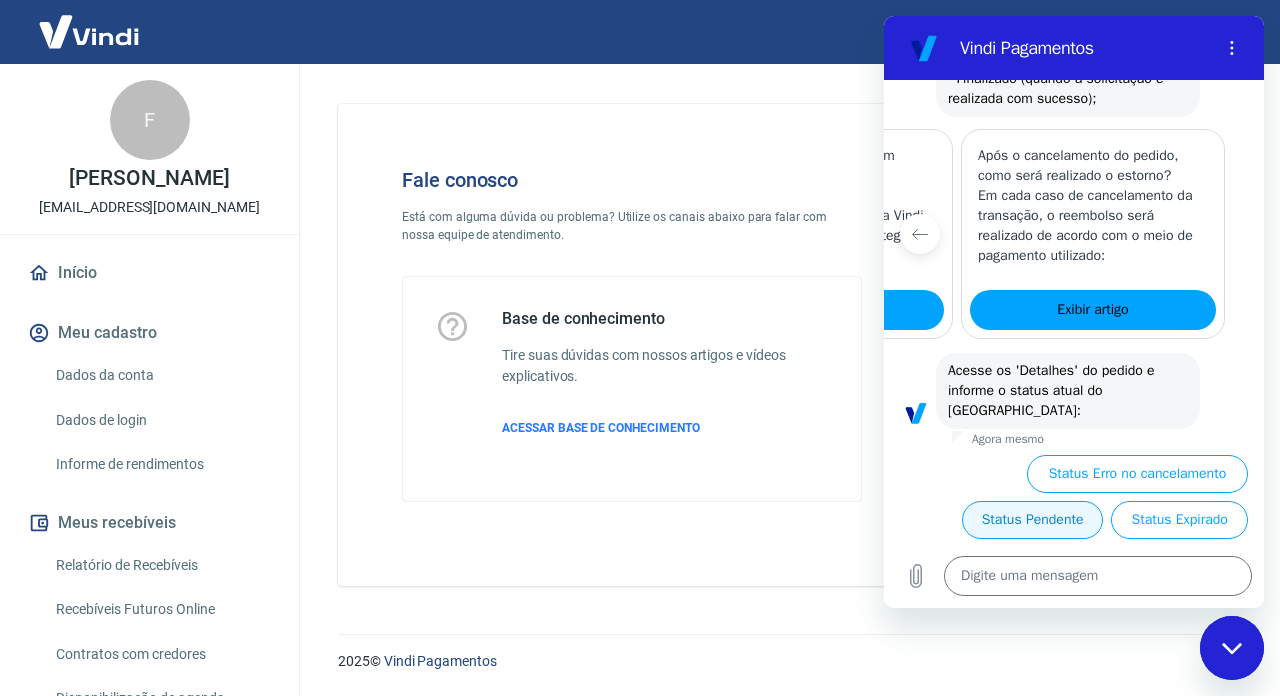 click on "Status Pendente" at bounding box center [1033, 520] 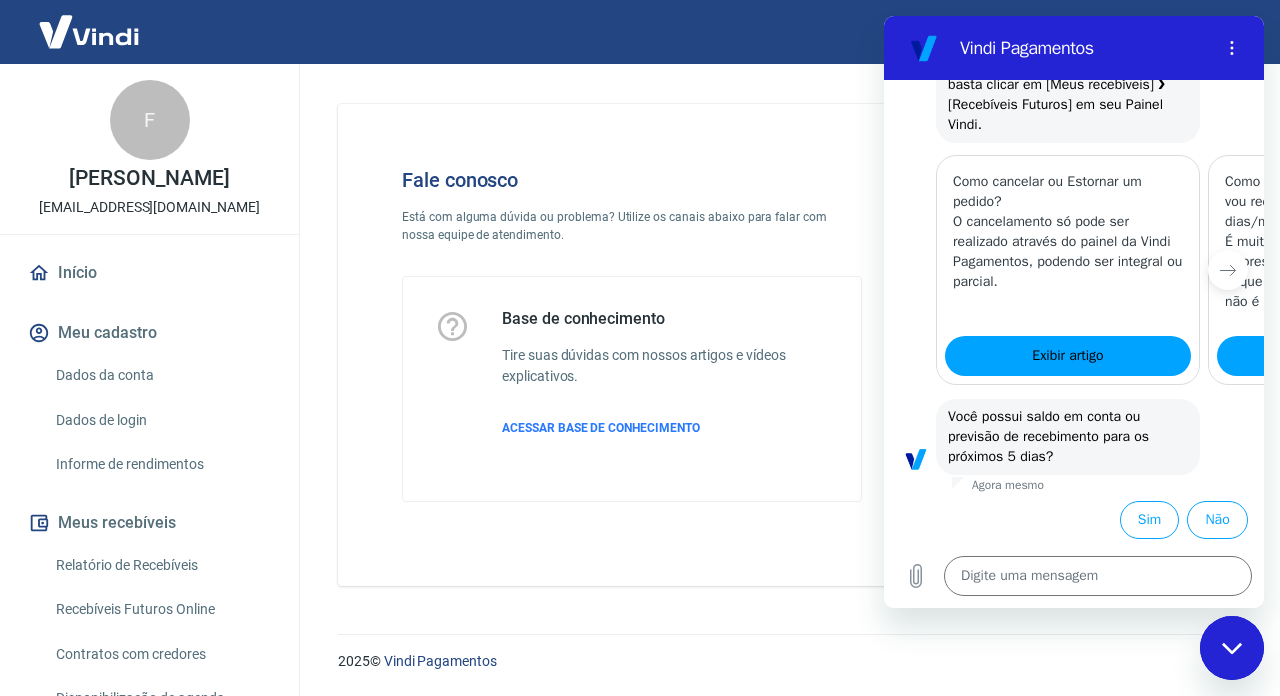scroll, scrollTop: 11437, scrollLeft: 0, axis: vertical 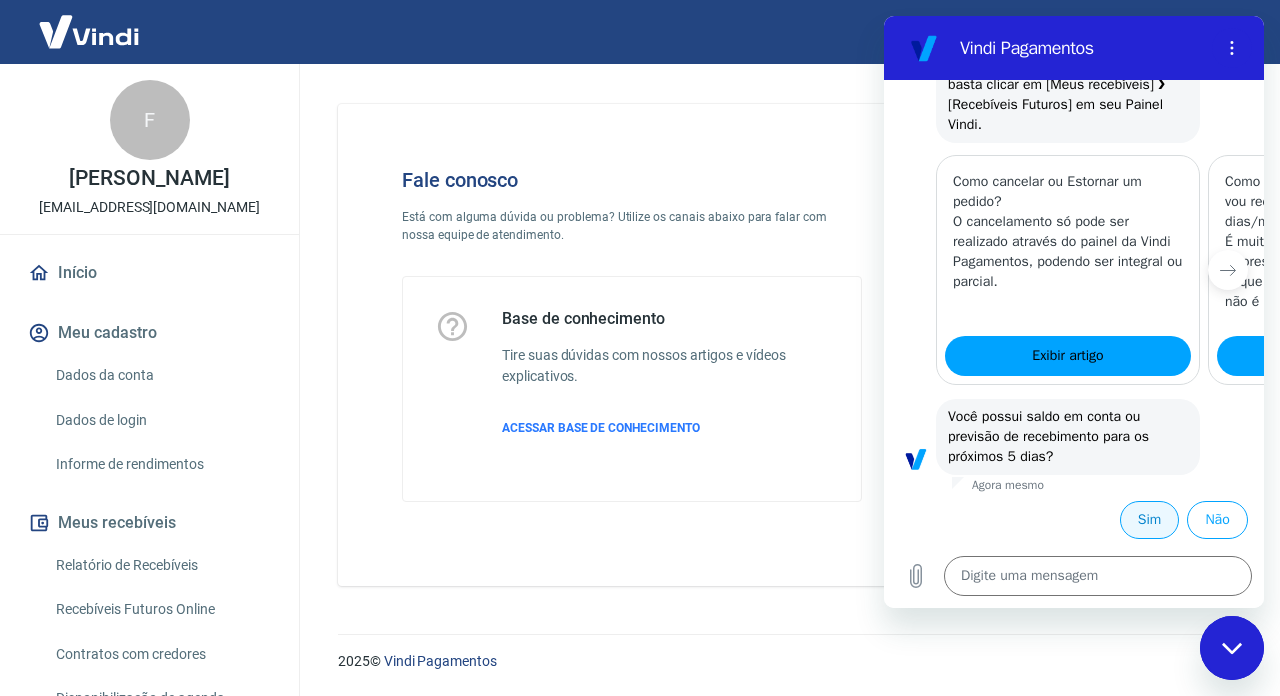 click on "Sim" at bounding box center [1149, 520] 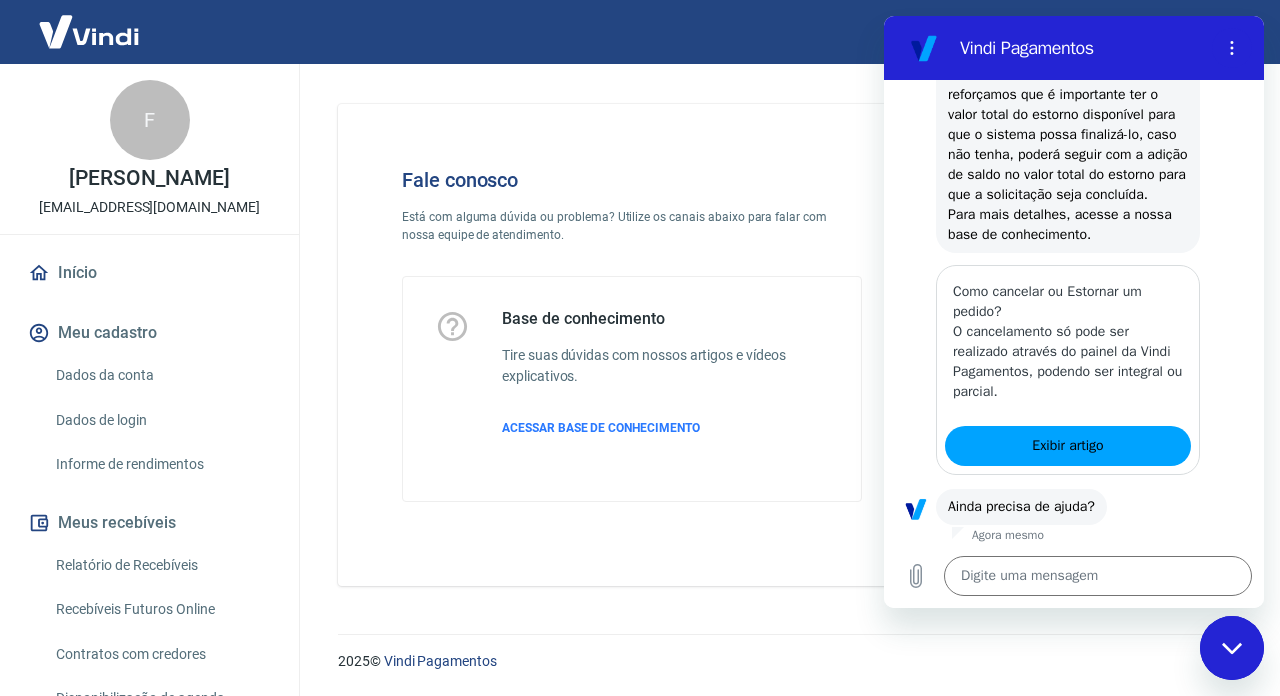scroll, scrollTop: 12103, scrollLeft: 0, axis: vertical 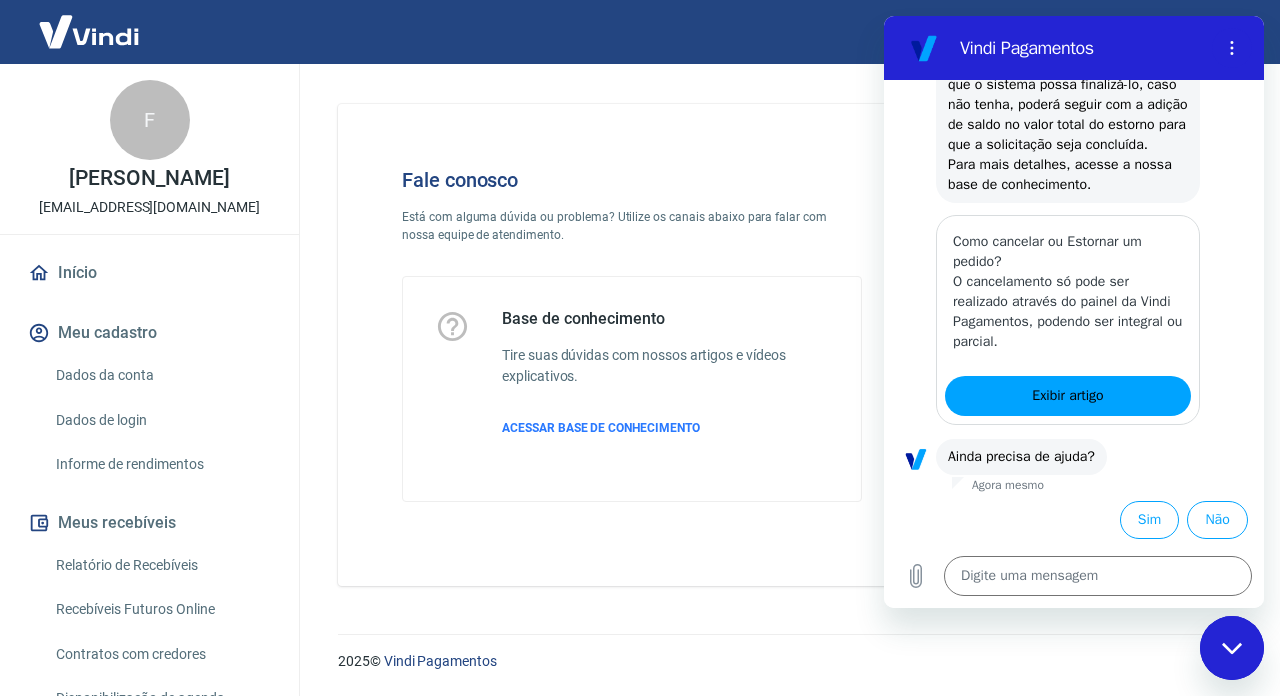 click on "Se você acabou de realizar a solicitação de estorno basta aguardar, pois o saldo a ser disponibilizado nos próximos 5 dias será utilizado para cobrir o valor do cancelamento. Ah.. reforçamos que é importante ter o valor total do estorno disponível para que o sistema possa finalizá-lo, caso não tenha, poderá seguir com a adição de saldo no valor total do estorno para que a solicitação seja concluída.
Para mais detalhes, acesse a nossa base de conhecimento." at bounding box center [1070, 64] 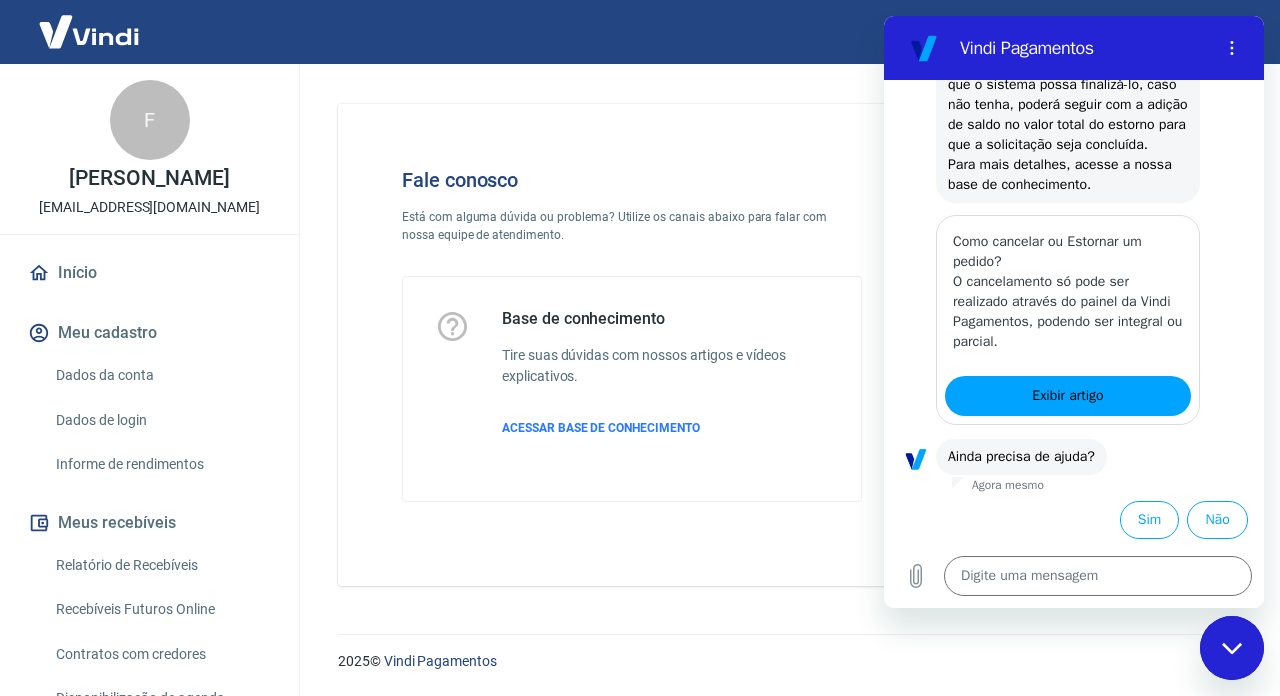 scroll, scrollTop: 12103, scrollLeft: 0, axis: vertical 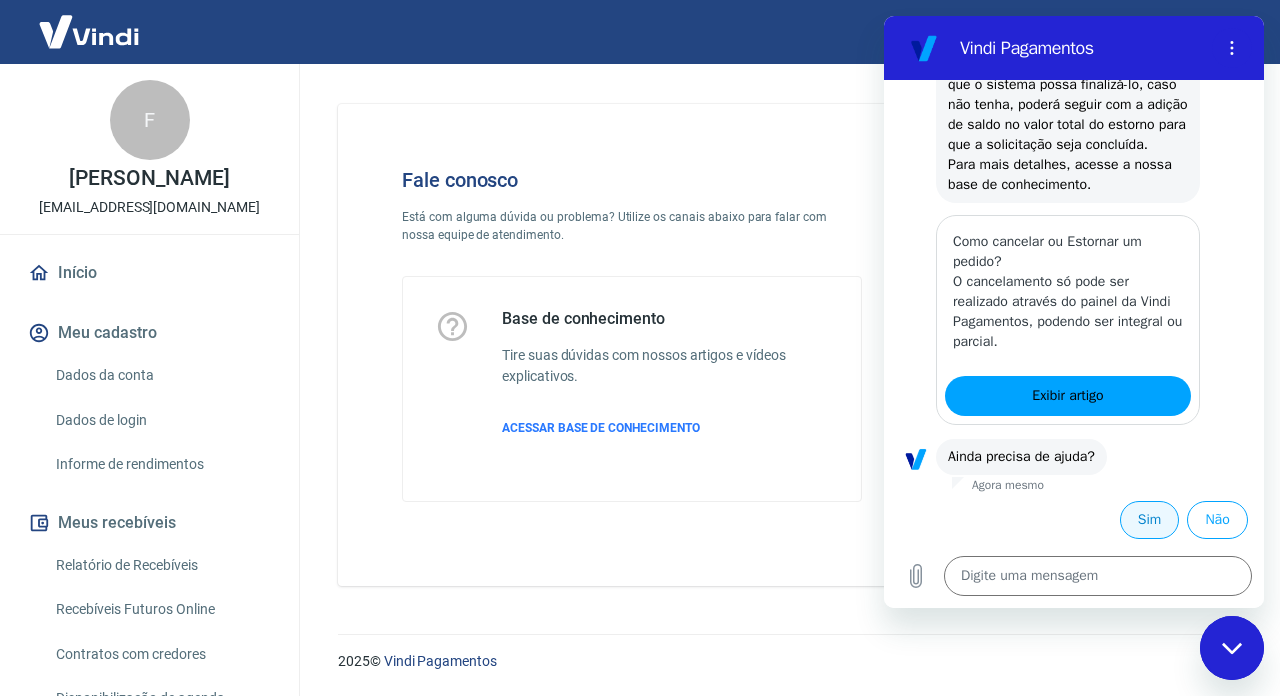 click on "Sim" at bounding box center (1149, 520) 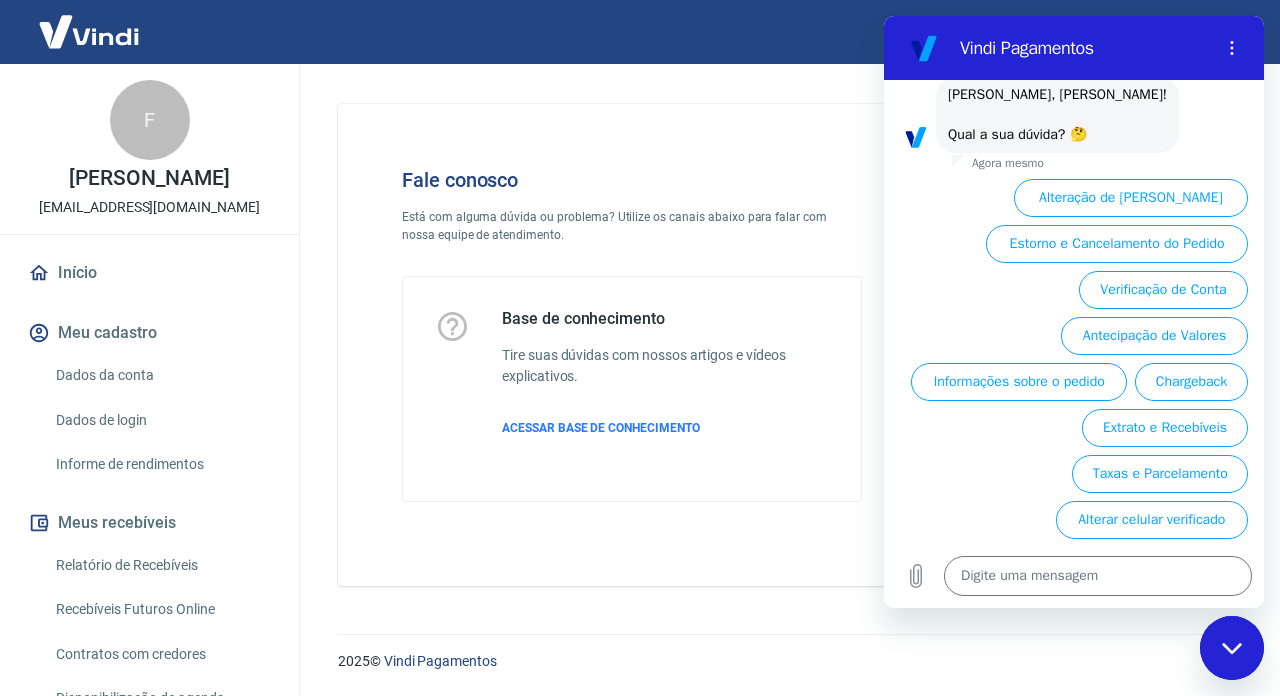 scroll, scrollTop: 12579, scrollLeft: 0, axis: vertical 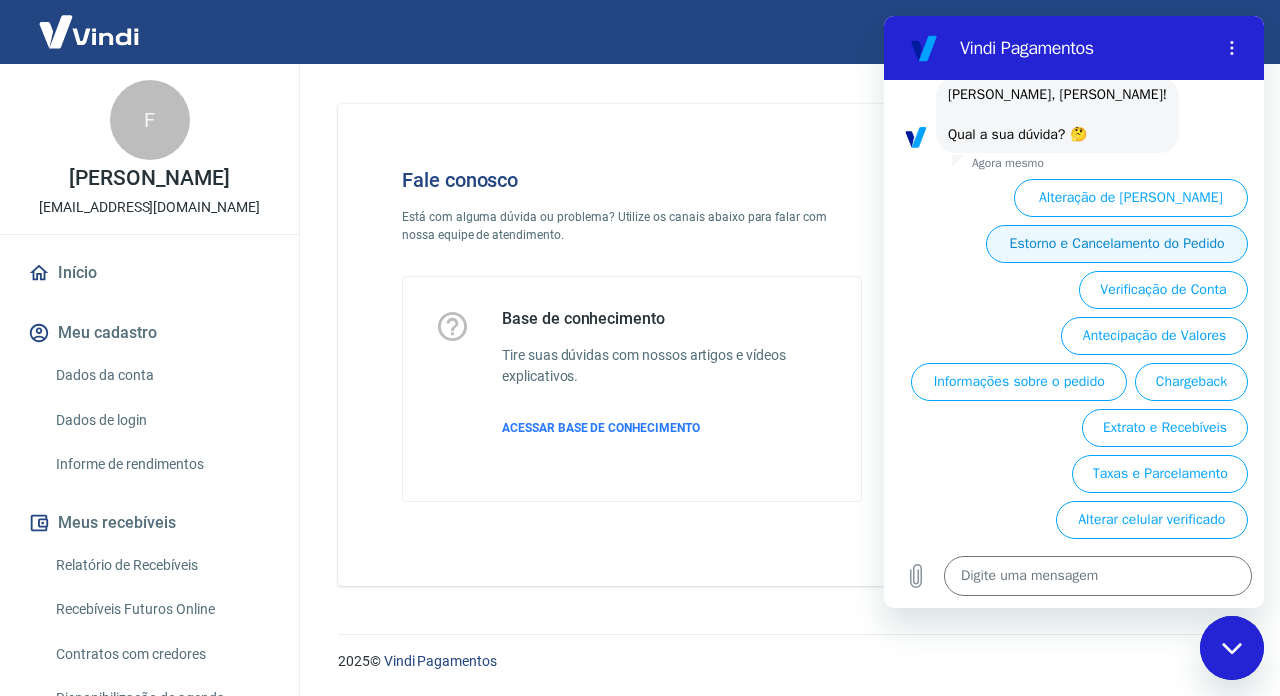 click on "Estorno e Cancelamento do Pedido" at bounding box center (1117, 244) 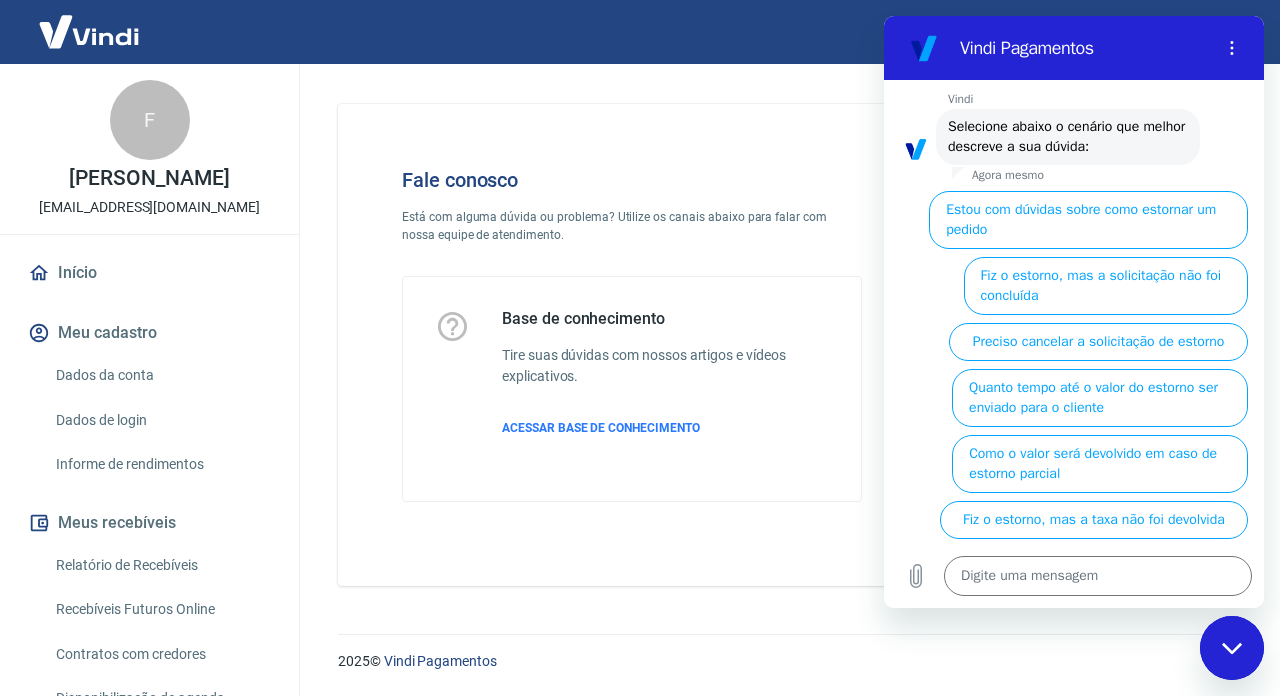 scroll, scrollTop: 12701, scrollLeft: 0, axis: vertical 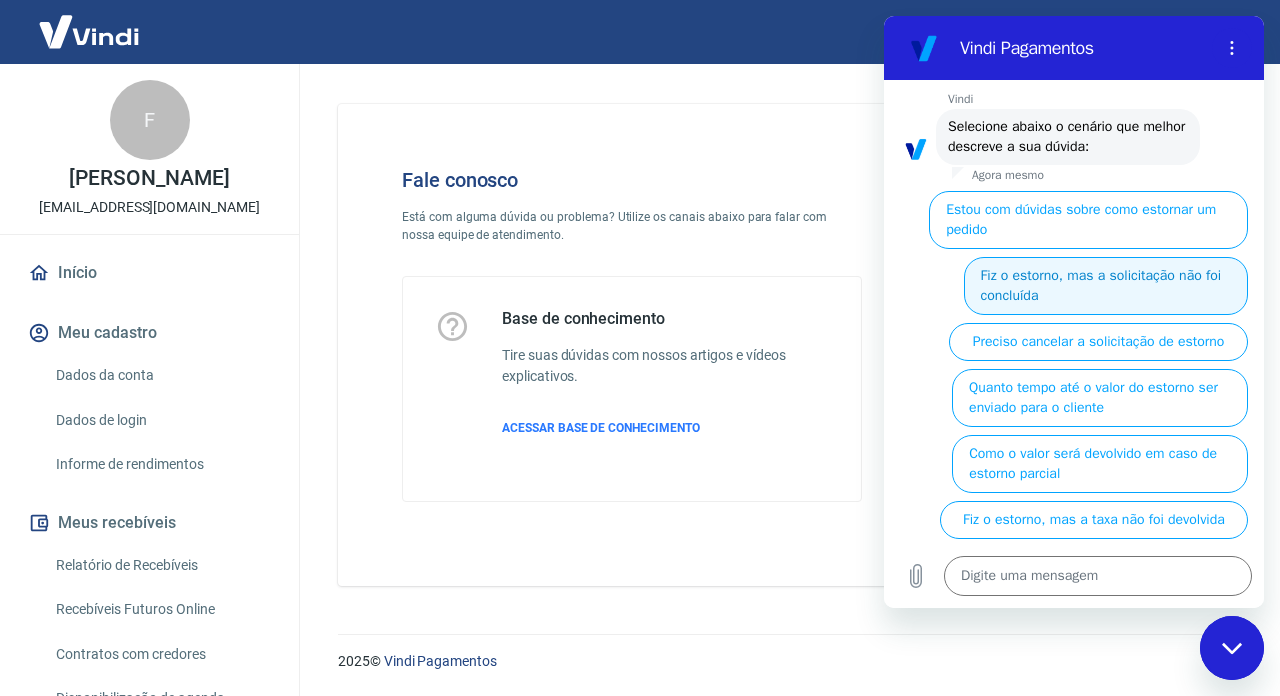 click on "Fiz o estorno, mas a solicitação não foi concluída" at bounding box center (1106, 286) 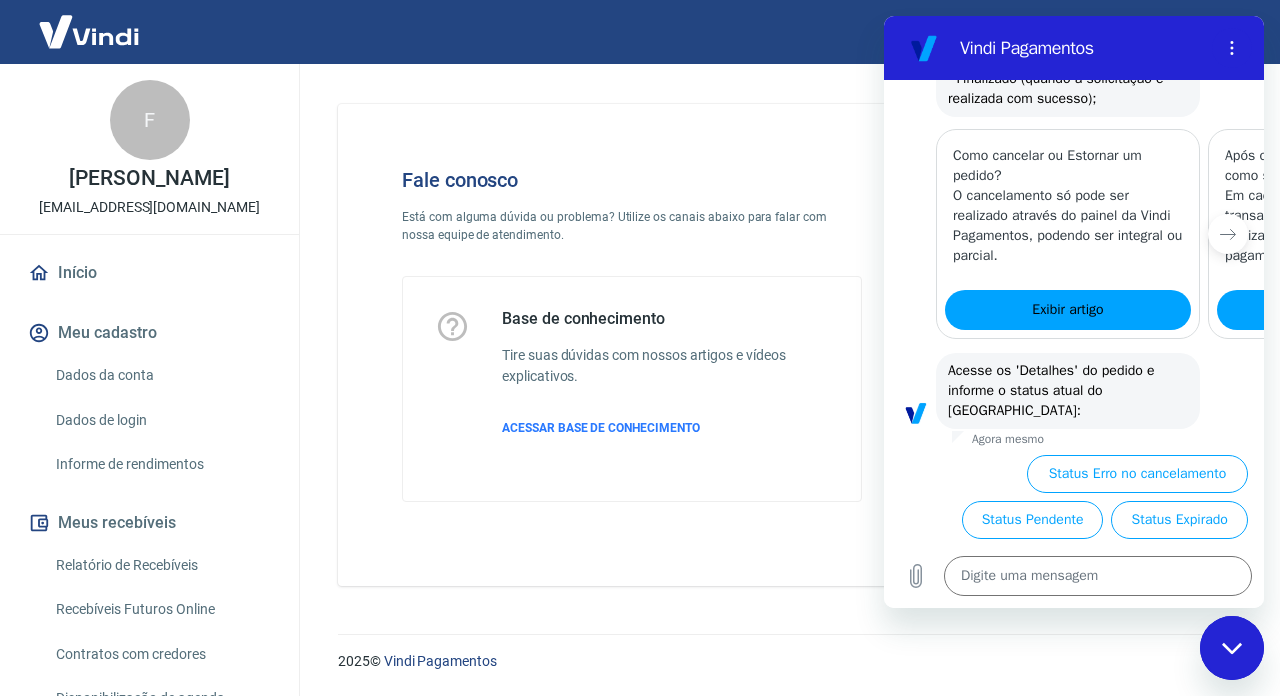 scroll, scrollTop: 13403, scrollLeft: 0, axis: vertical 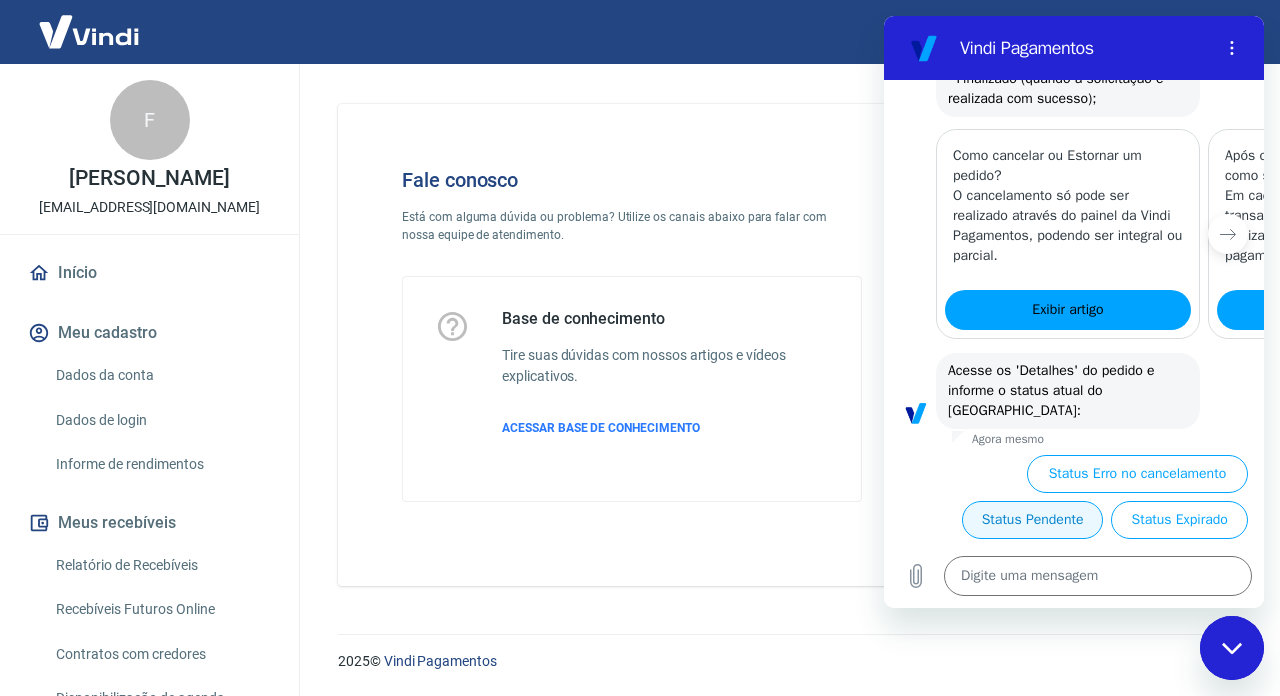 click on "Status Pendente" at bounding box center (1033, 520) 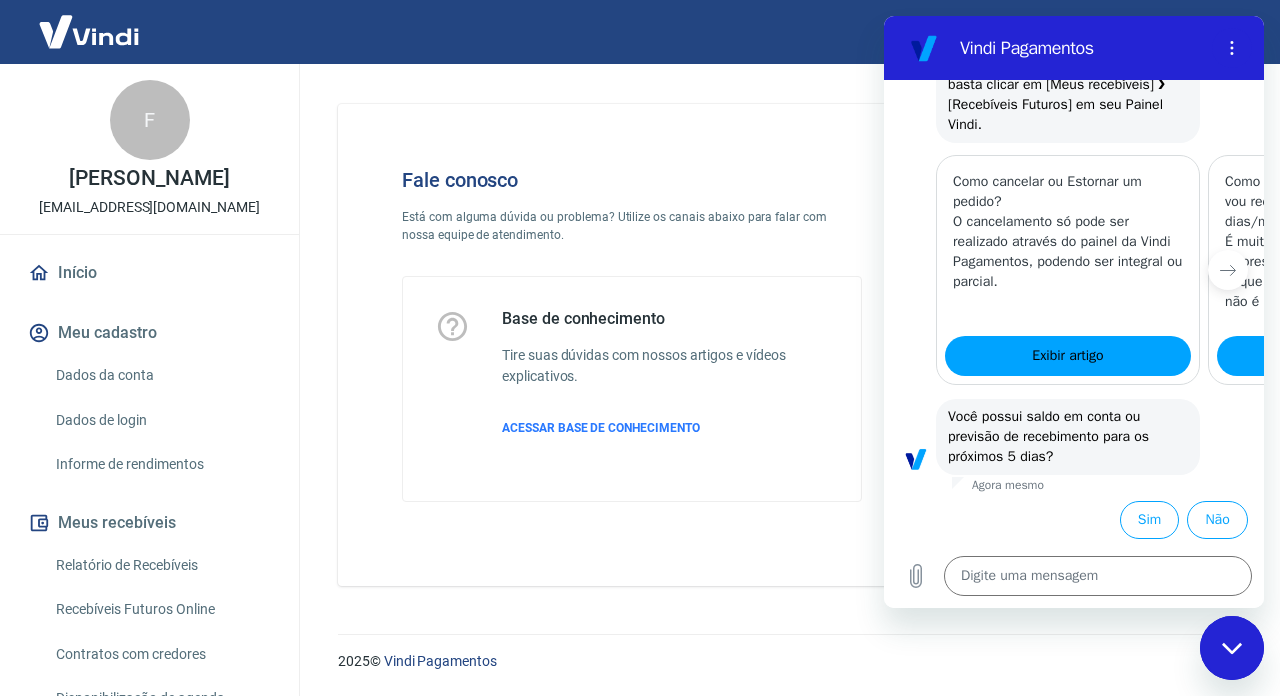 scroll, scrollTop: 14543, scrollLeft: 0, axis: vertical 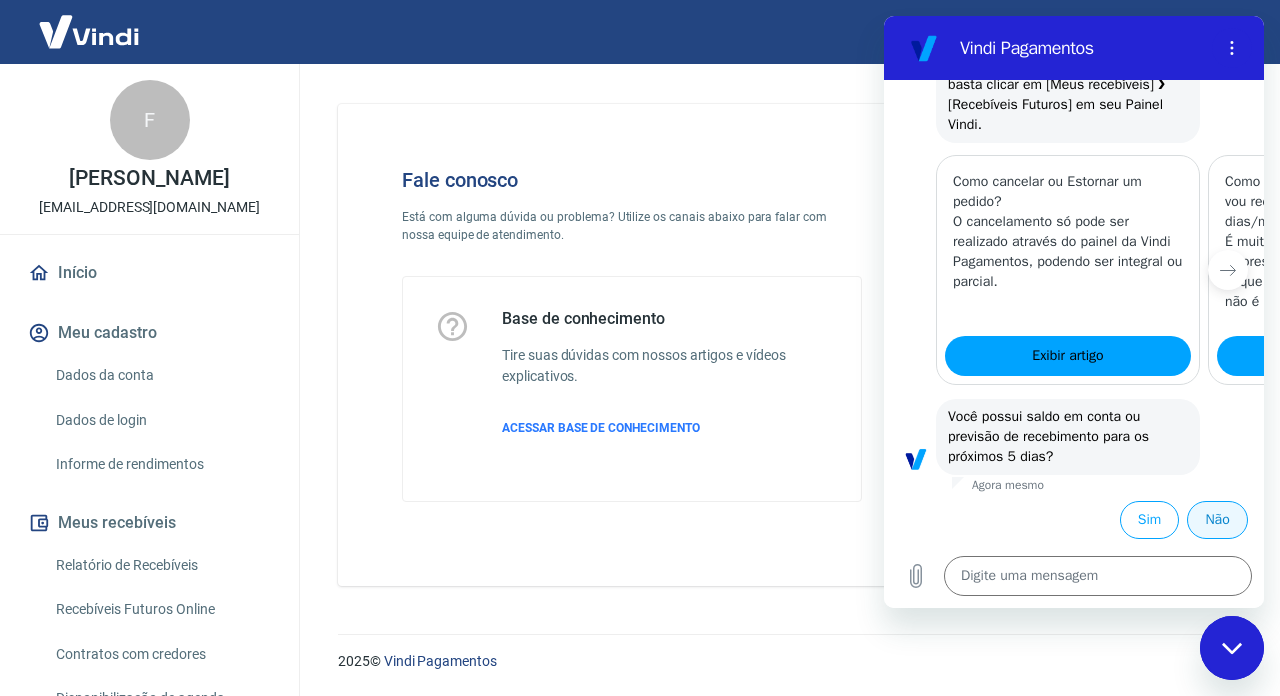 click on "Não" at bounding box center (1217, 520) 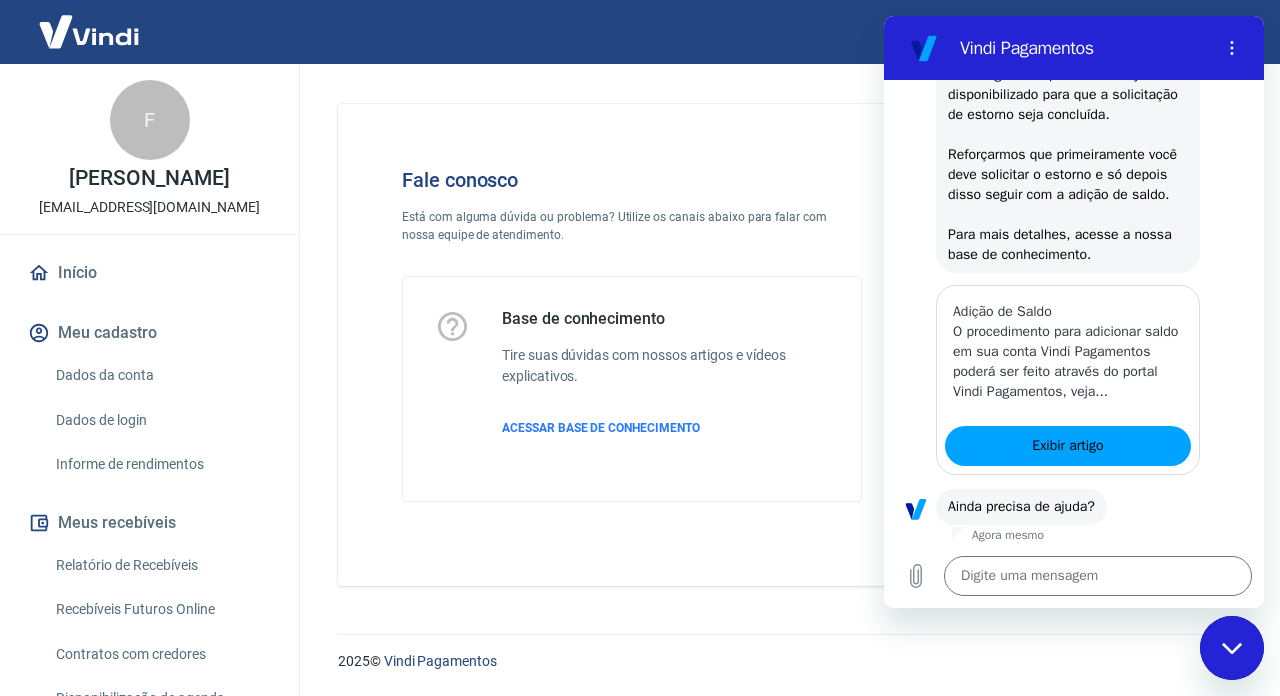 scroll, scrollTop: 15609, scrollLeft: 0, axis: vertical 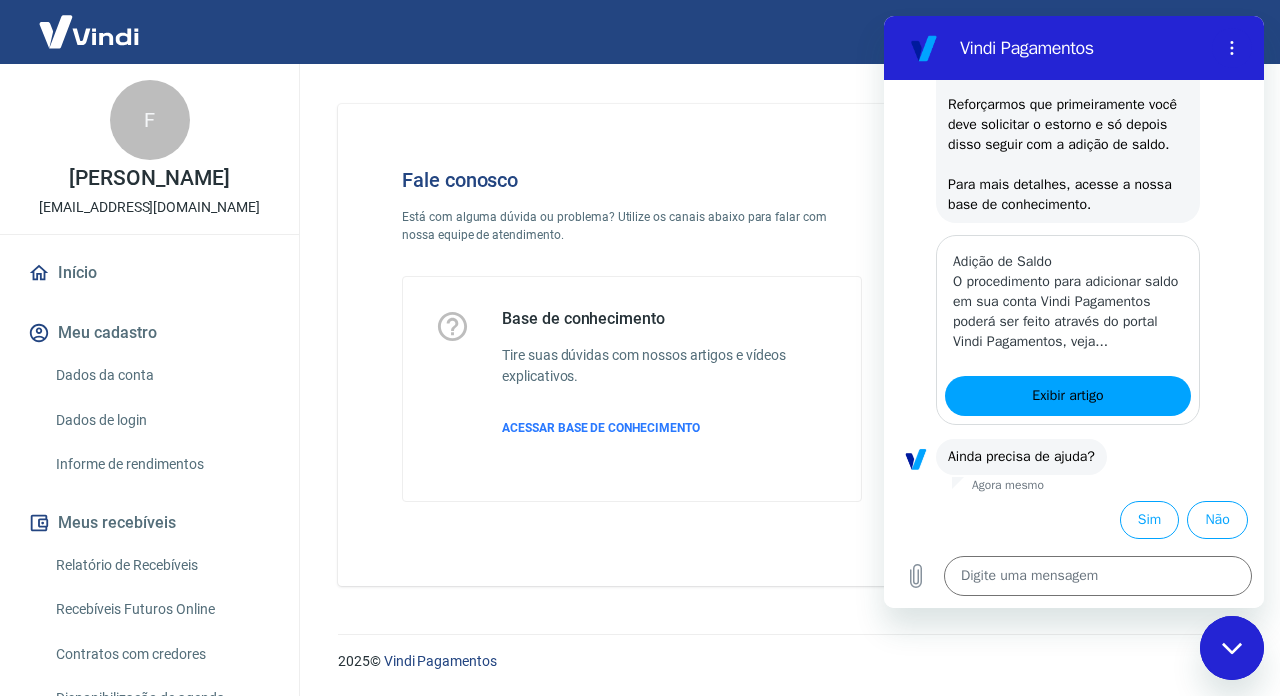 click on "Como você não possui saldo em conta nem previsão de recebimento para os próximos 5 dias, será necessário que, após solicitar o estorno, siga com o processo de adição de saldo em seu painel. O processo é bastante simples:
1. Clique em [Saques];
2. Em seguida, clique em [Adicionar Saldo];
3. Escolha a forma de pagamento para pagamento da adição de saldo (lembrando que, ao pagar por boleto, será necessário aguardar a compensação bancária de até 2 dias úteis);
4. Informe o valor total do estorno que deseja realizar;
5. Clique em [Adicionar Saldo];
Após realizar esse procedimento, basta aguardar que o saldo seja disponibilizado para que a solicitação de estorno seja concluída.
Reforçarmos que primeiramente você deve solicitar o estorno e só depois disso seguir com a adição de saldo.
Para mais detalhes, acesse a nossa base de conhecimento." at bounding box center (1069, -106) 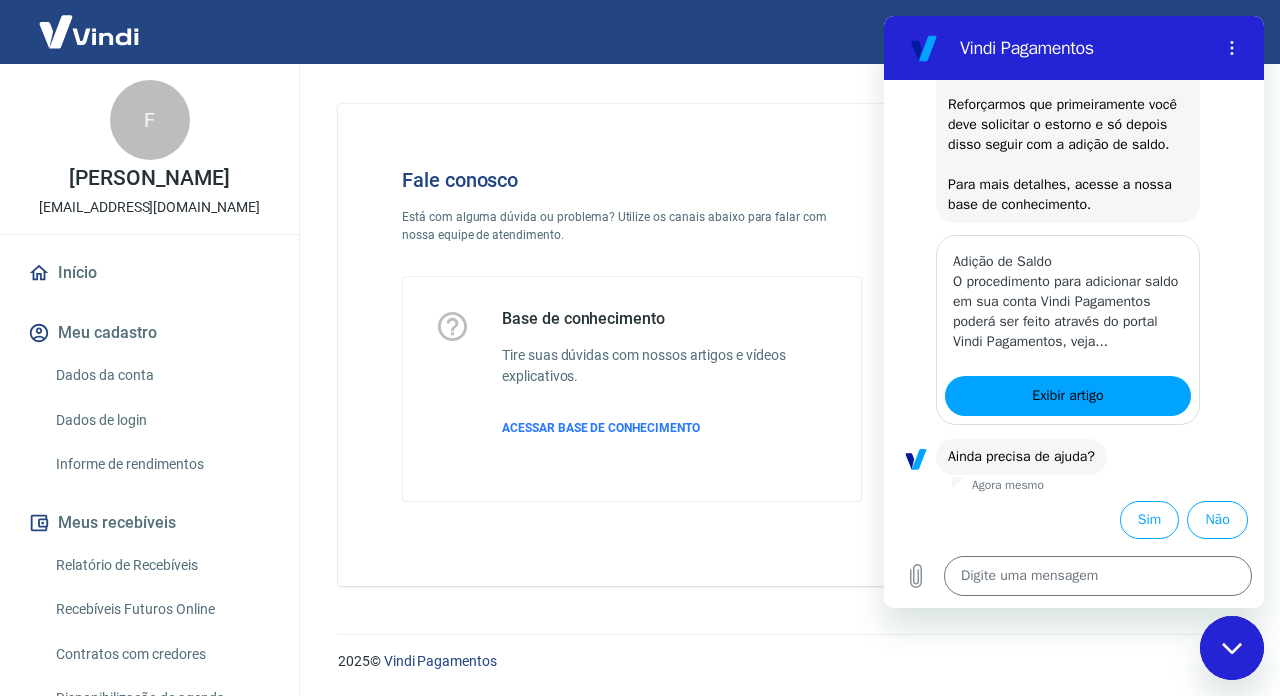 scroll, scrollTop: 15609, scrollLeft: 0, axis: vertical 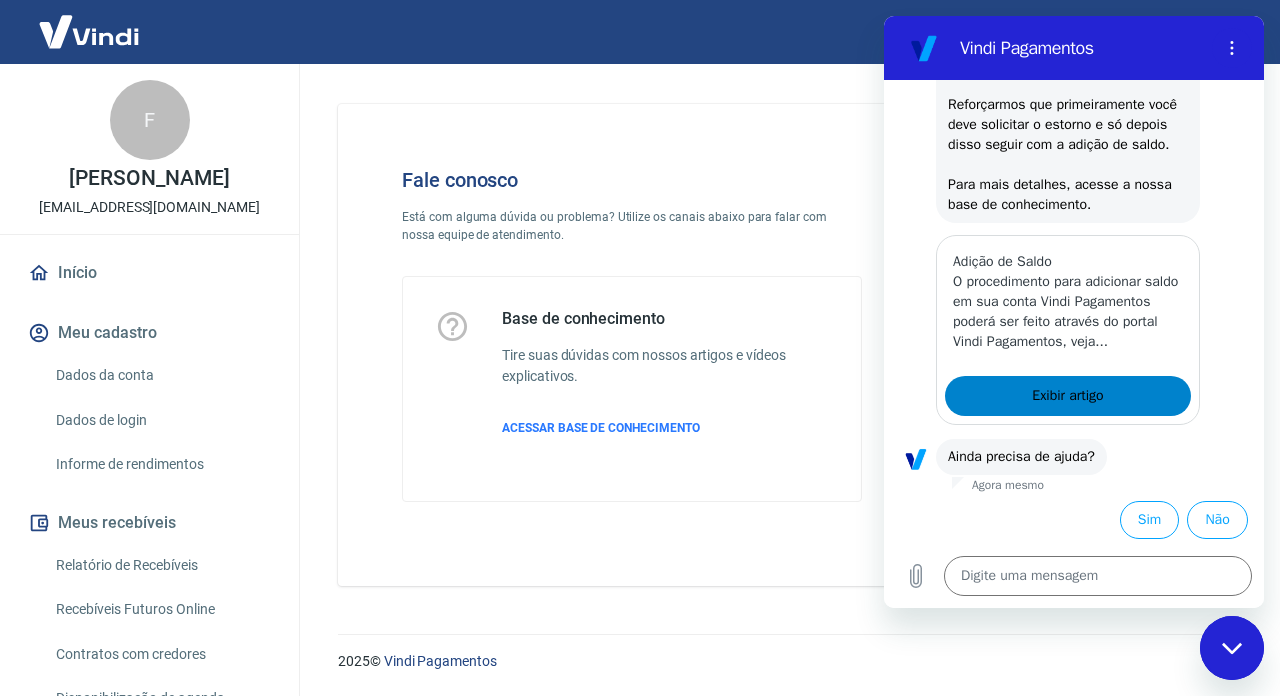 click on "Exibir artigo" at bounding box center [1067, 396] 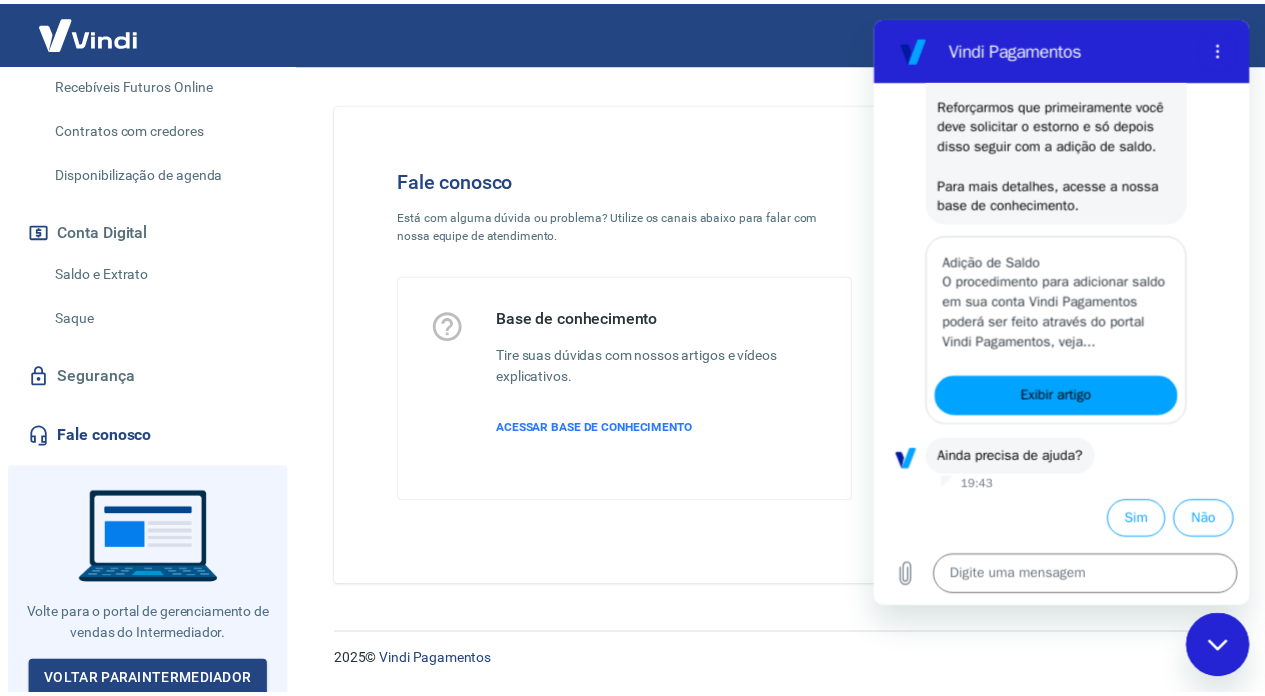 scroll, scrollTop: 236, scrollLeft: 0, axis: vertical 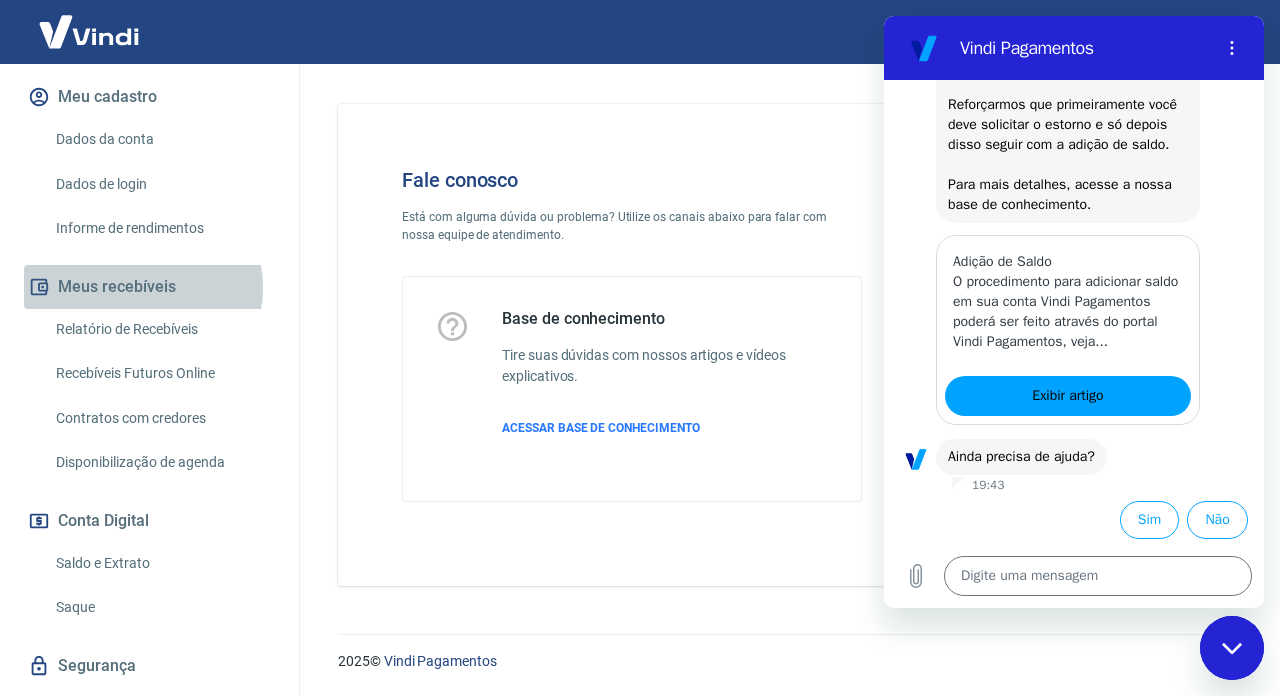 click on "Meus recebíveis" at bounding box center [149, 287] 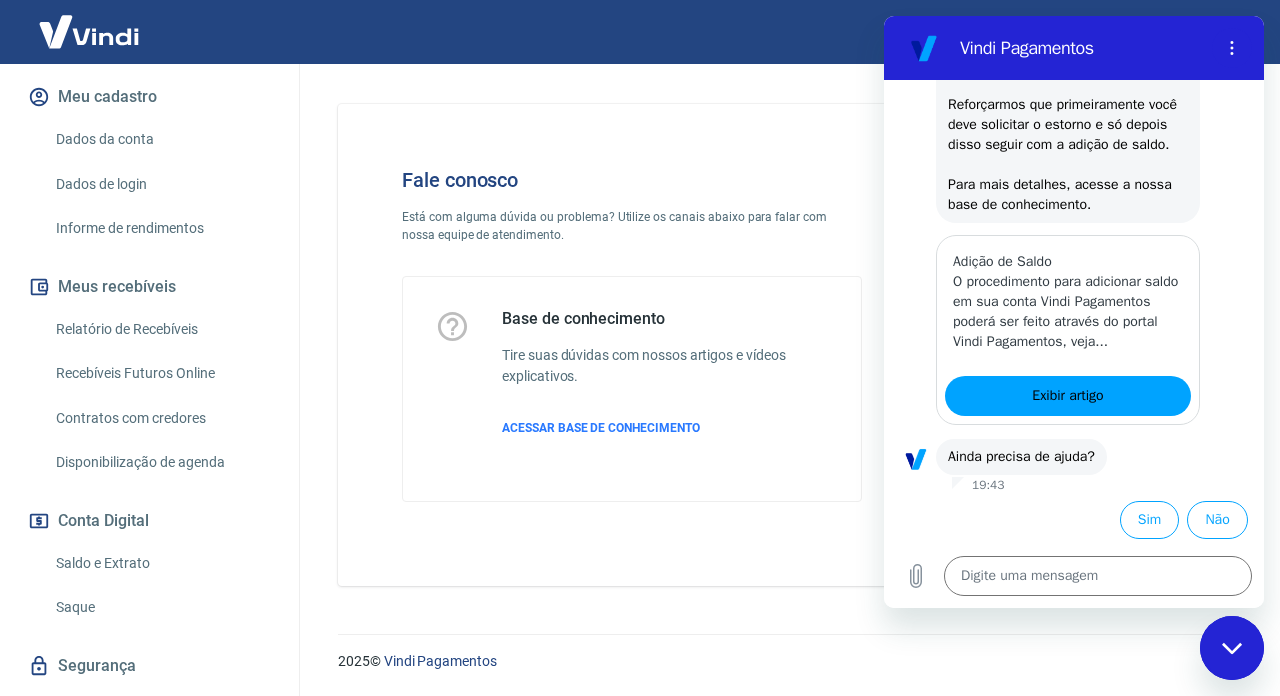 click on "Meus recebíveis" at bounding box center [149, 287] 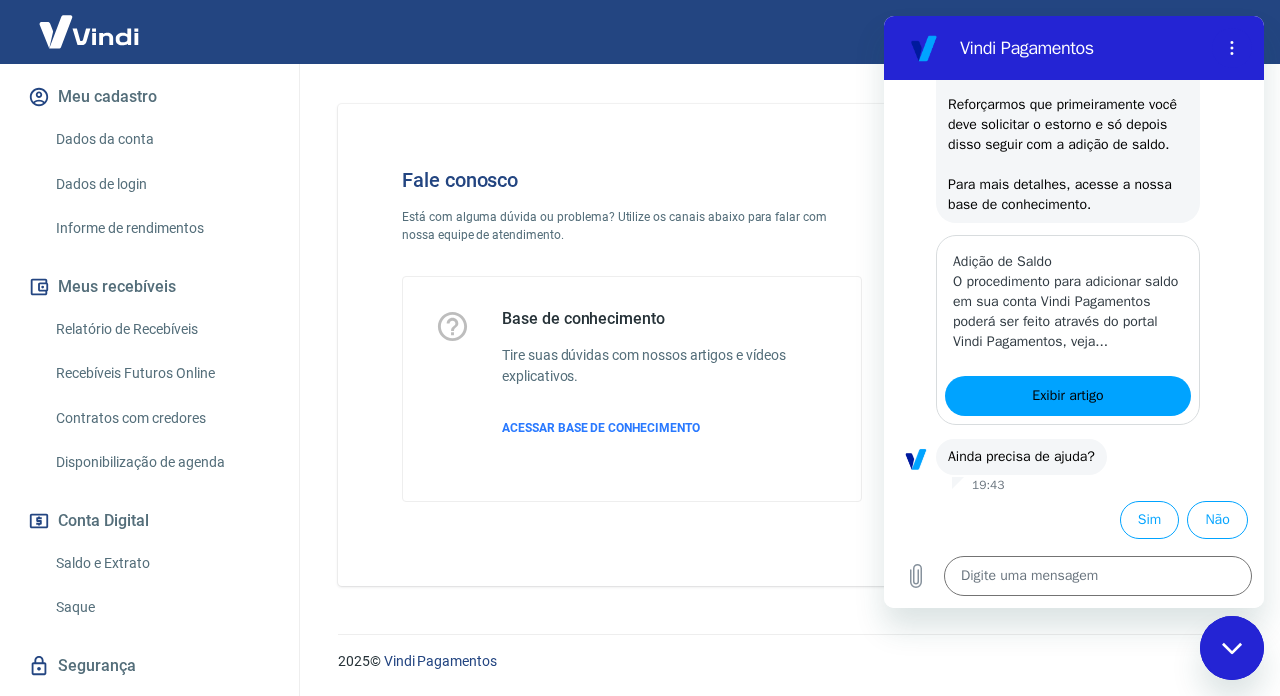 click on "Relatório de Recebíveis" at bounding box center (161, 329) 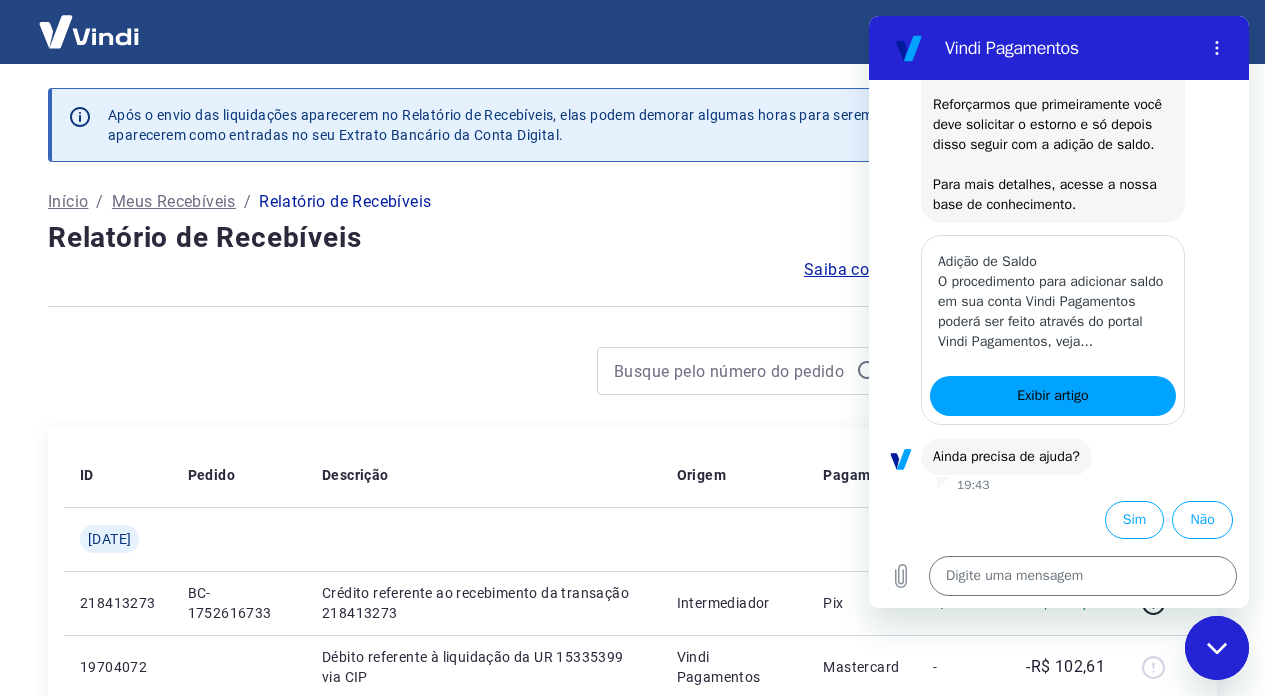 scroll, scrollTop: 0, scrollLeft: 0, axis: both 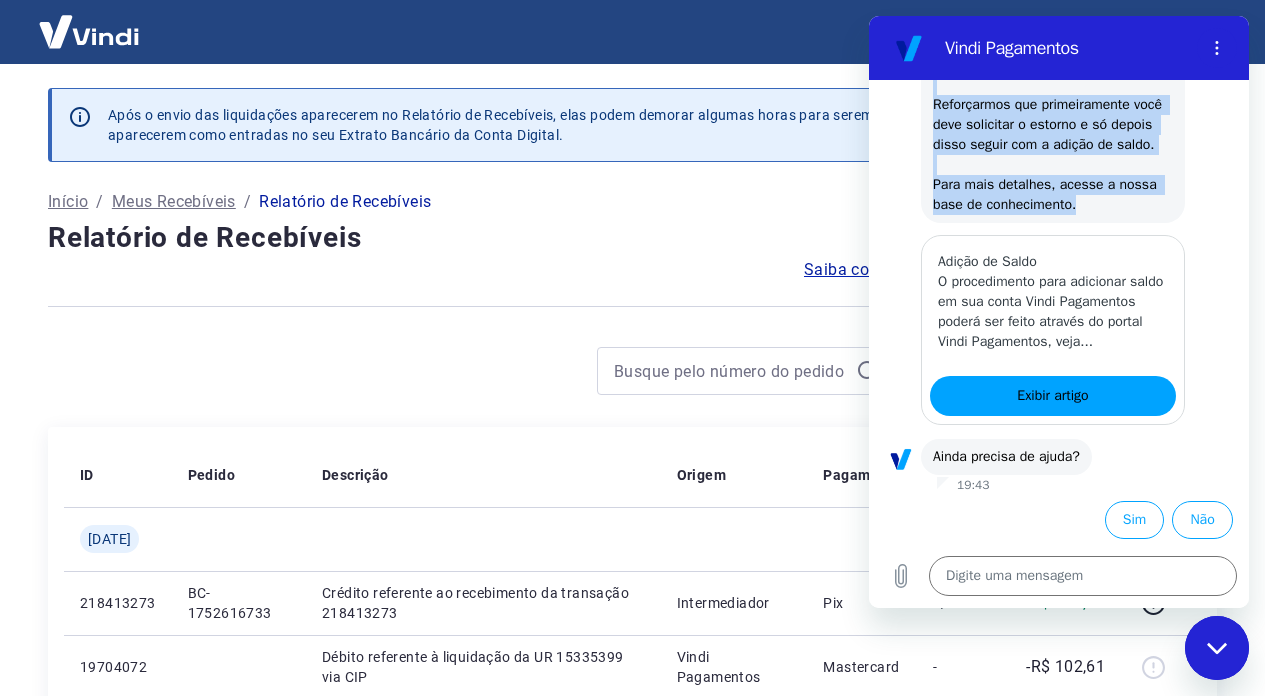 drag, startPoint x: 1102, startPoint y: 45, endPoint x: 1125, endPoint y: 179, distance: 135.95955 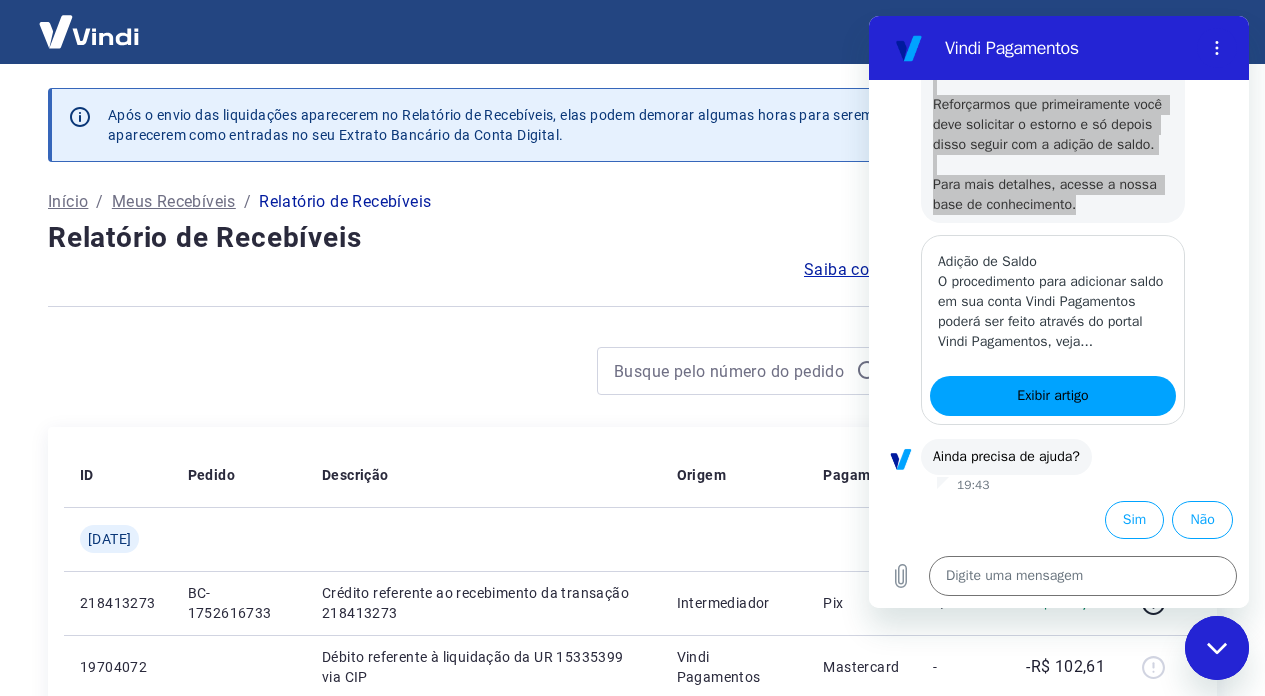 click 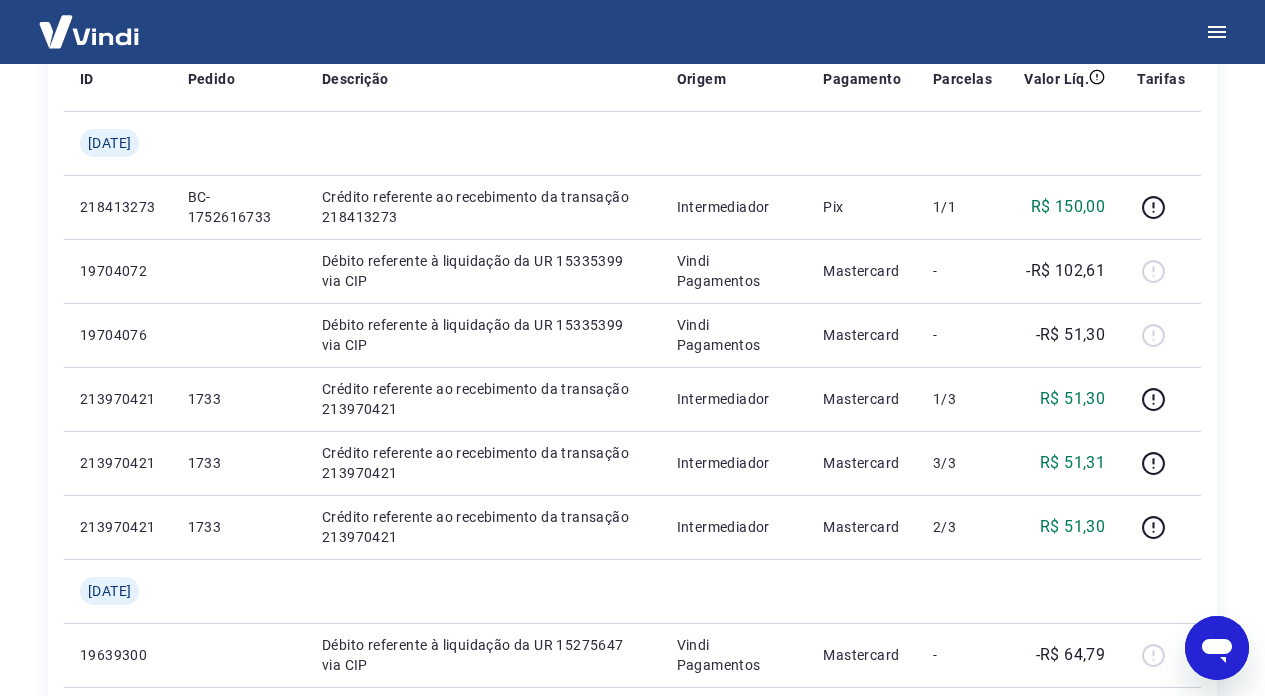 scroll, scrollTop: 389, scrollLeft: 0, axis: vertical 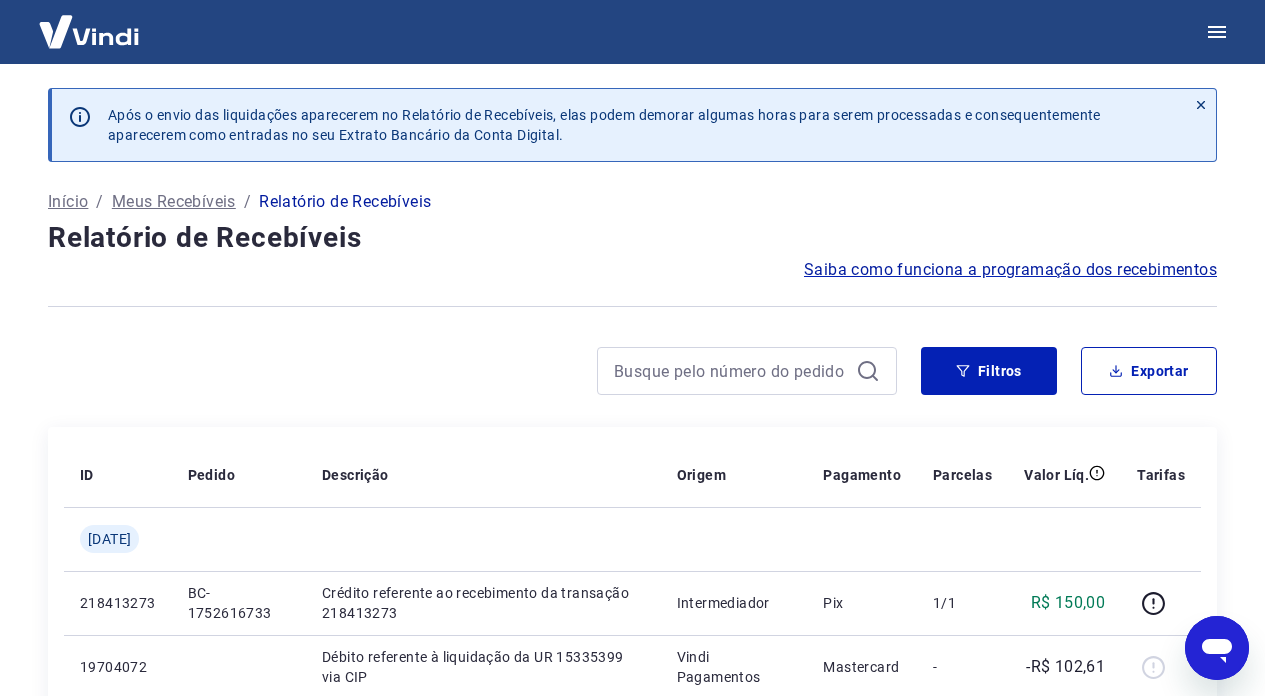 click at bounding box center (89, 31) 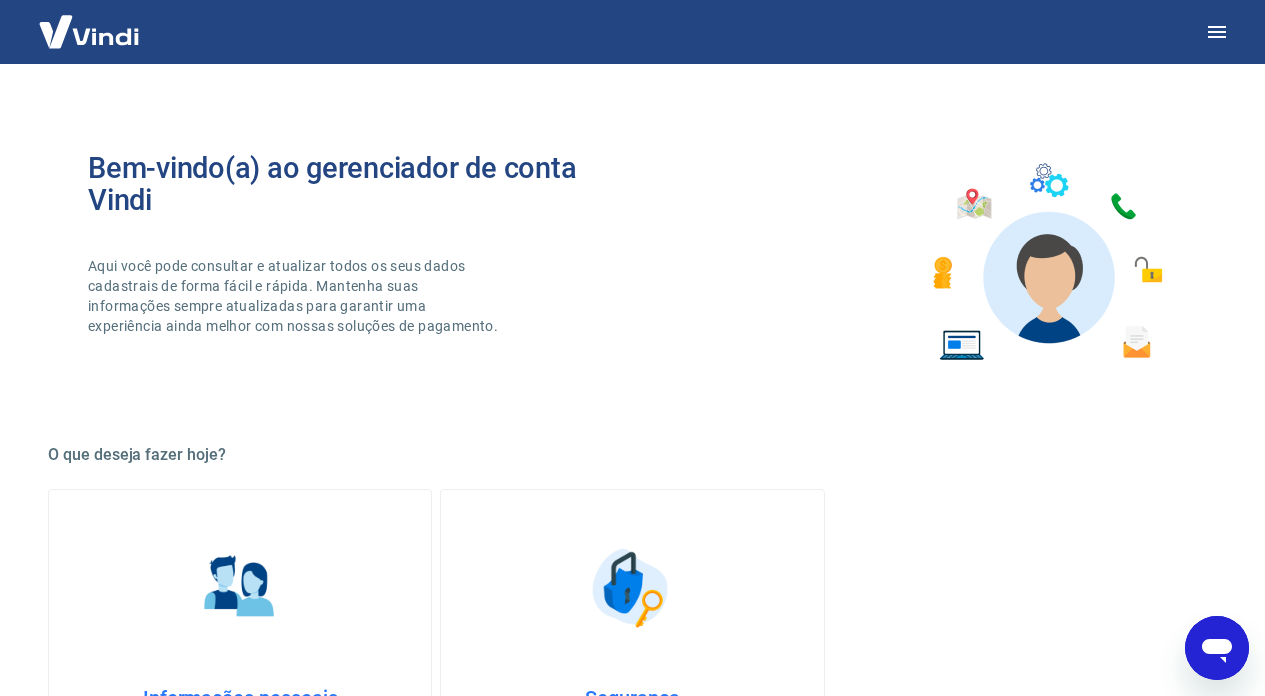 scroll, scrollTop: 0, scrollLeft: 0, axis: both 